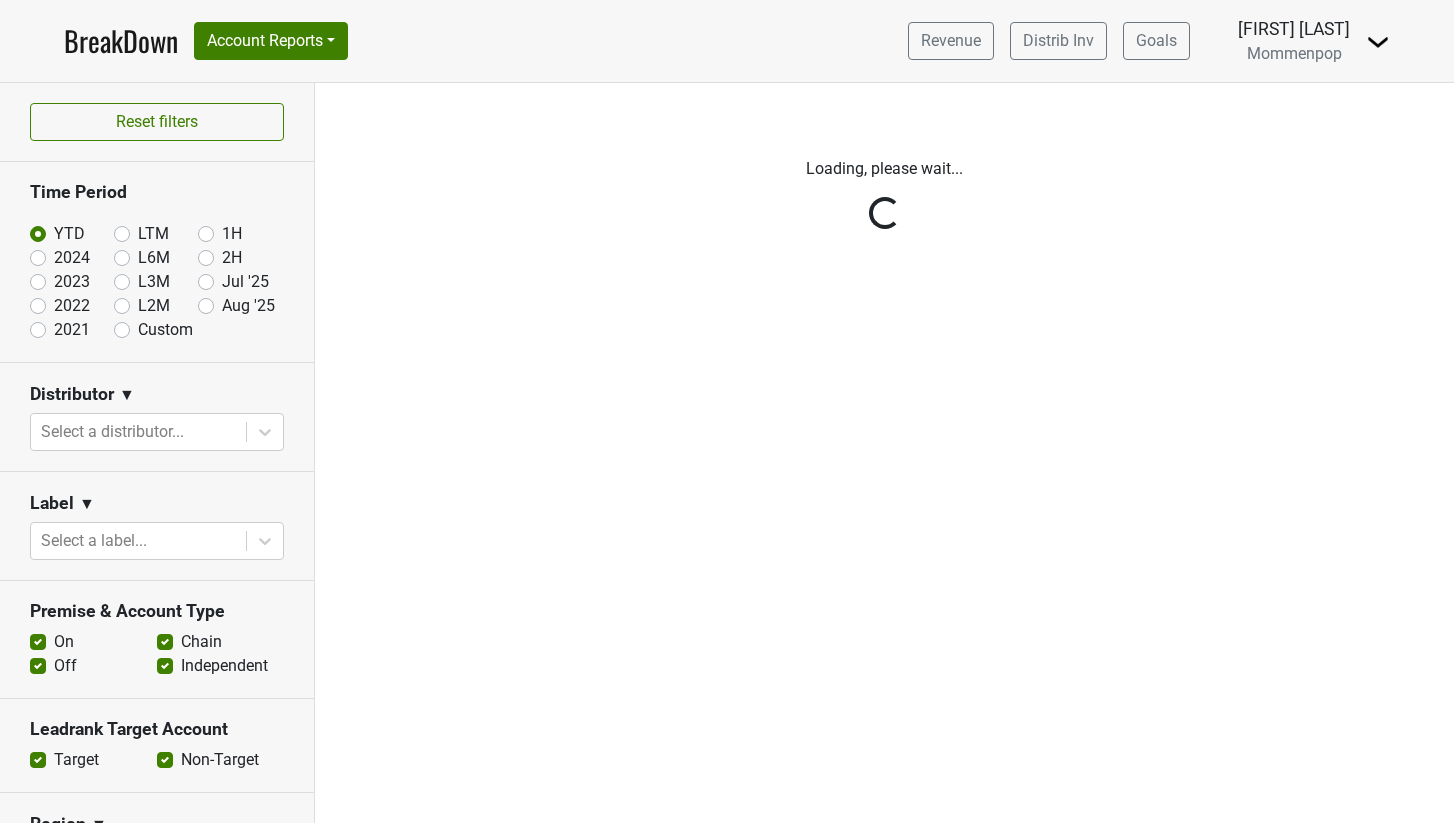 scroll, scrollTop: 0, scrollLeft: 0, axis: both 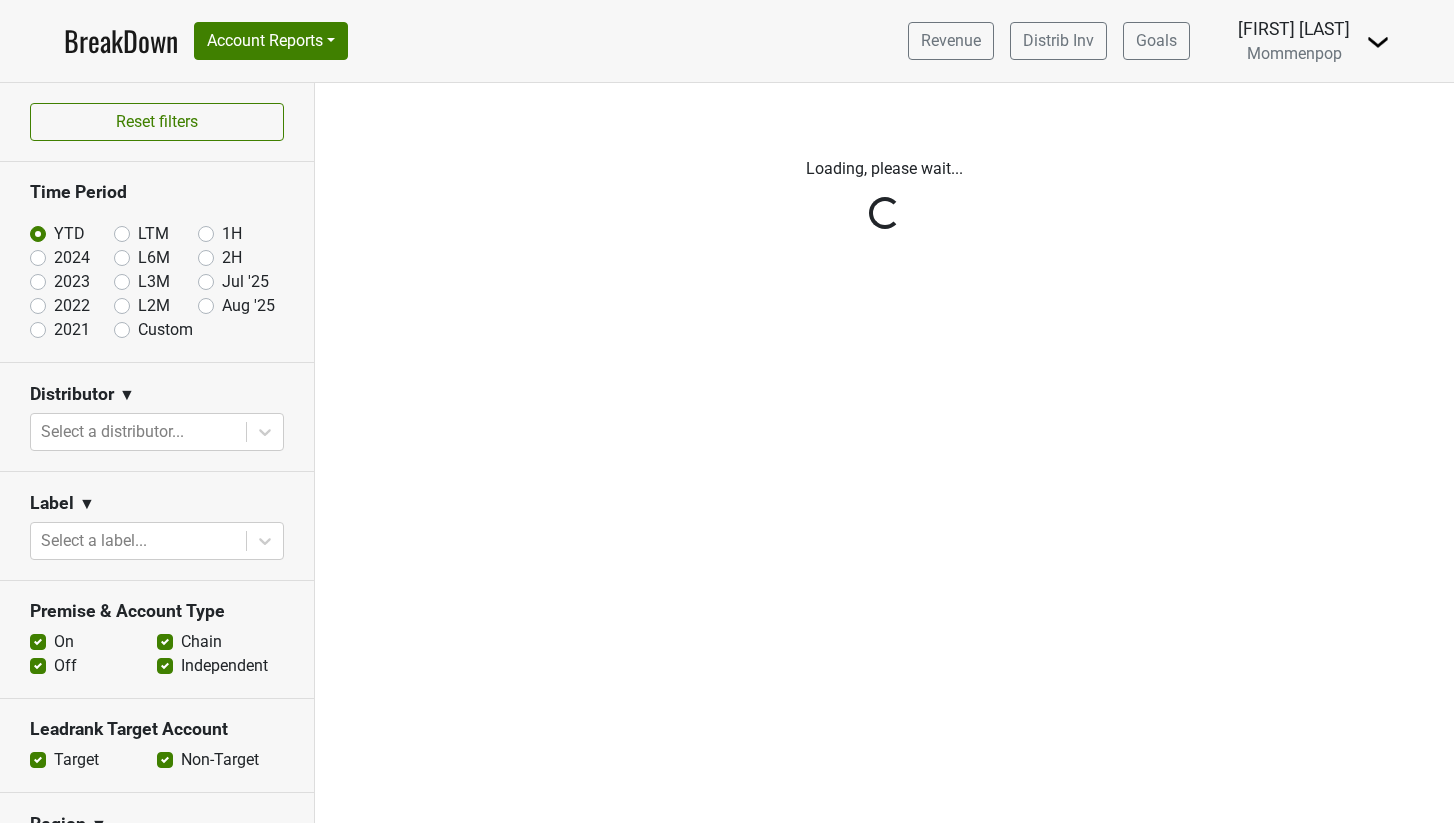 click on "Reset filters Time Period YTD LTM 1H 2024 L6M 2H 2023 L3M Jul '25 2022 L2M Aug '25 2021 Custom Distributor ▼ Select a distributor... Label ▼ Select a label... Premise & Account Type On Off Chain Independent Leadrank Target Account Target Non-Target Region ▼ Select a region... Sales Territory ▼ Select sales territory... Chain ▼ Search for a chain... Performance Table Value Depletions Accounts Velocity PODs Samples Case Revenue Performance Table Types Distributor Label Leadrank Target Account Sales Territory Chain Account Region Distributor Sales Rep Account Type Premise Type" at bounding box center [157, 453] 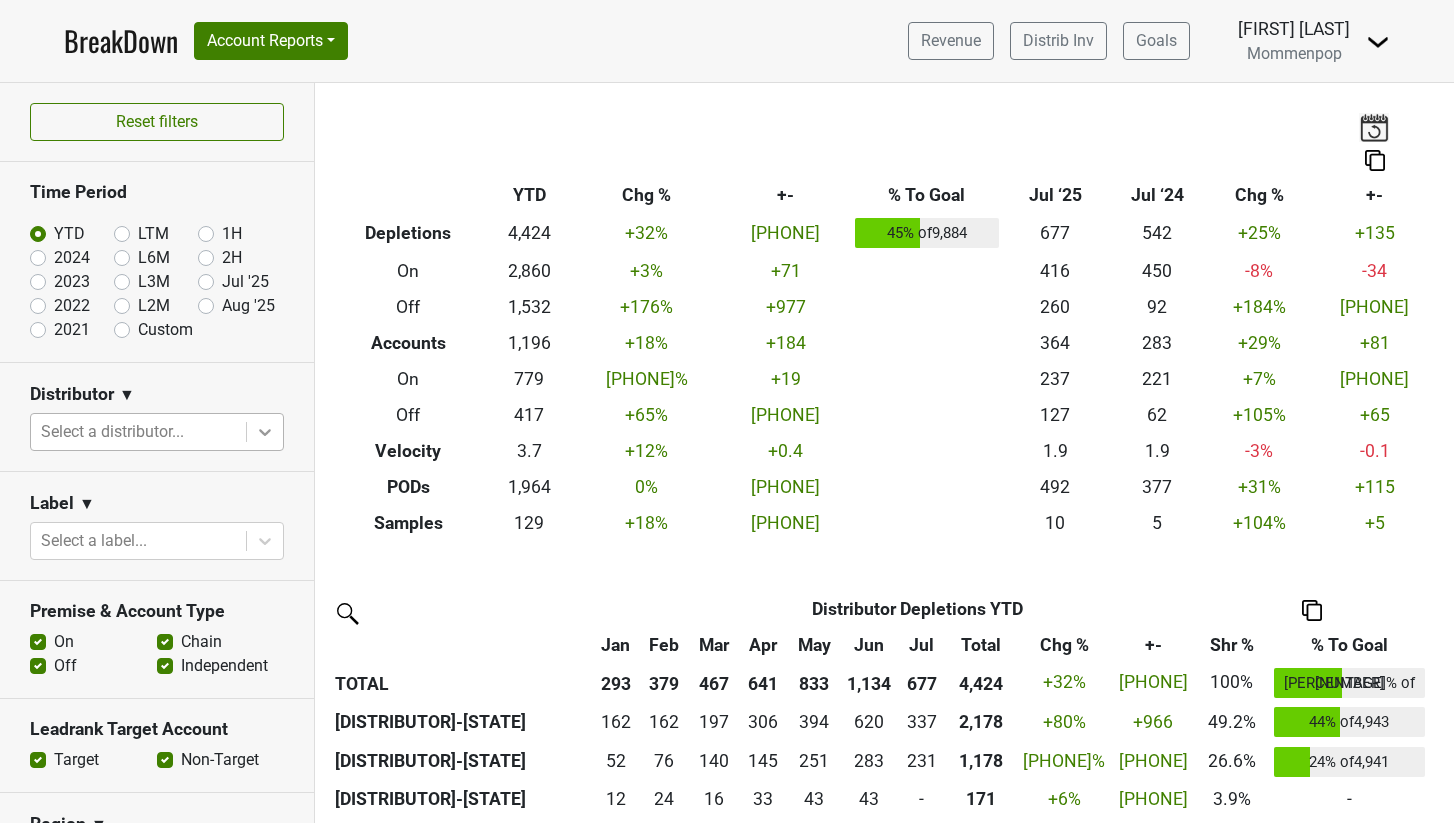 click 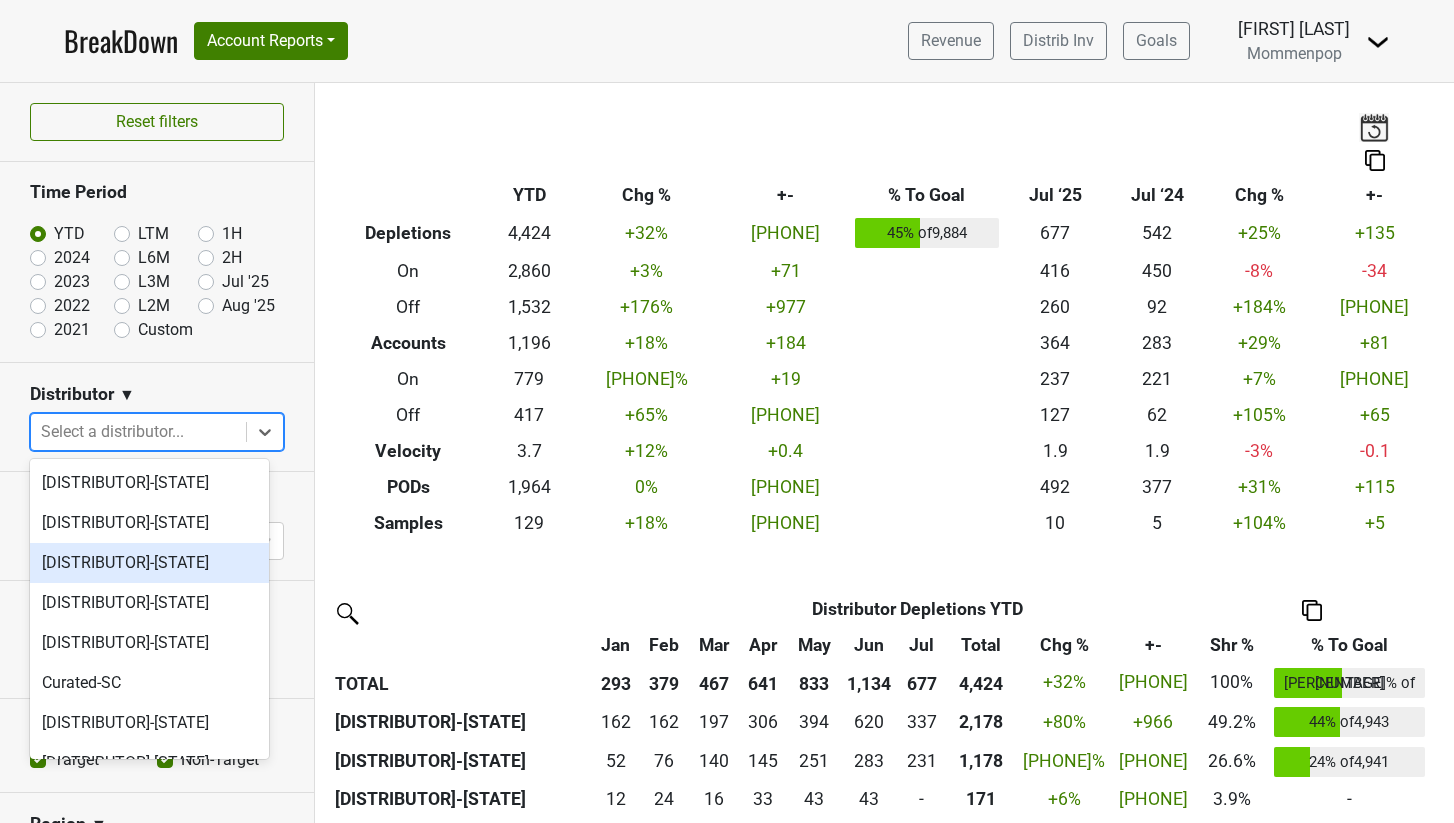 click on "Arborway-MA" at bounding box center (149, 563) 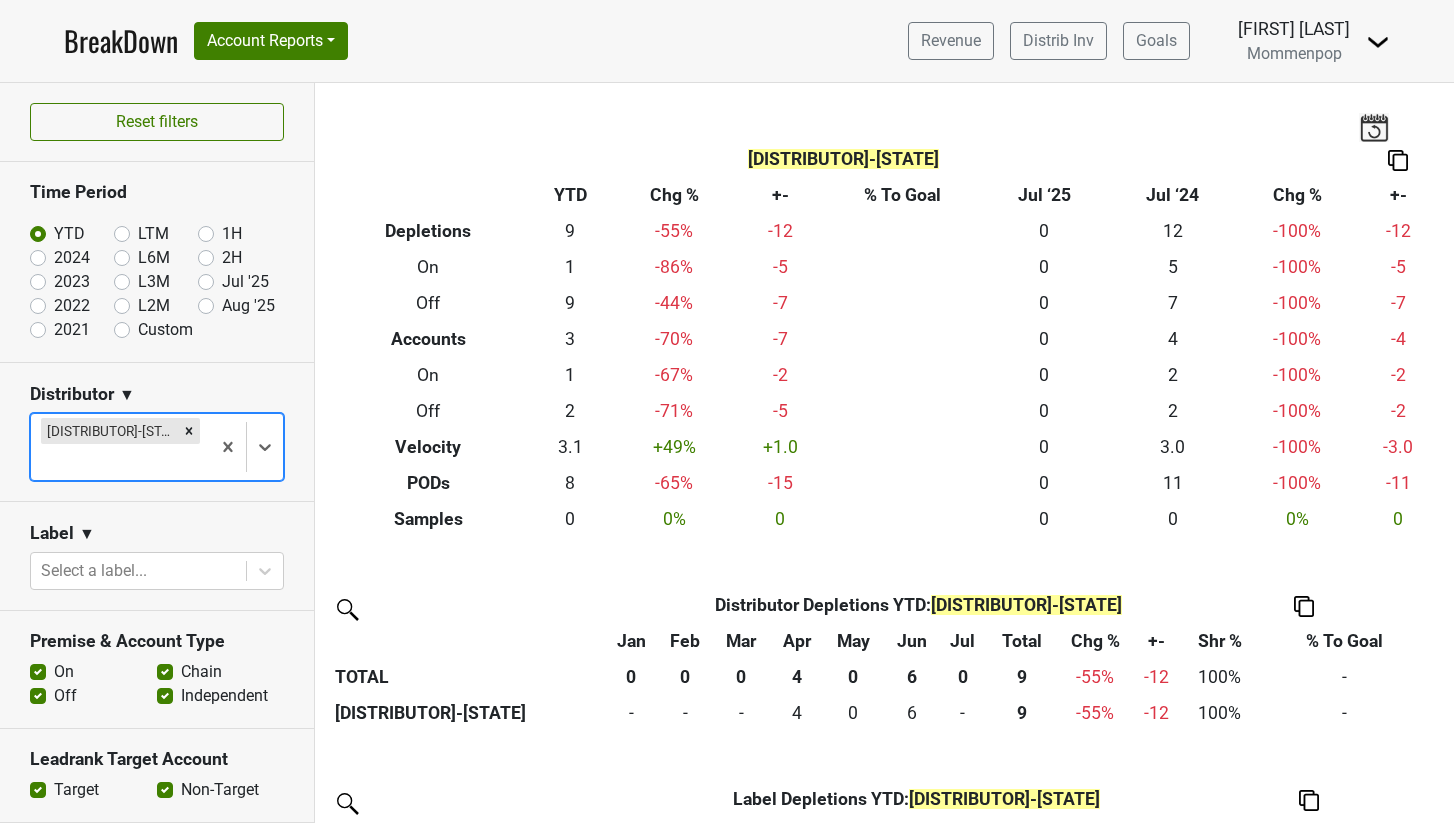 click at bounding box center [1378, 42] 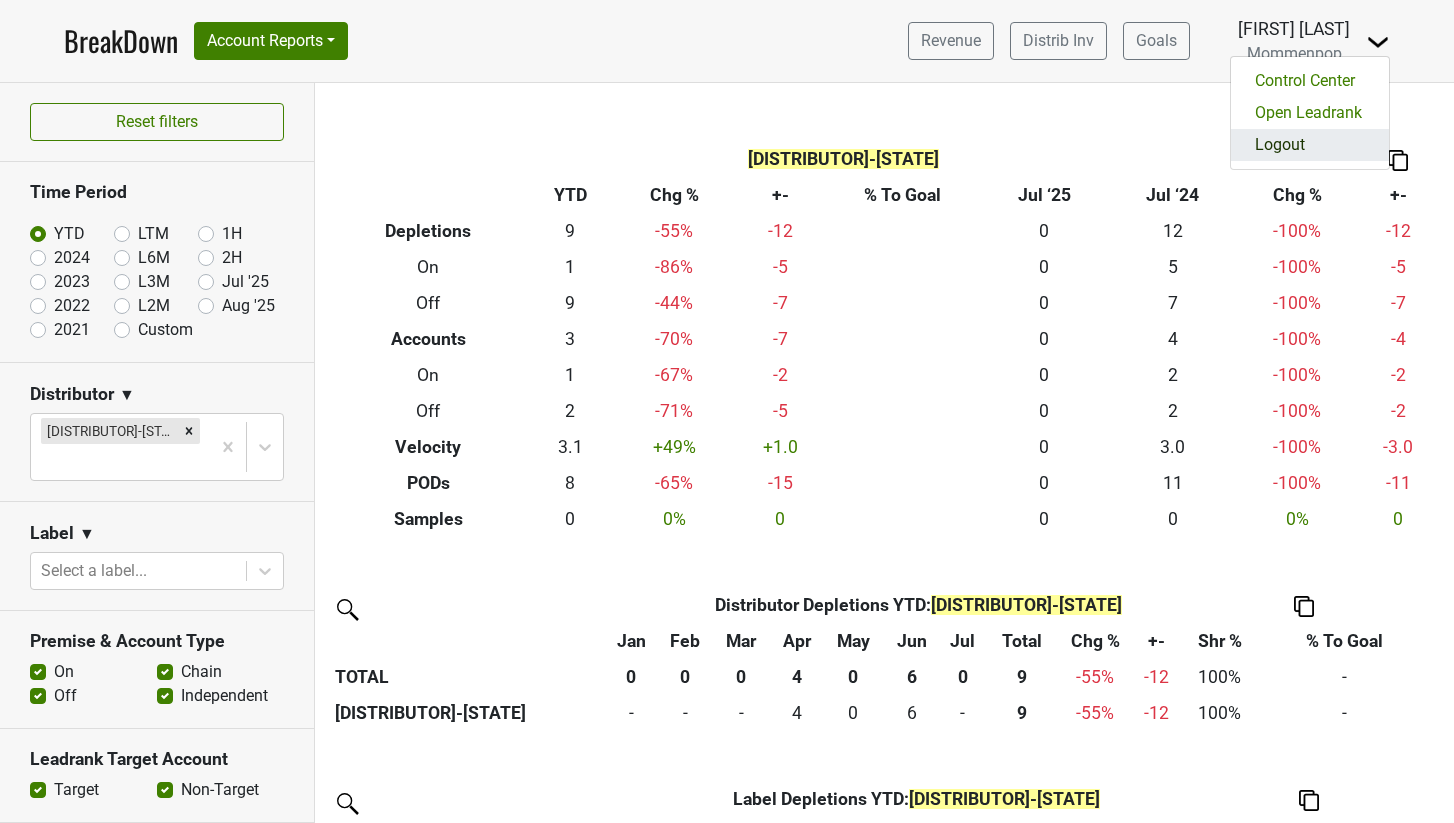 click on "Logout" at bounding box center [1310, 145] 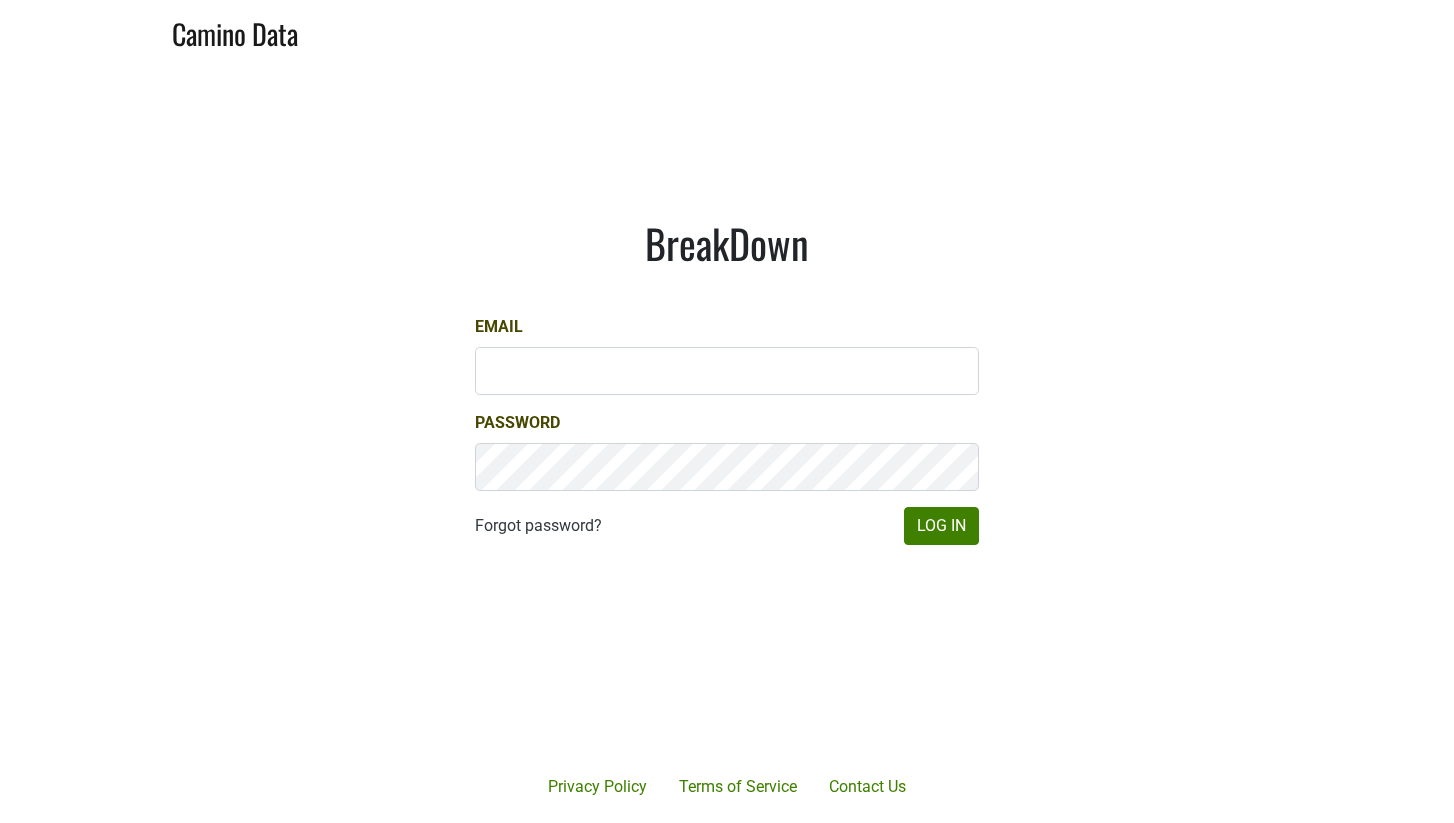 scroll, scrollTop: 0, scrollLeft: 0, axis: both 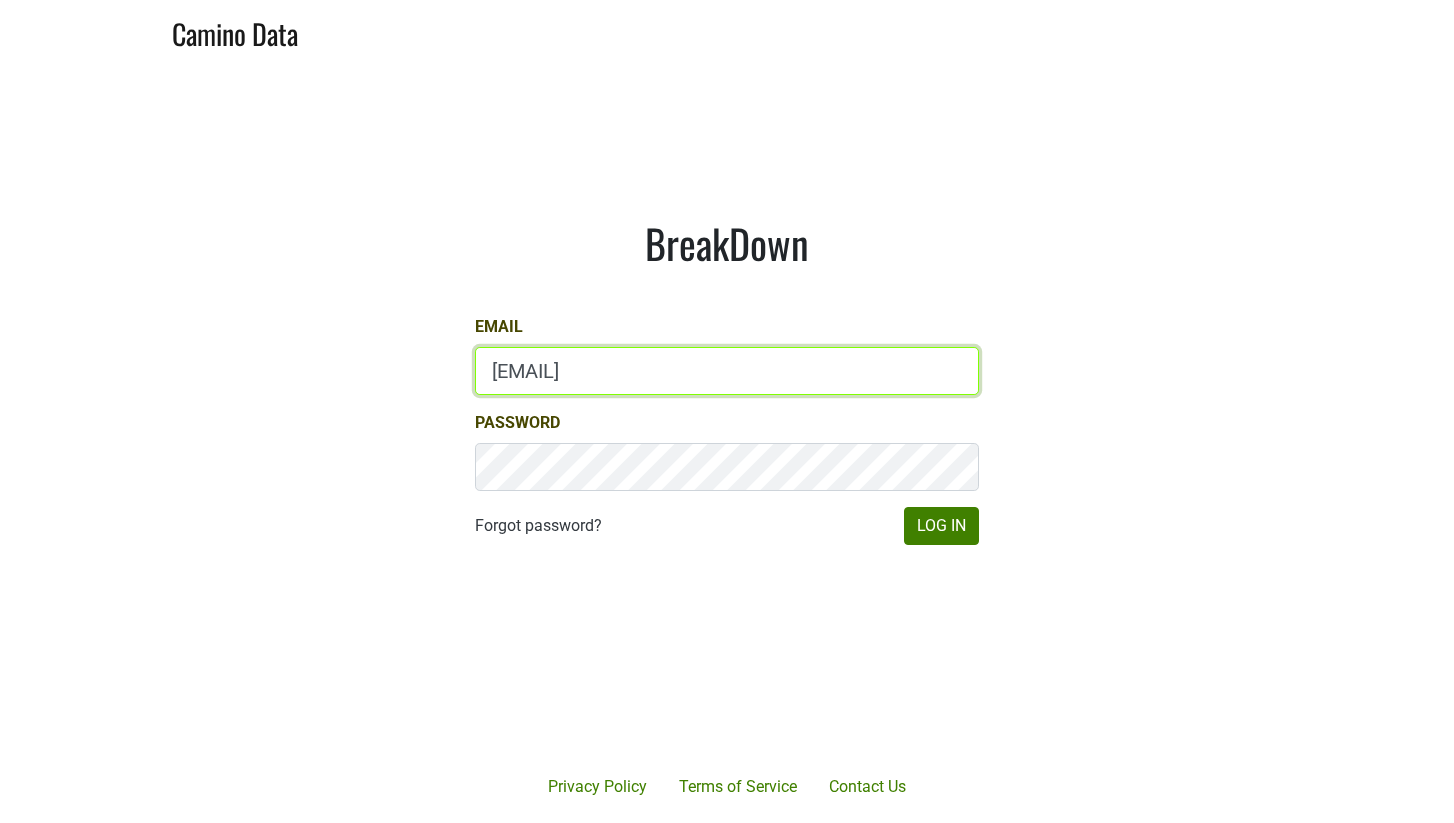 click on "[EMAIL]" at bounding box center [727, 371] 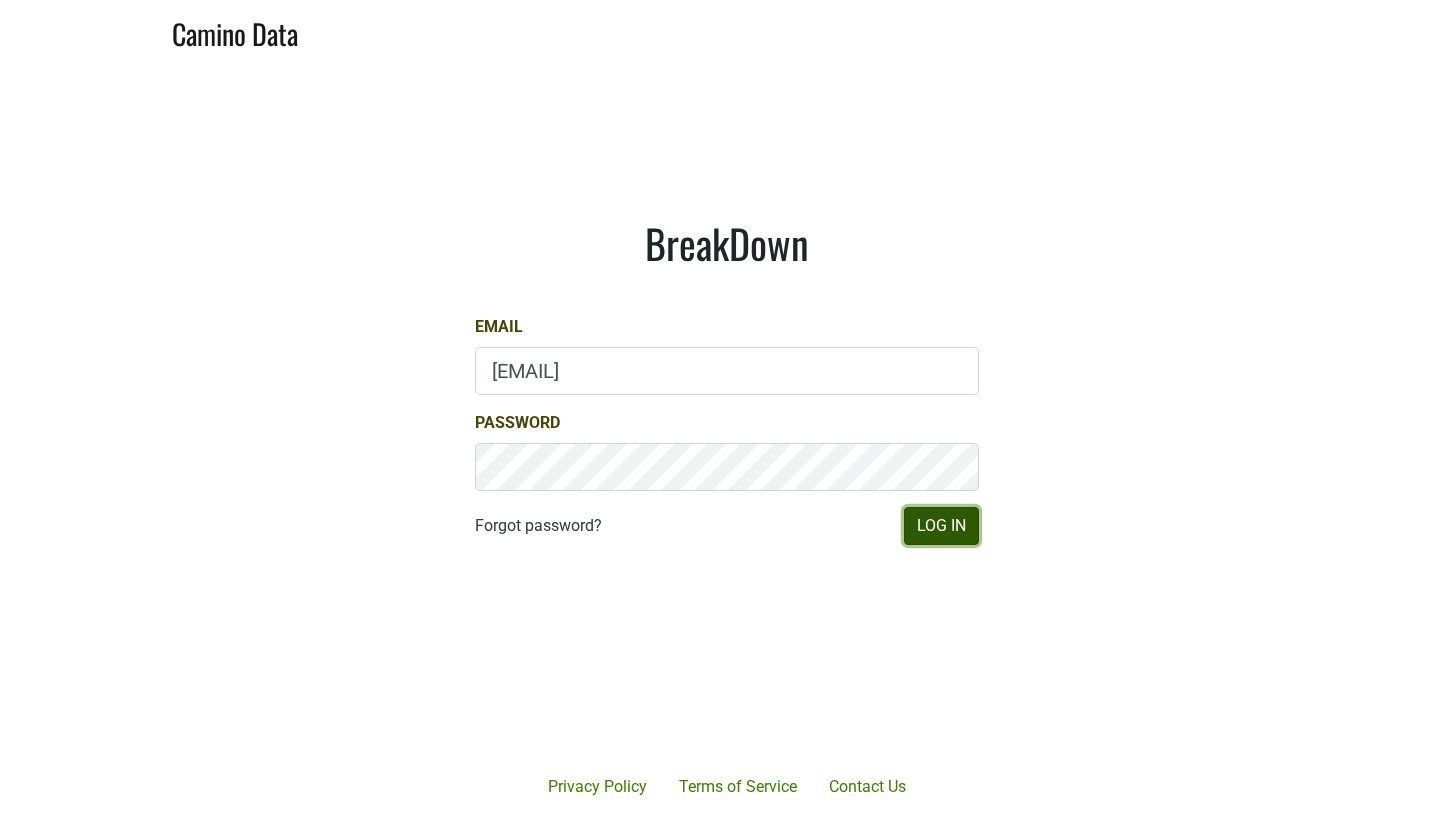 click on "Log In" at bounding box center (941, 526) 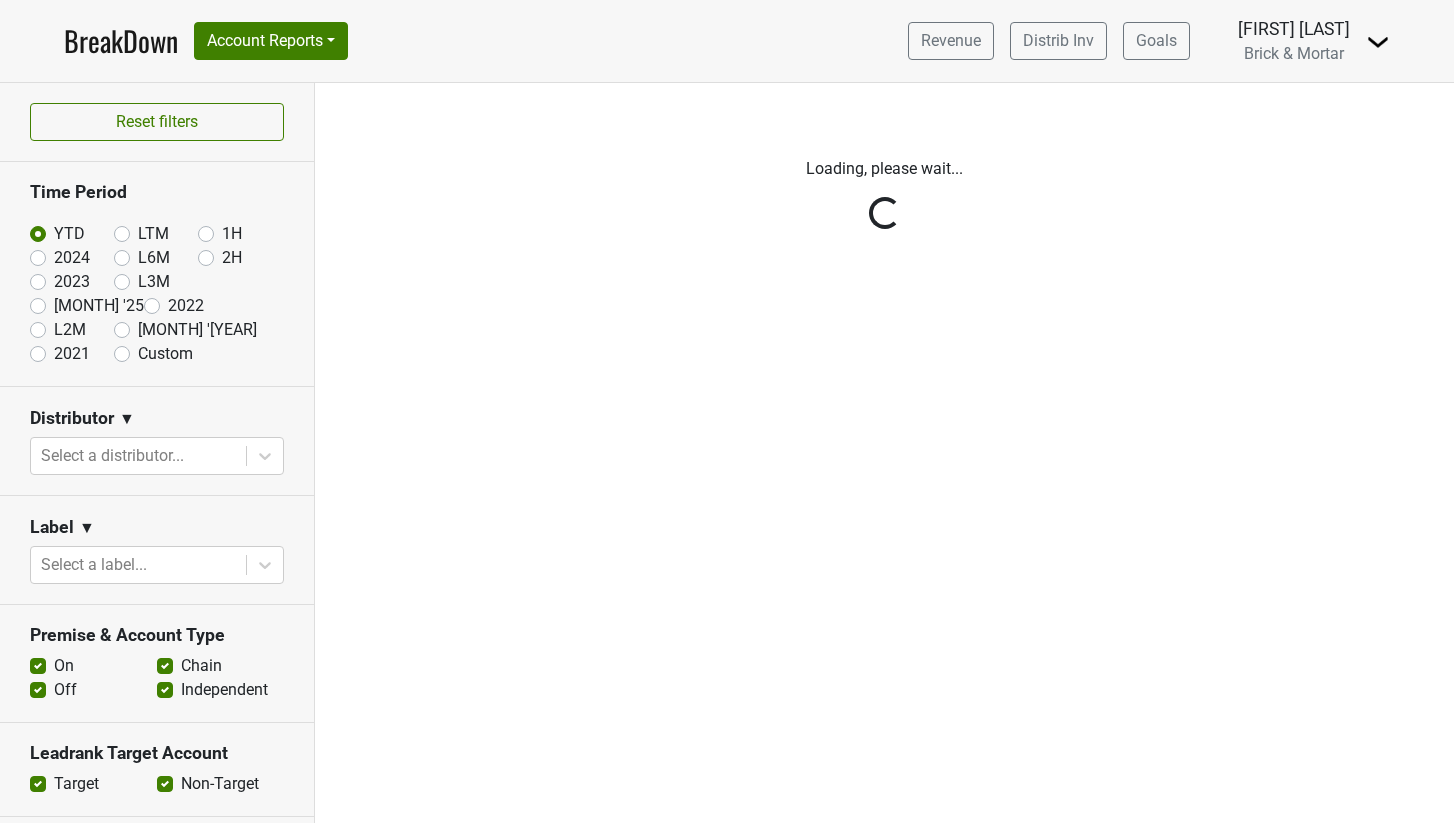 scroll, scrollTop: 0, scrollLeft: 0, axis: both 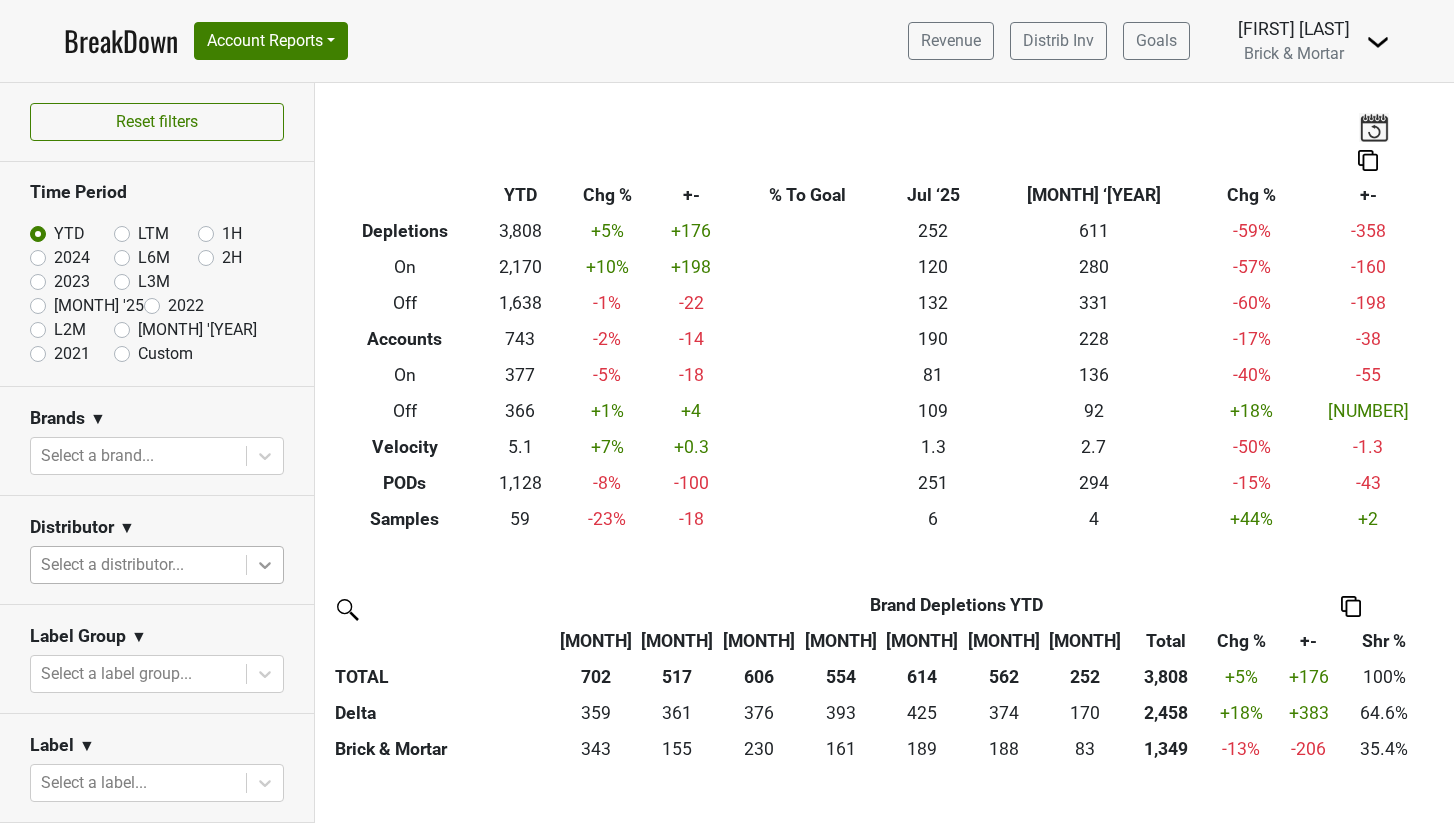 click 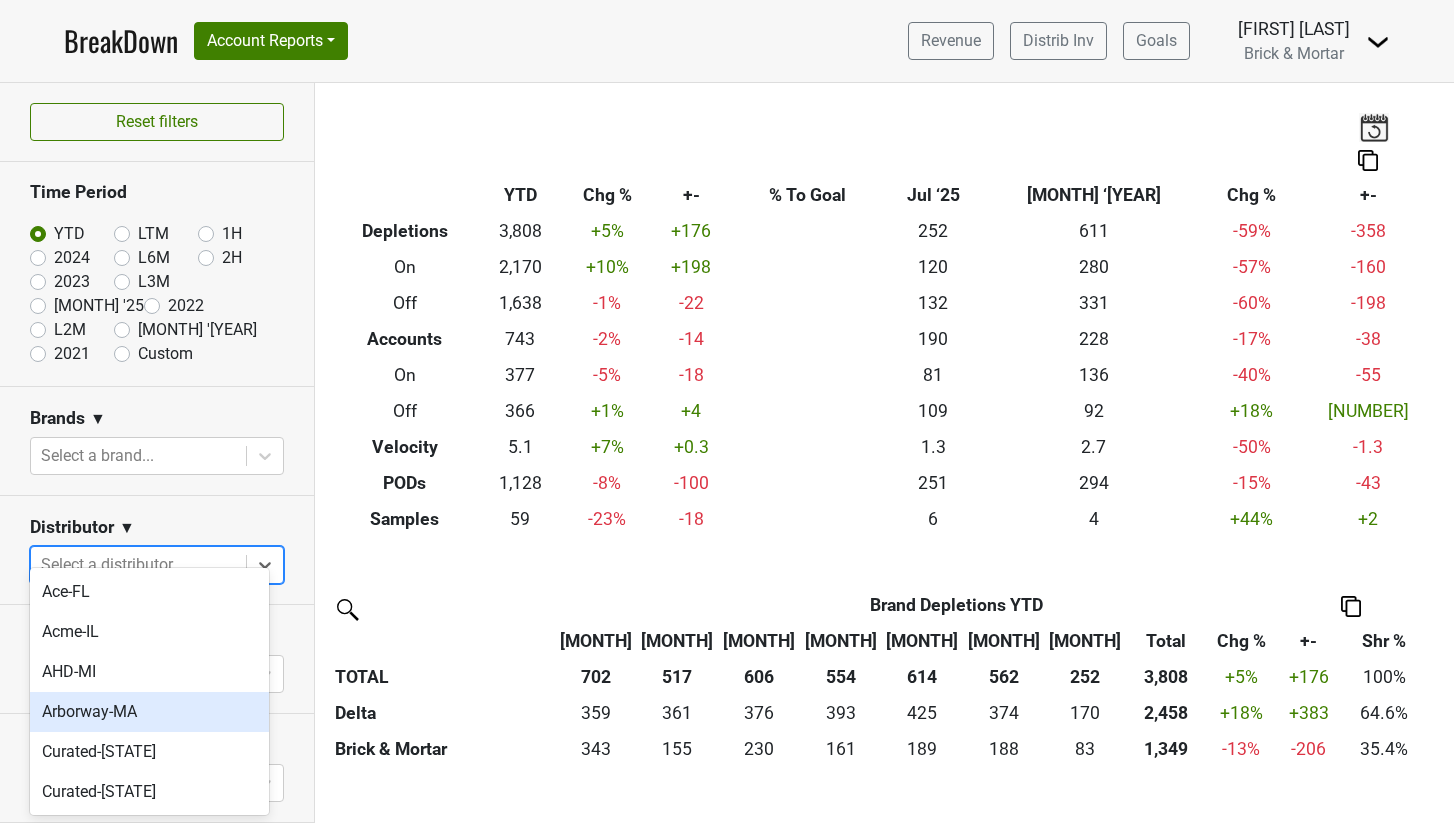click on "[DISTRIBUTOR]-[STATE]" at bounding box center [149, 712] 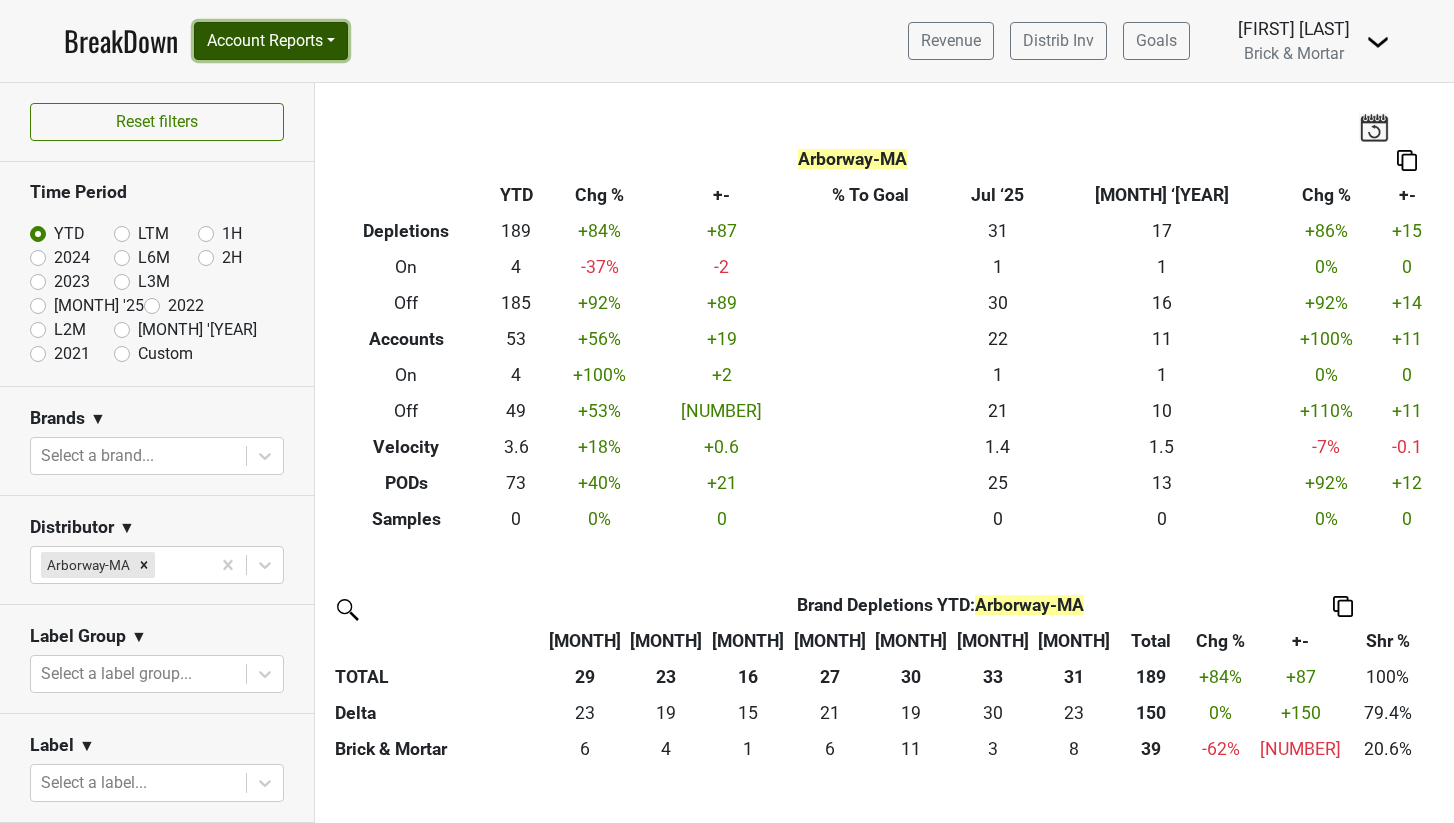 click on "Account Reports" at bounding box center (271, 41) 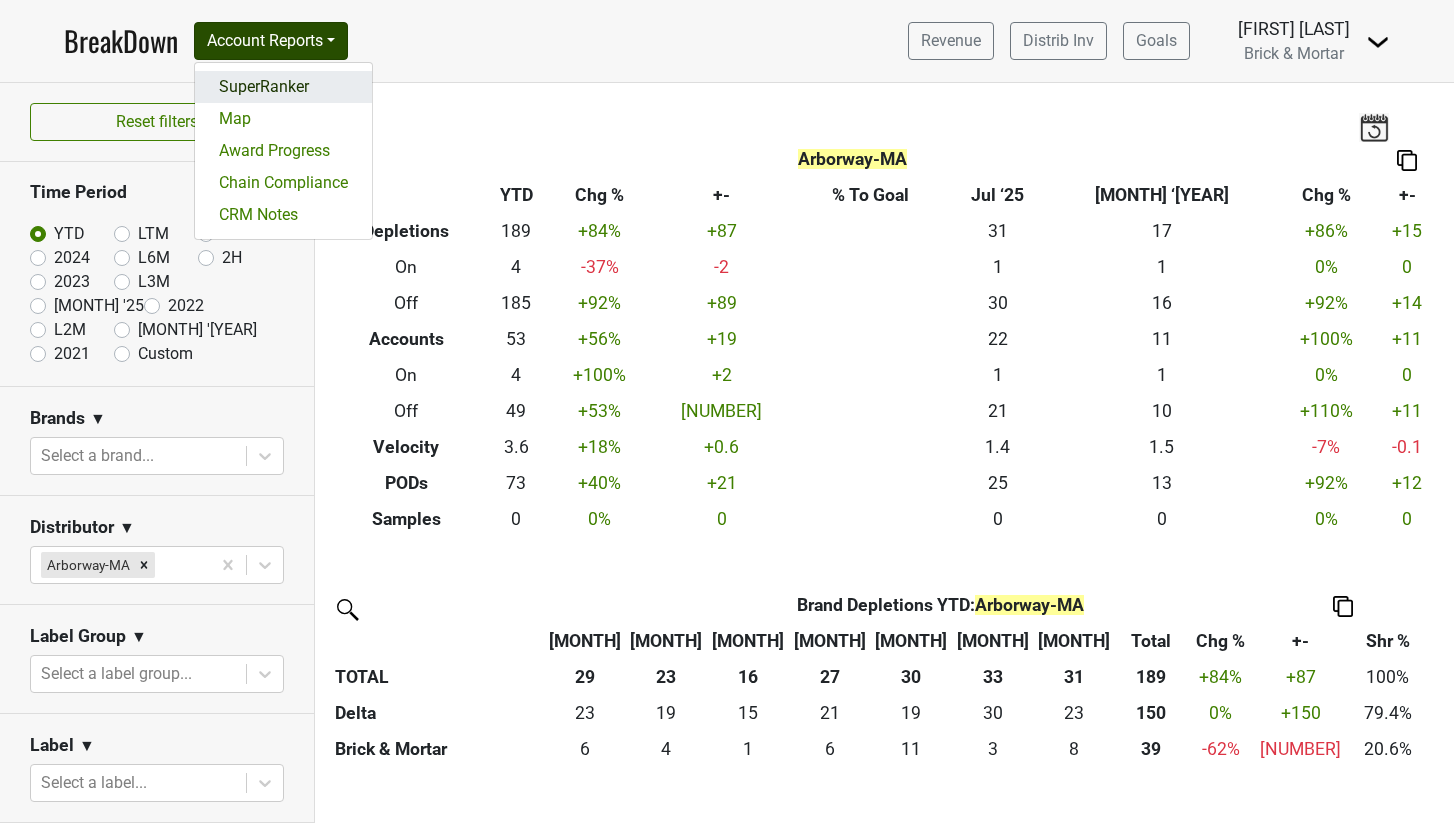 click on "SuperRanker" at bounding box center (283, 87) 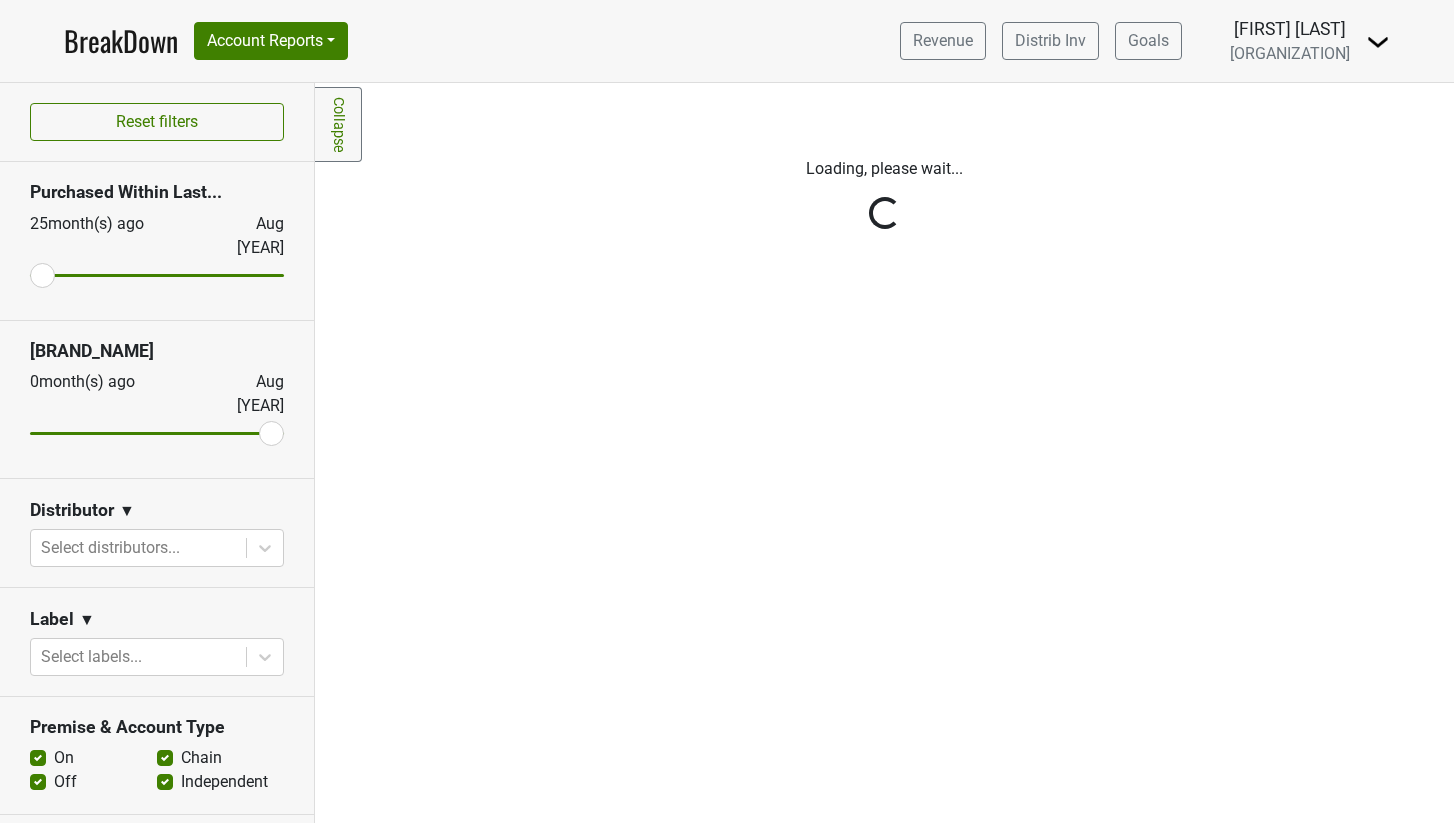 scroll, scrollTop: 0, scrollLeft: 0, axis: both 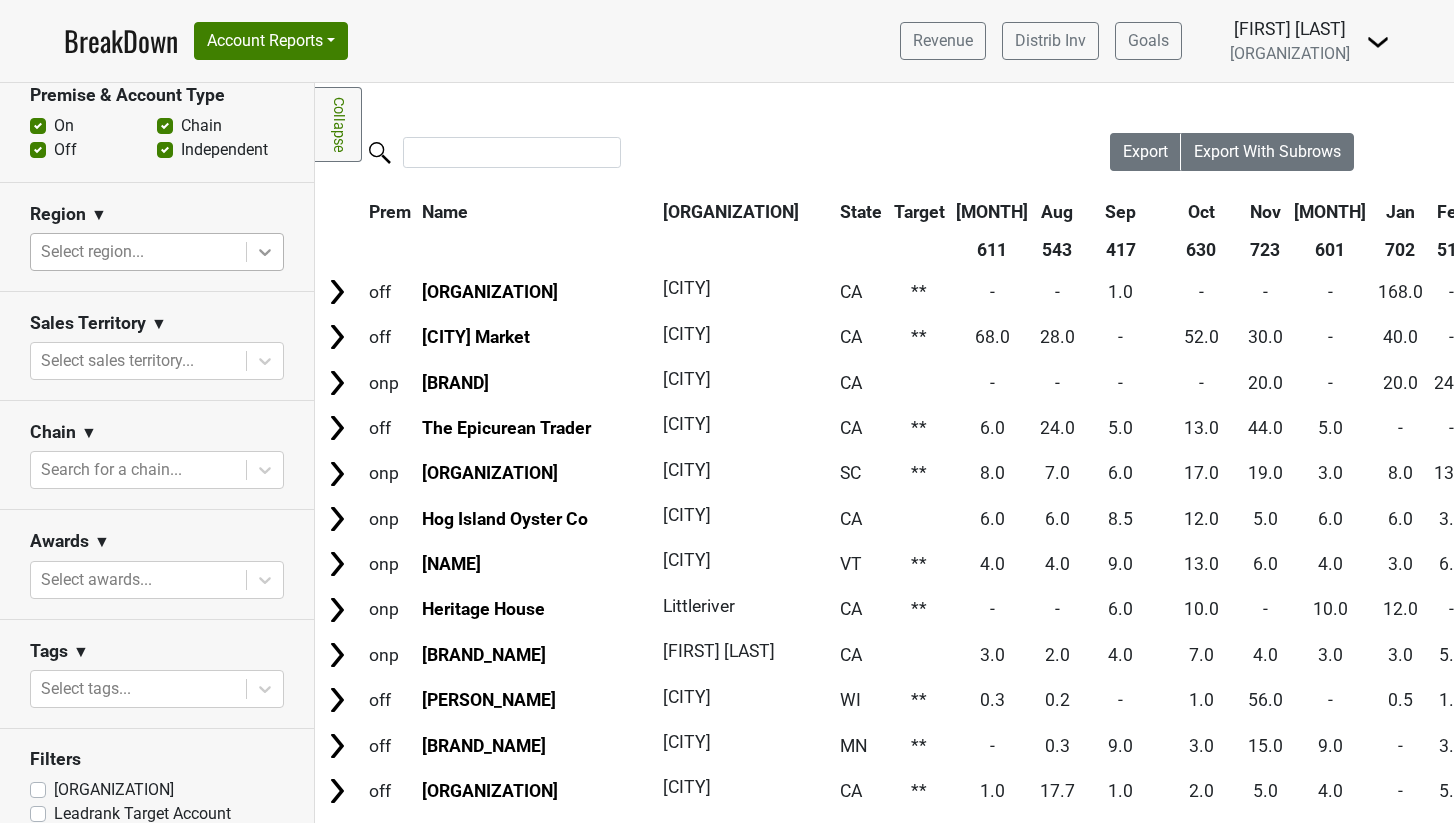 click 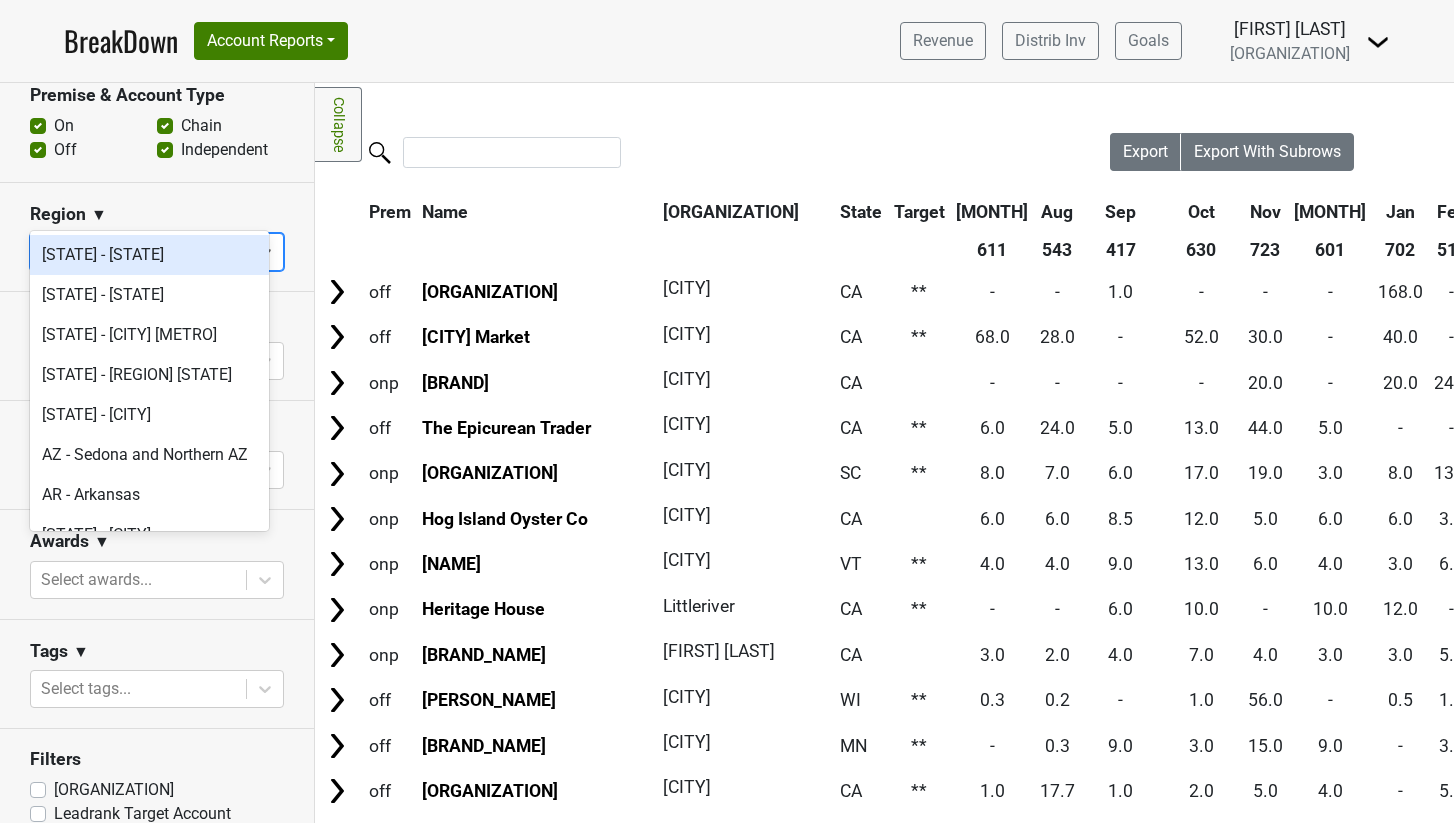 click on "Region ▼ option AL - Alabama focused, 1 of 135. 135 results available. Use Up and Down to choose options, press Enter to select the currently focused option, press Escape to exit the menu, press Tab to select the option and exit the menu. Select region..." at bounding box center (157, 237) 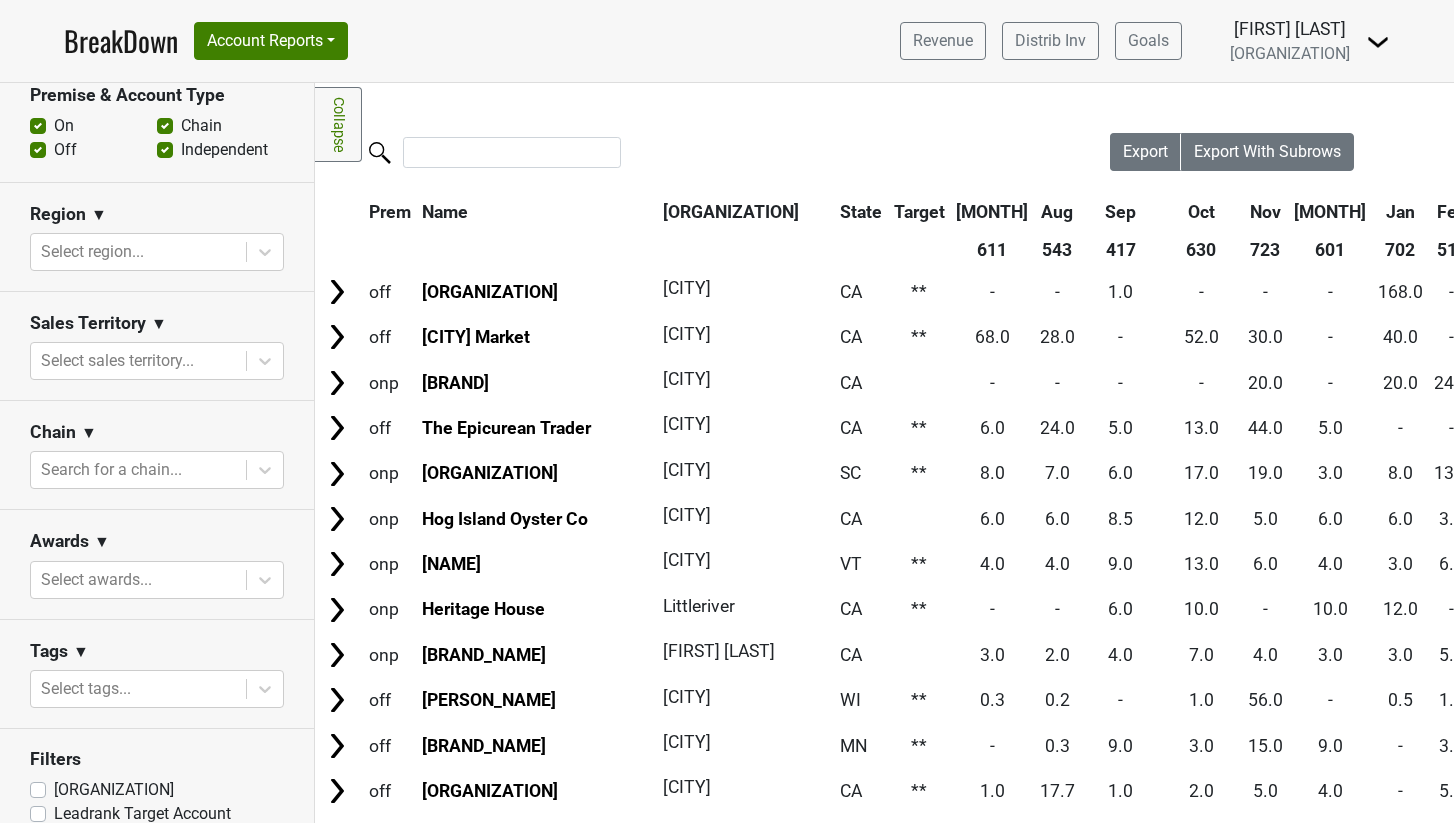 scroll, scrollTop: 0, scrollLeft: 0, axis: both 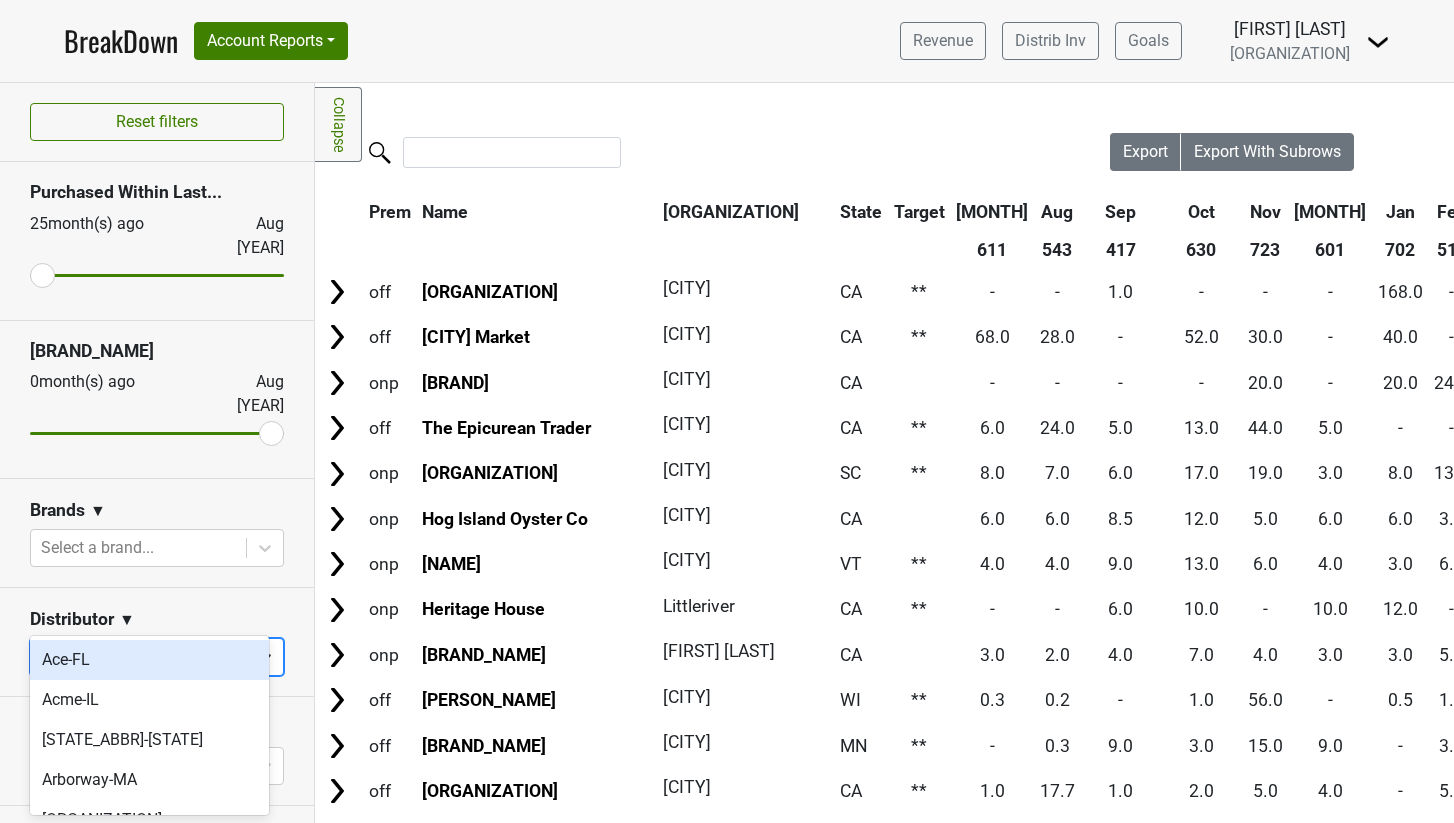 click at bounding box center (265, 657) 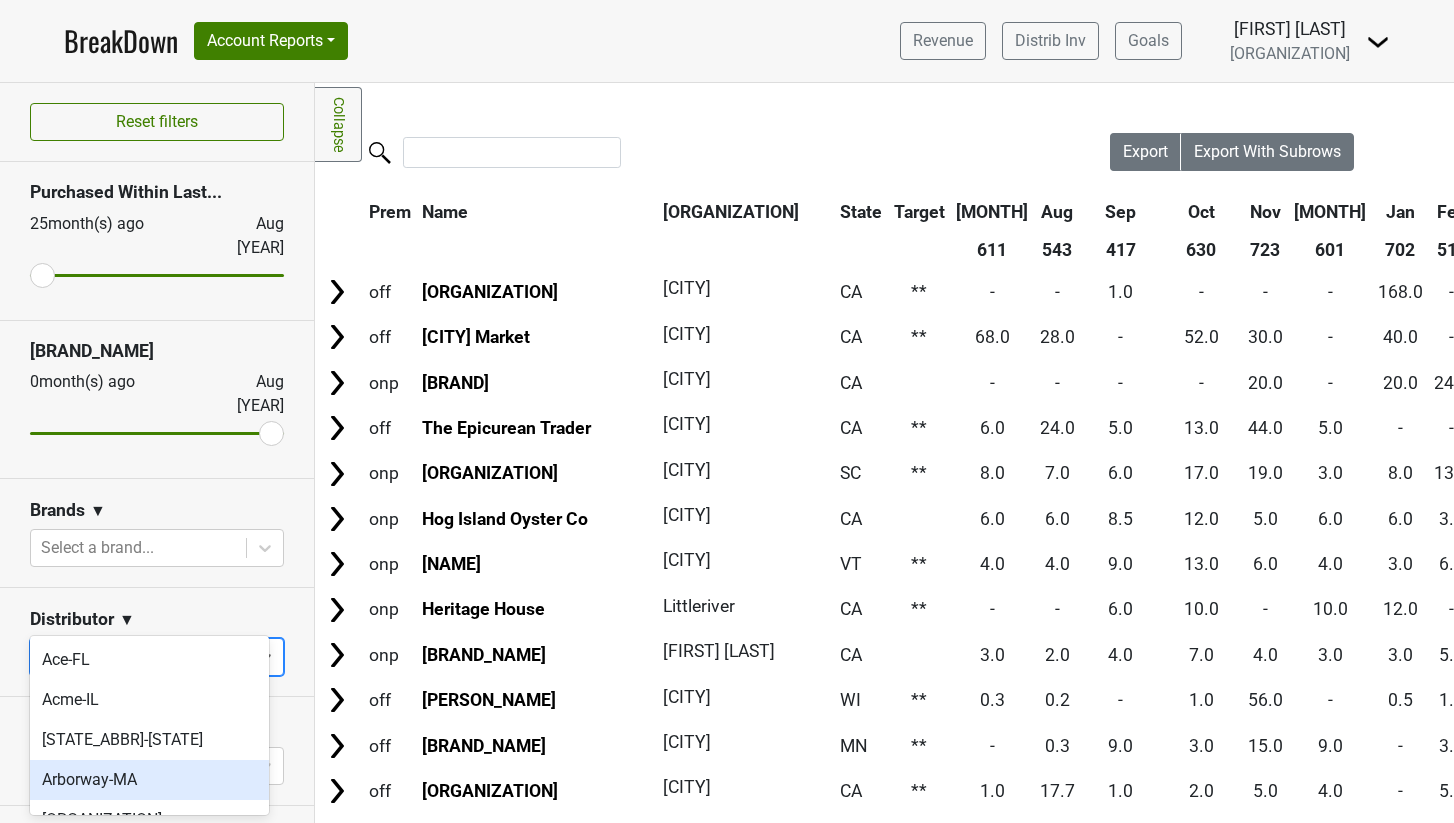 click on "Arborway-MA" at bounding box center [149, 780] 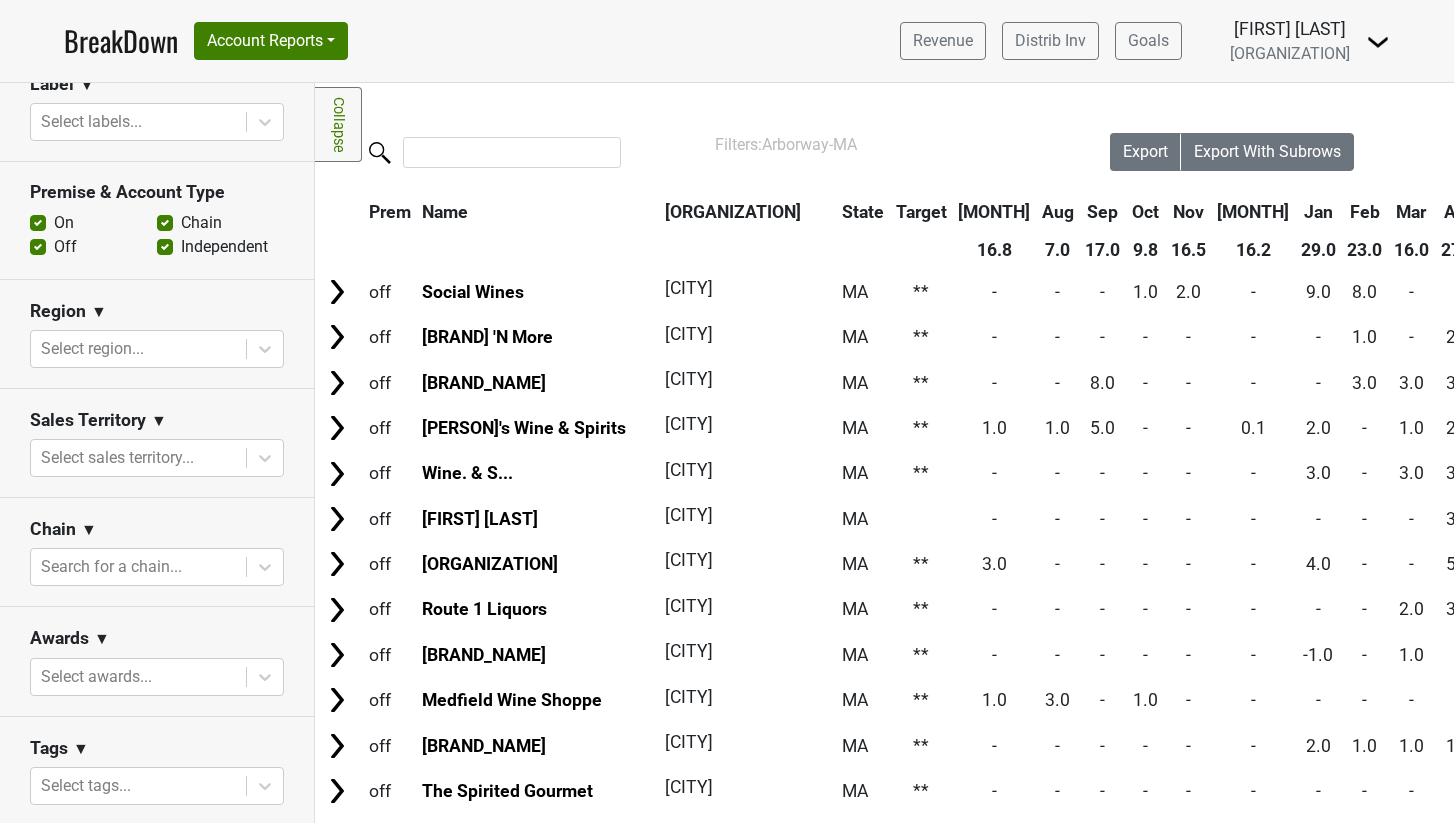 scroll, scrollTop: 850, scrollLeft: 0, axis: vertical 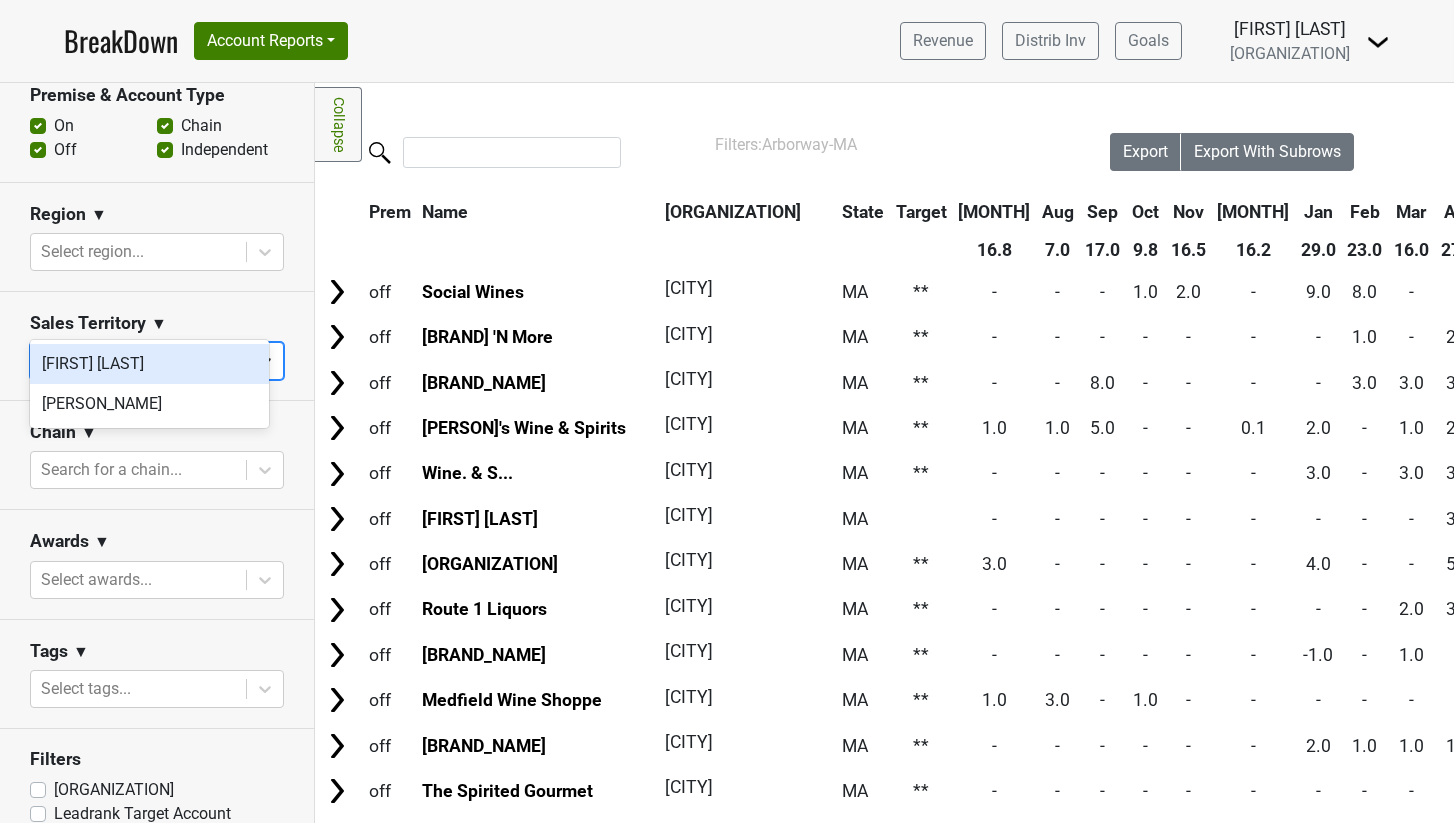 click 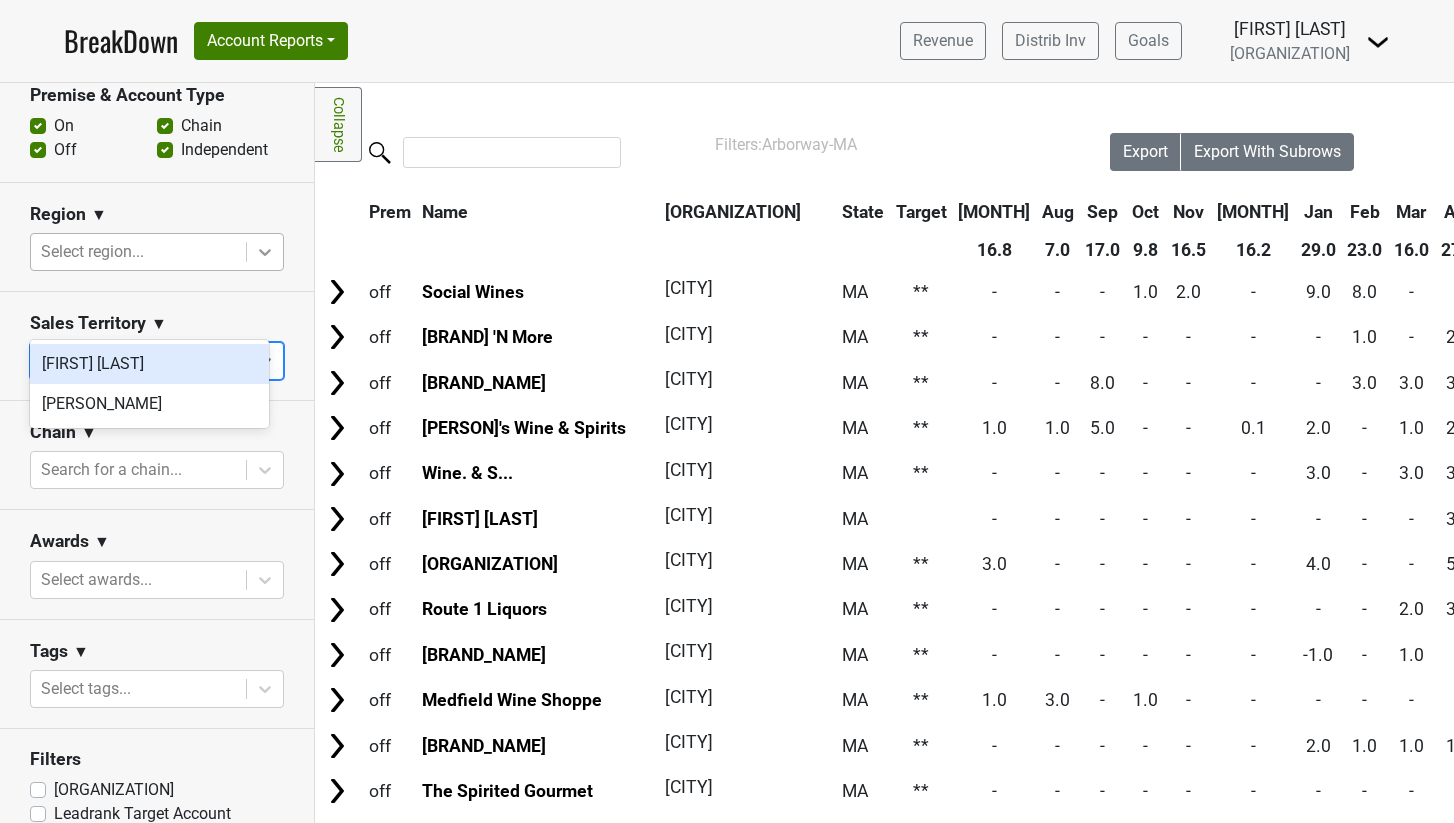 click 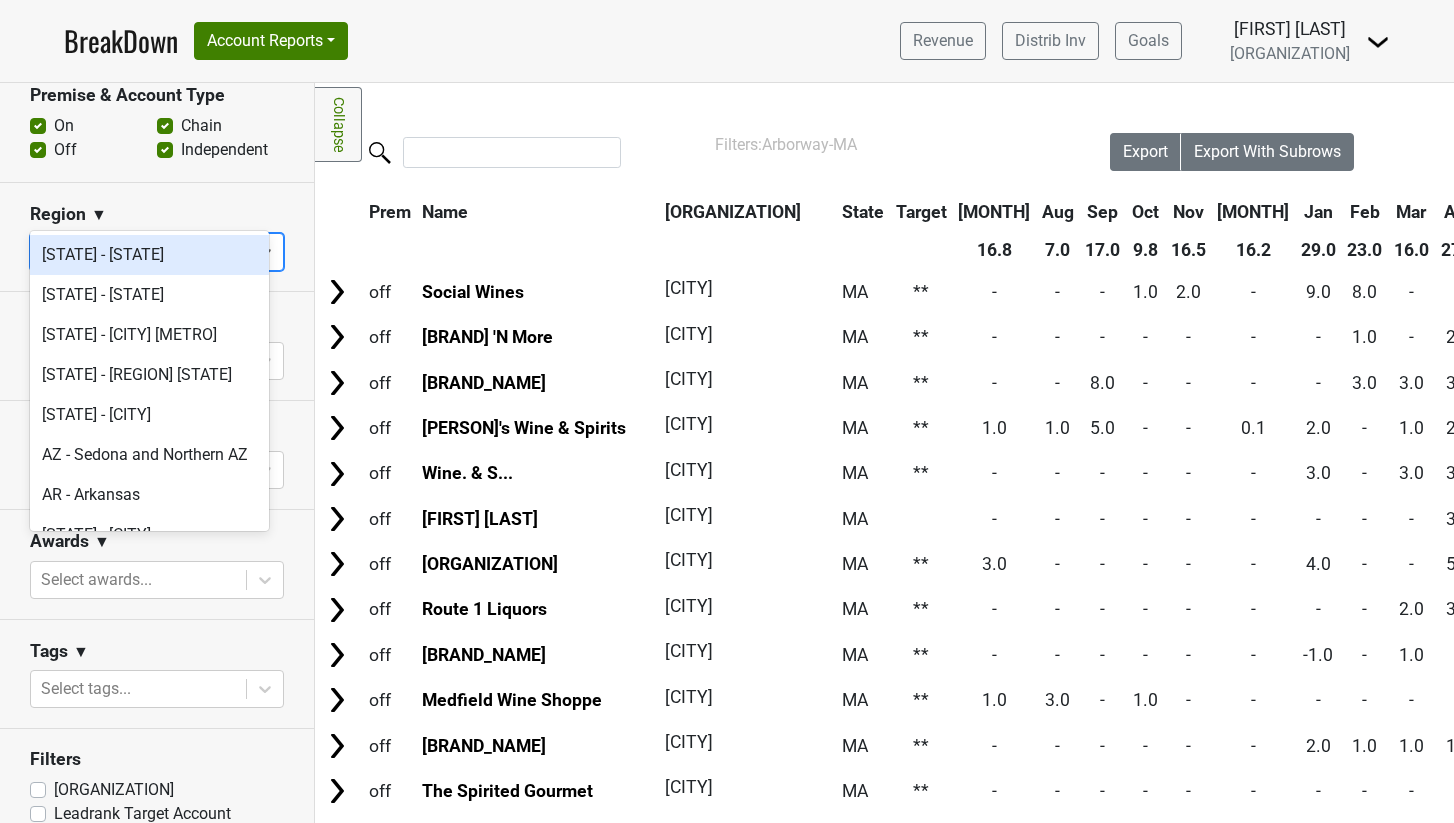 click on "BreakDown
Account Reports
SuperRanker
Map
Award Progress
Chain Compliance
CRM Notes
Revenue
Distrib Inv
Goals
Anne Cameron" at bounding box center [727, 41] 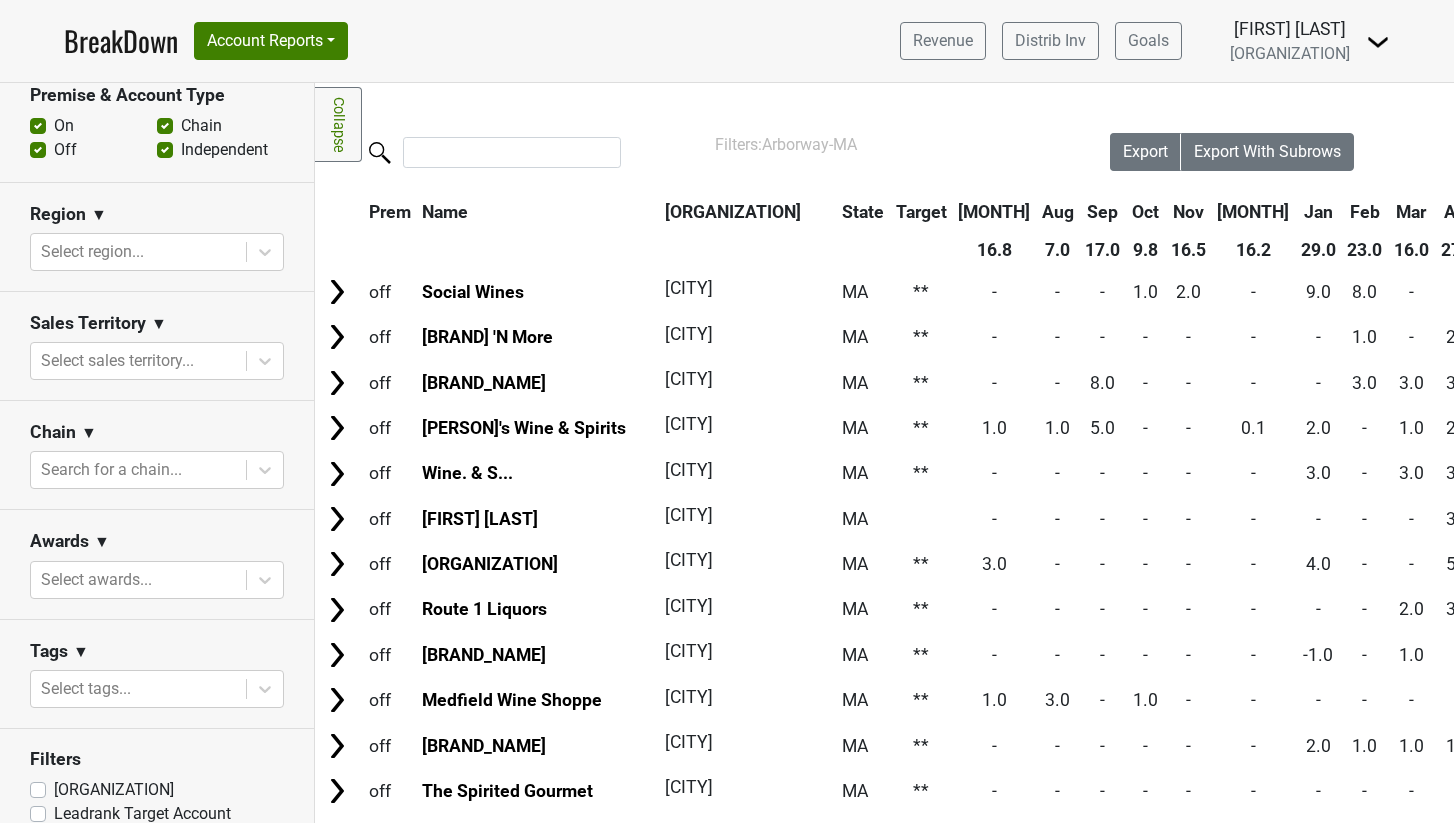 click on "City" at bounding box center (742, 212) 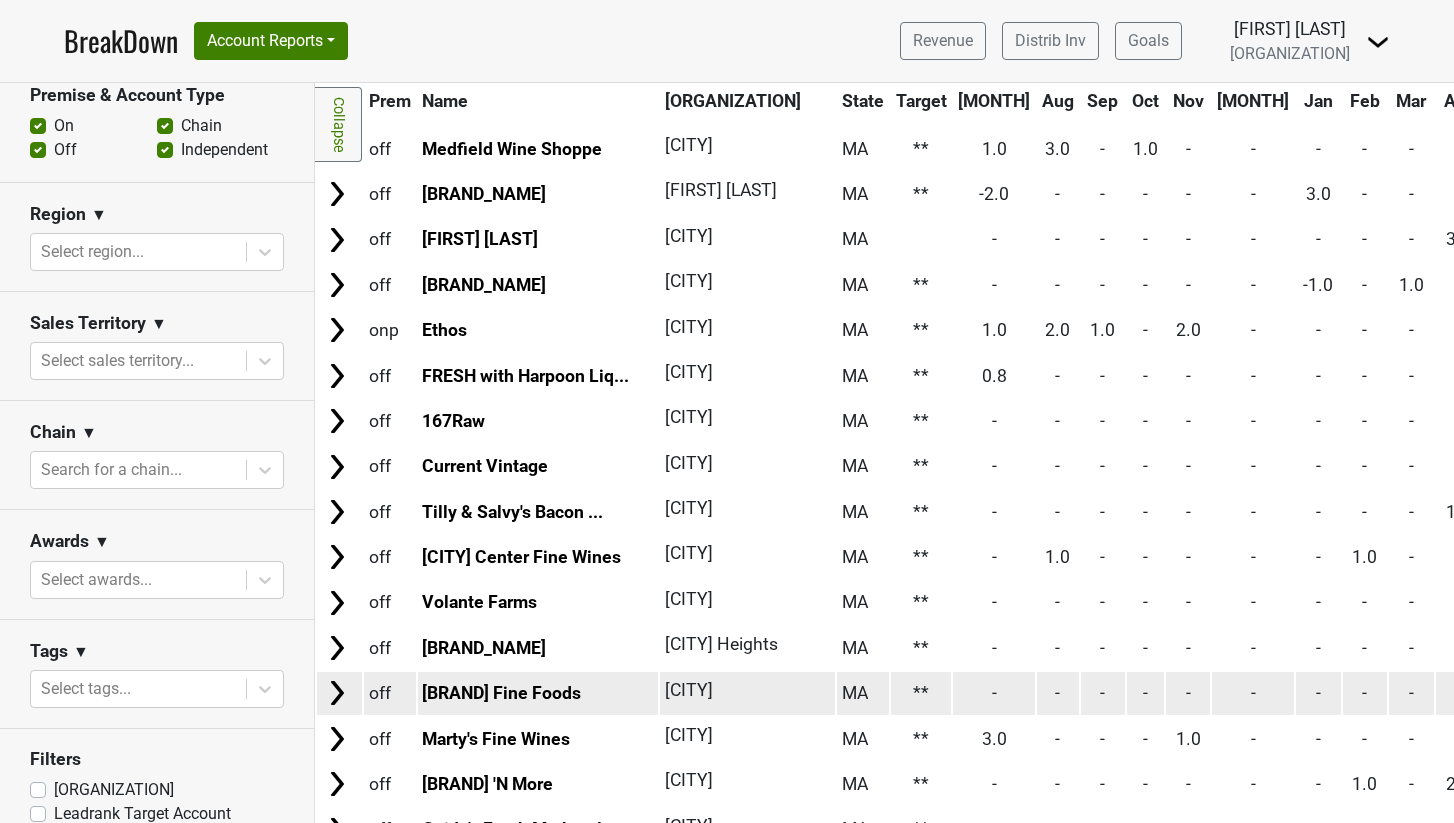scroll, scrollTop: 2442, scrollLeft: 0, axis: vertical 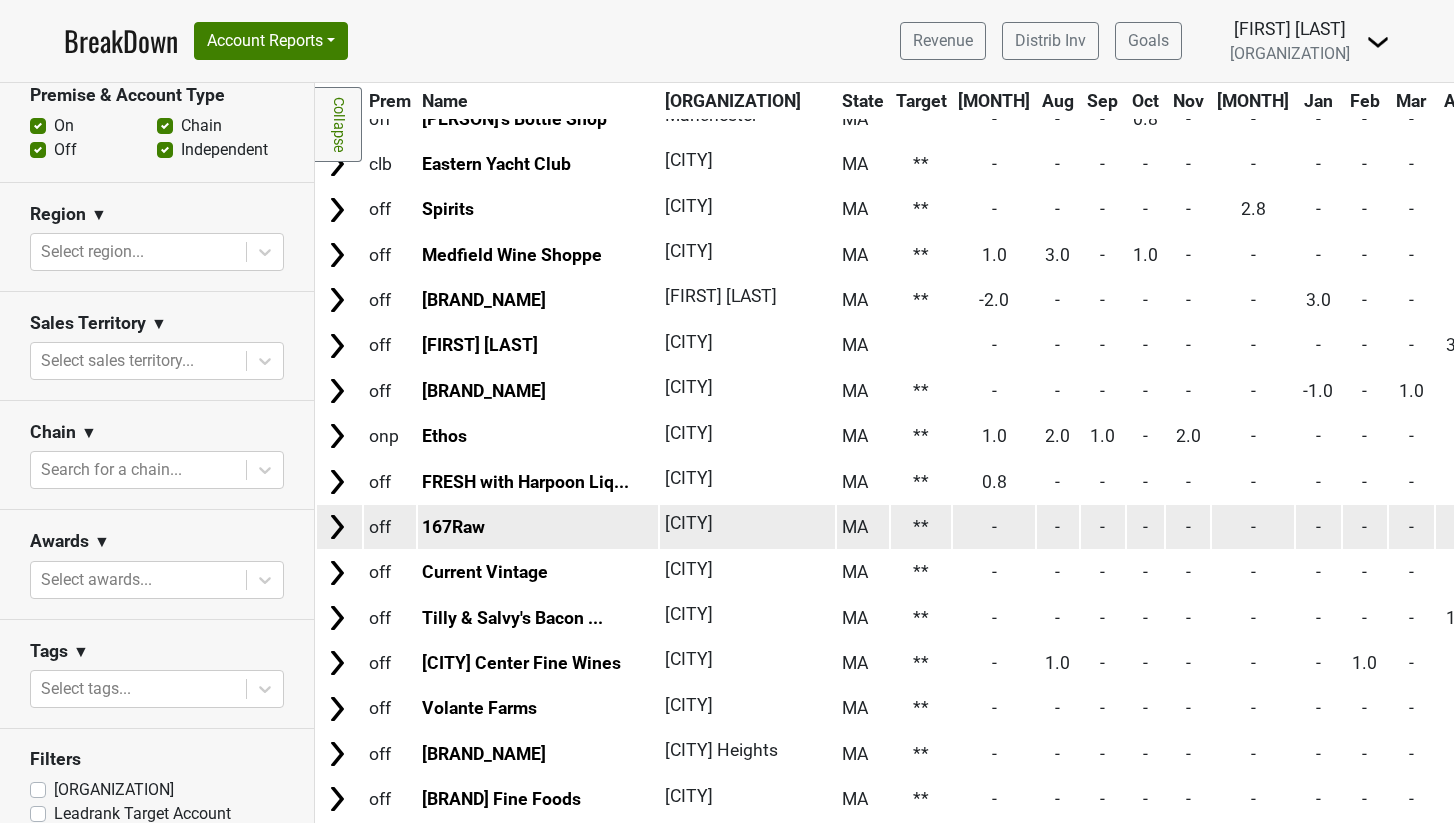 click at bounding box center (337, 527) 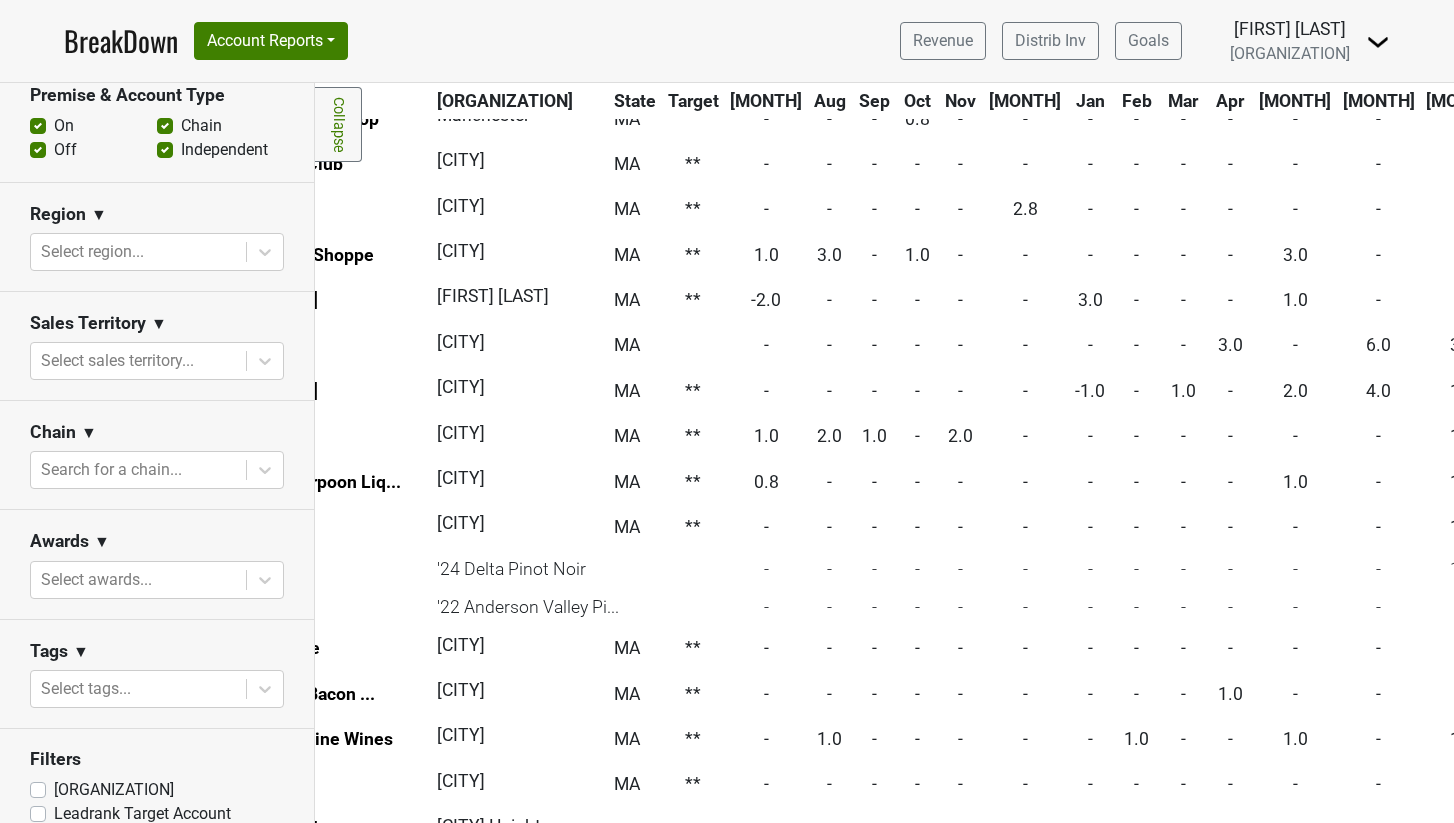 scroll, scrollTop: 2442, scrollLeft: 0, axis: vertical 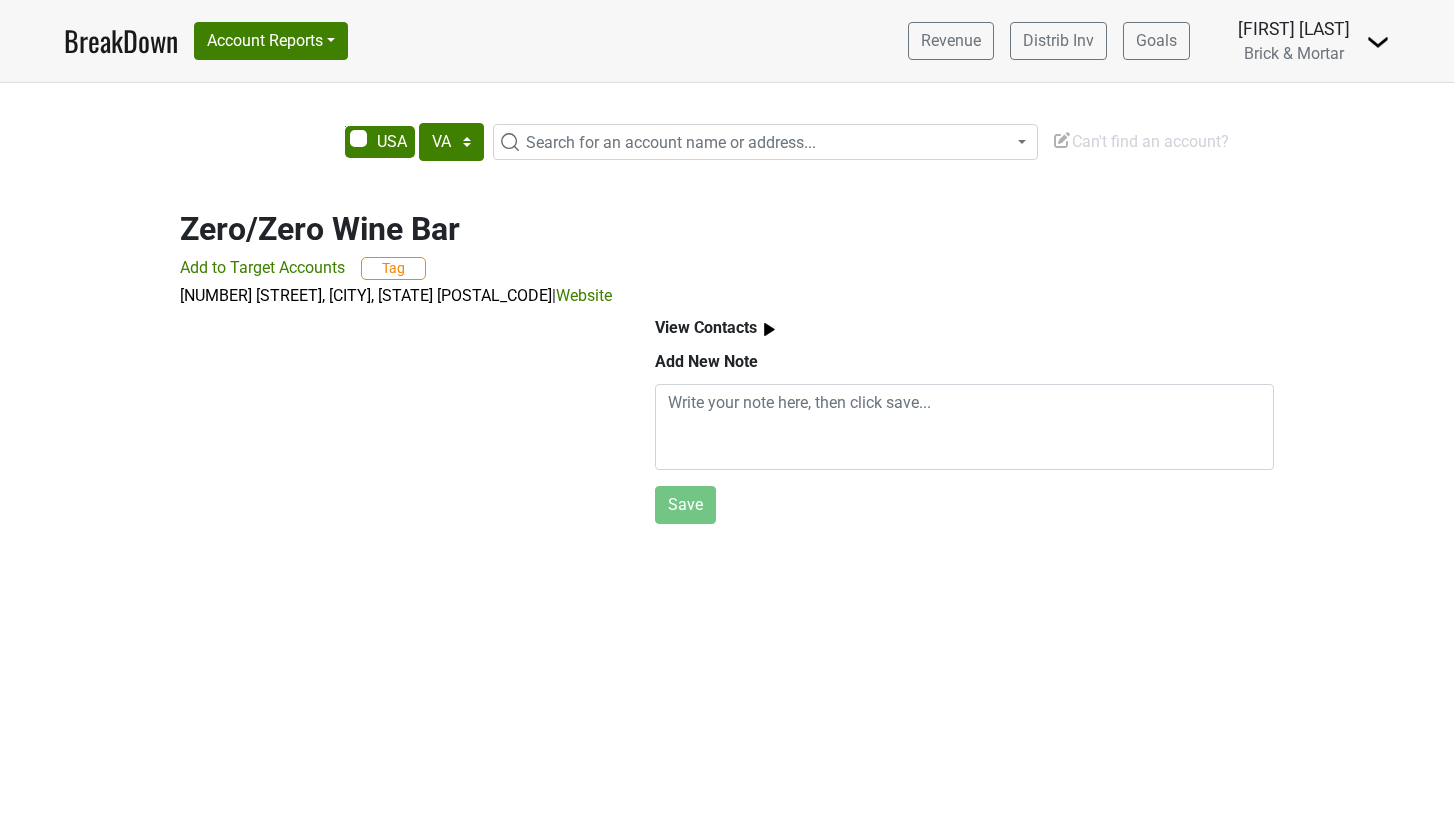 select on "VA" 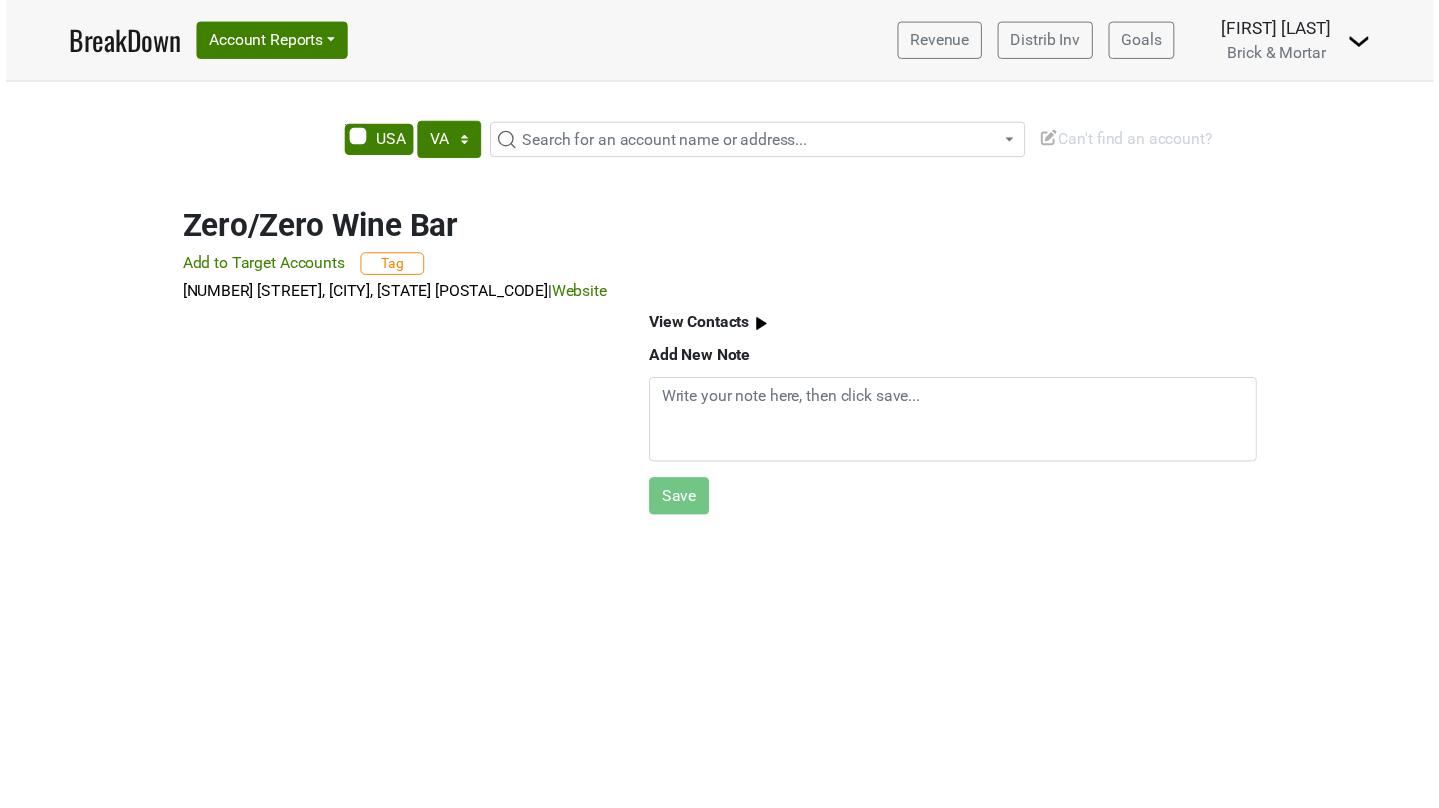 scroll, scrollTop: 0, scrollLeft: 0, axis: both 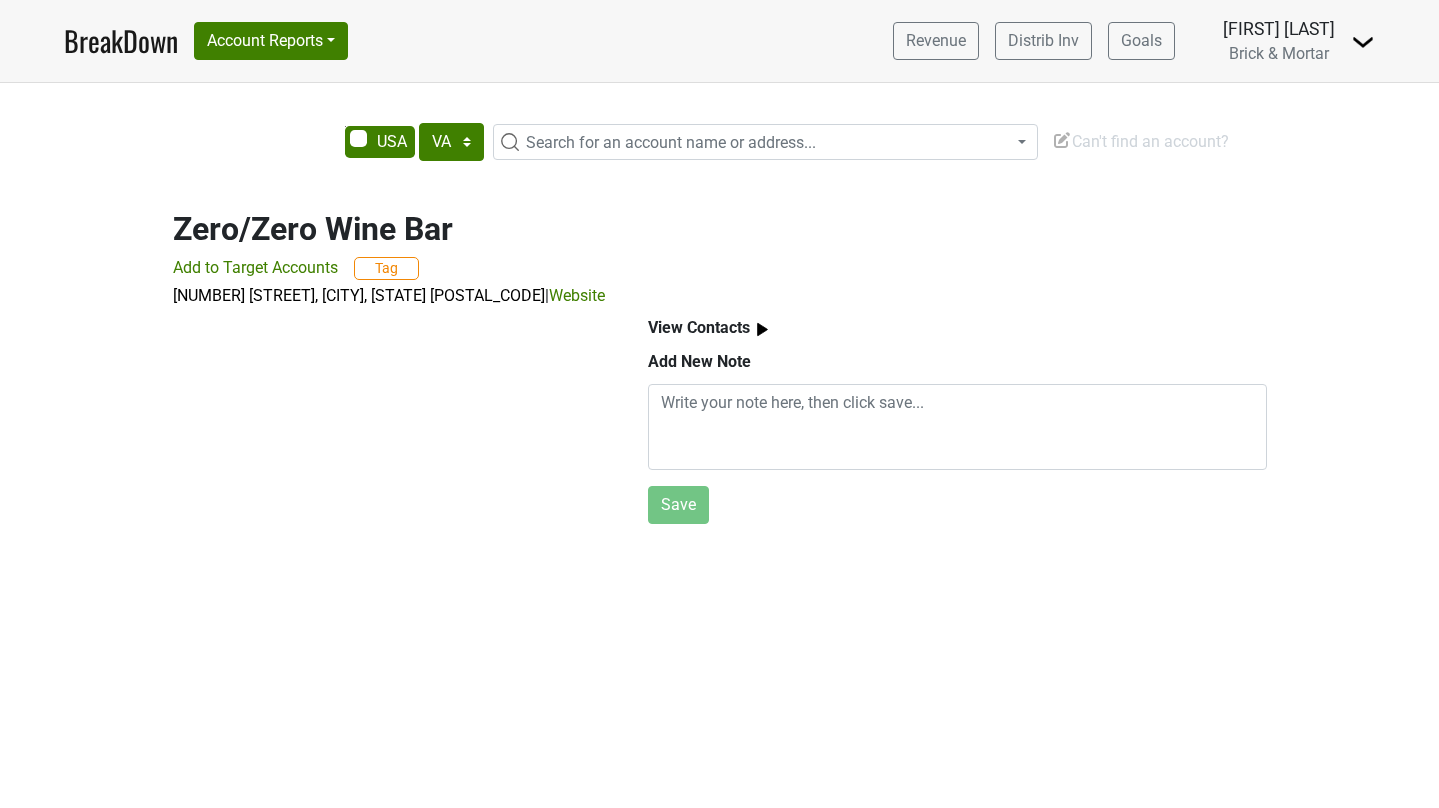 click on "Revenue
Distrib Inv
Goals
[NAME] [LAST]
Brick & Mortar
Control Center
Open Leadrank
Logout" at bounding box center [1126, 41] 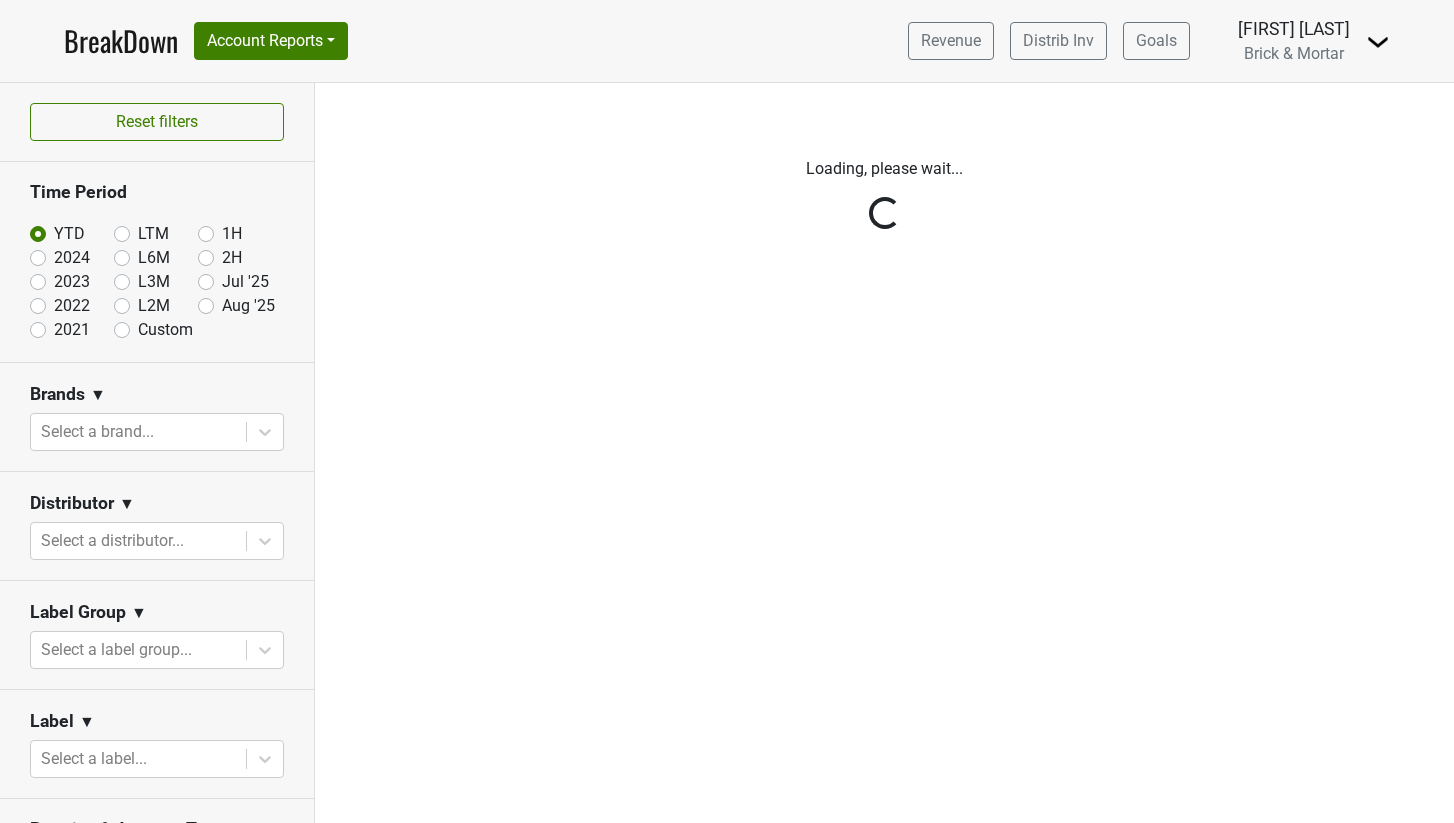 scroll, scrollTop: 0, scrollLeft: 0, axis: both 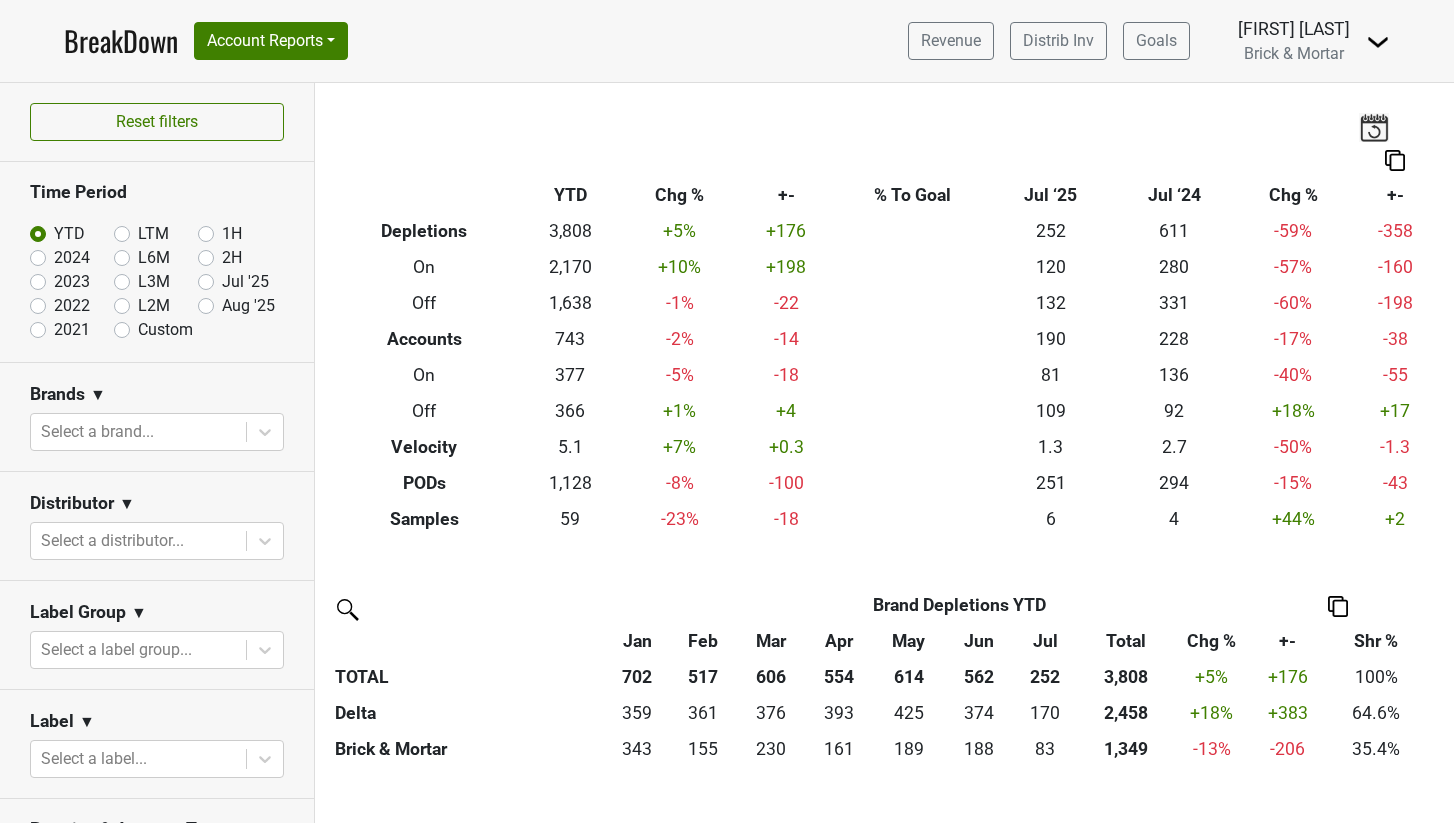 click at bounding box center (1378, 42) 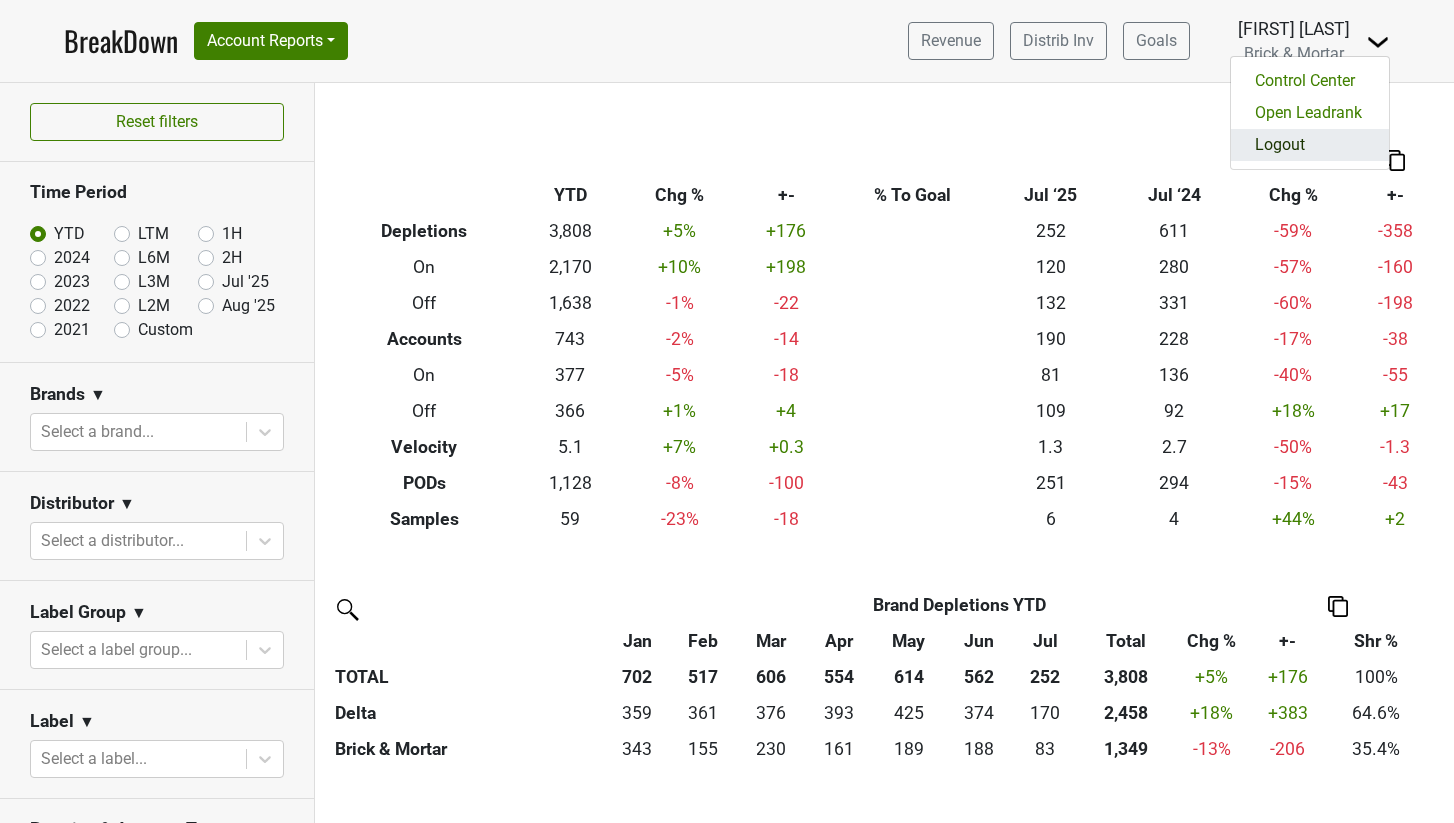 click on "Logout" at bounding box center [1310, 145] 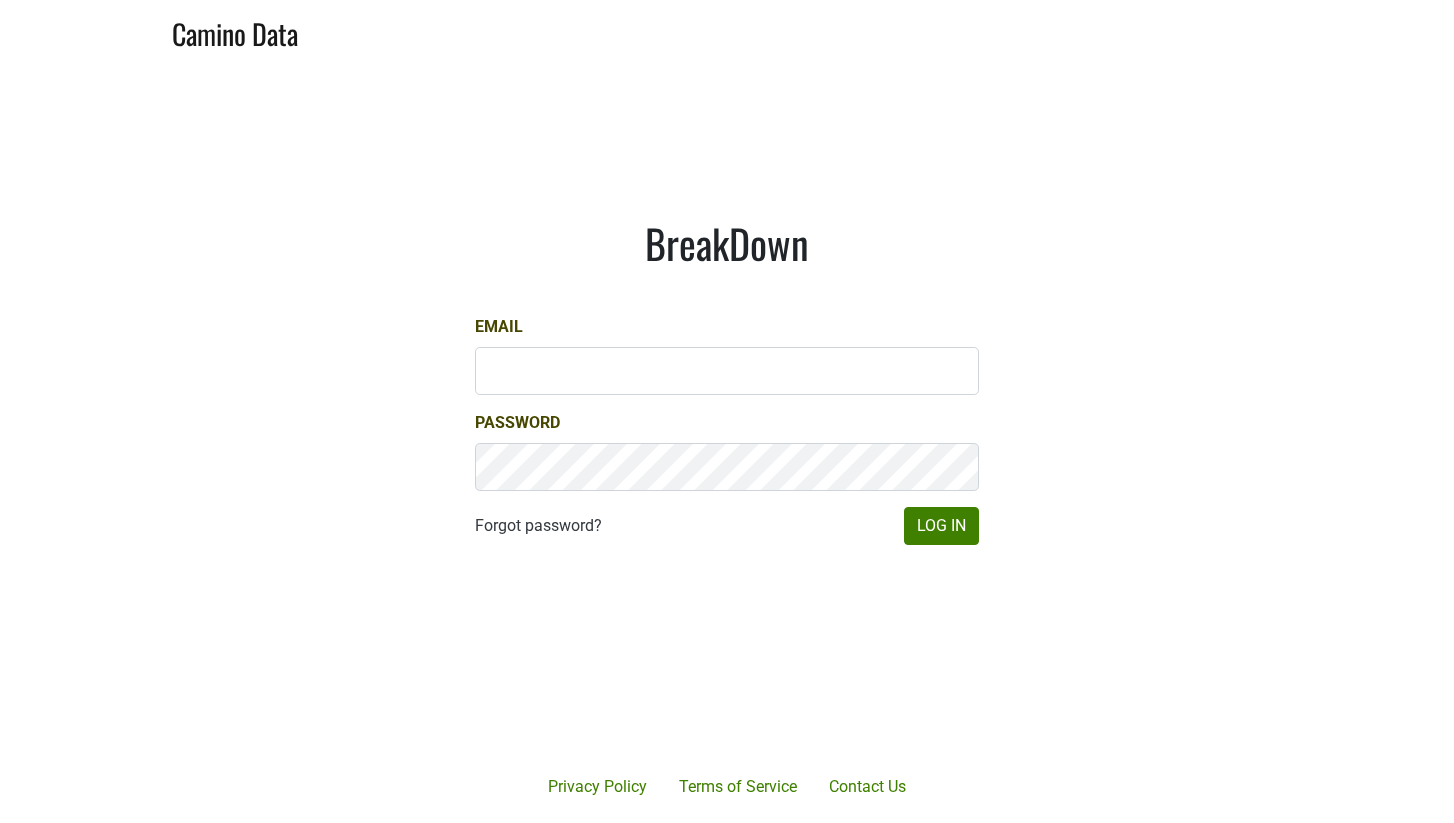 scroll, scrollTop: 0, scrollLeft: 0, axis: both 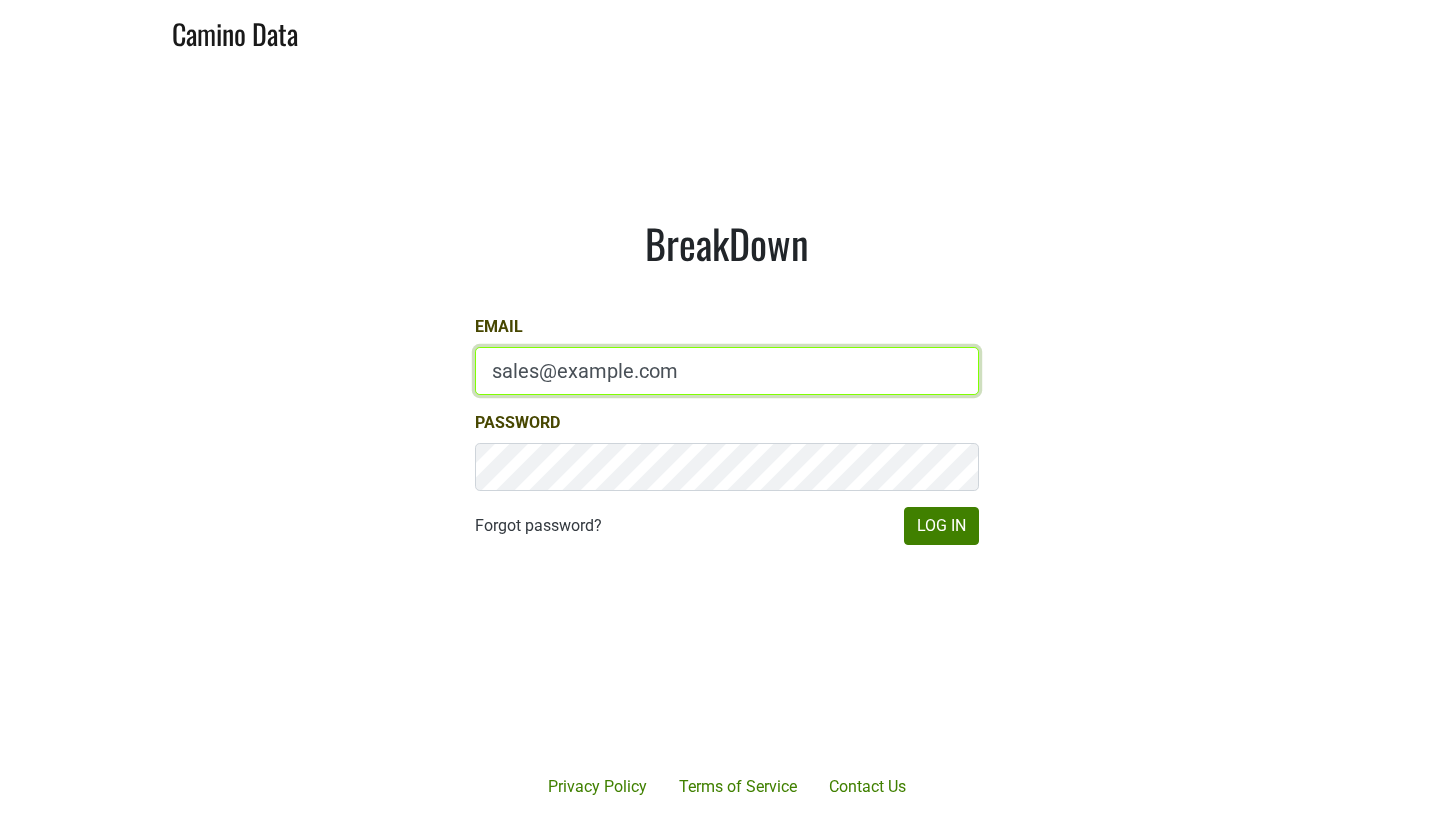 click on "sales@brickandmortarwines.com" at bounding box center [727, 371] 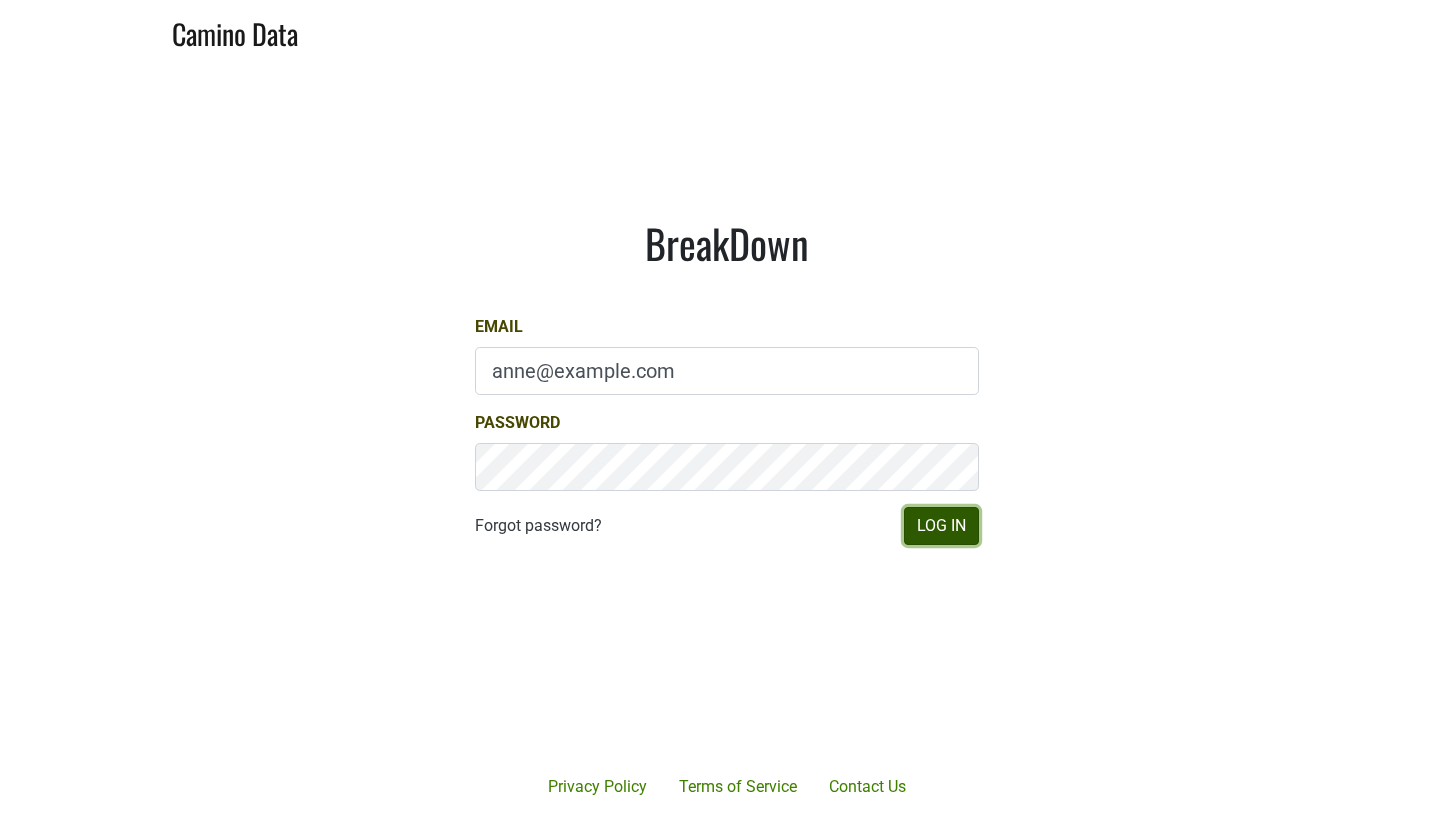 click on "Log In" at bounding box center (941, 526) 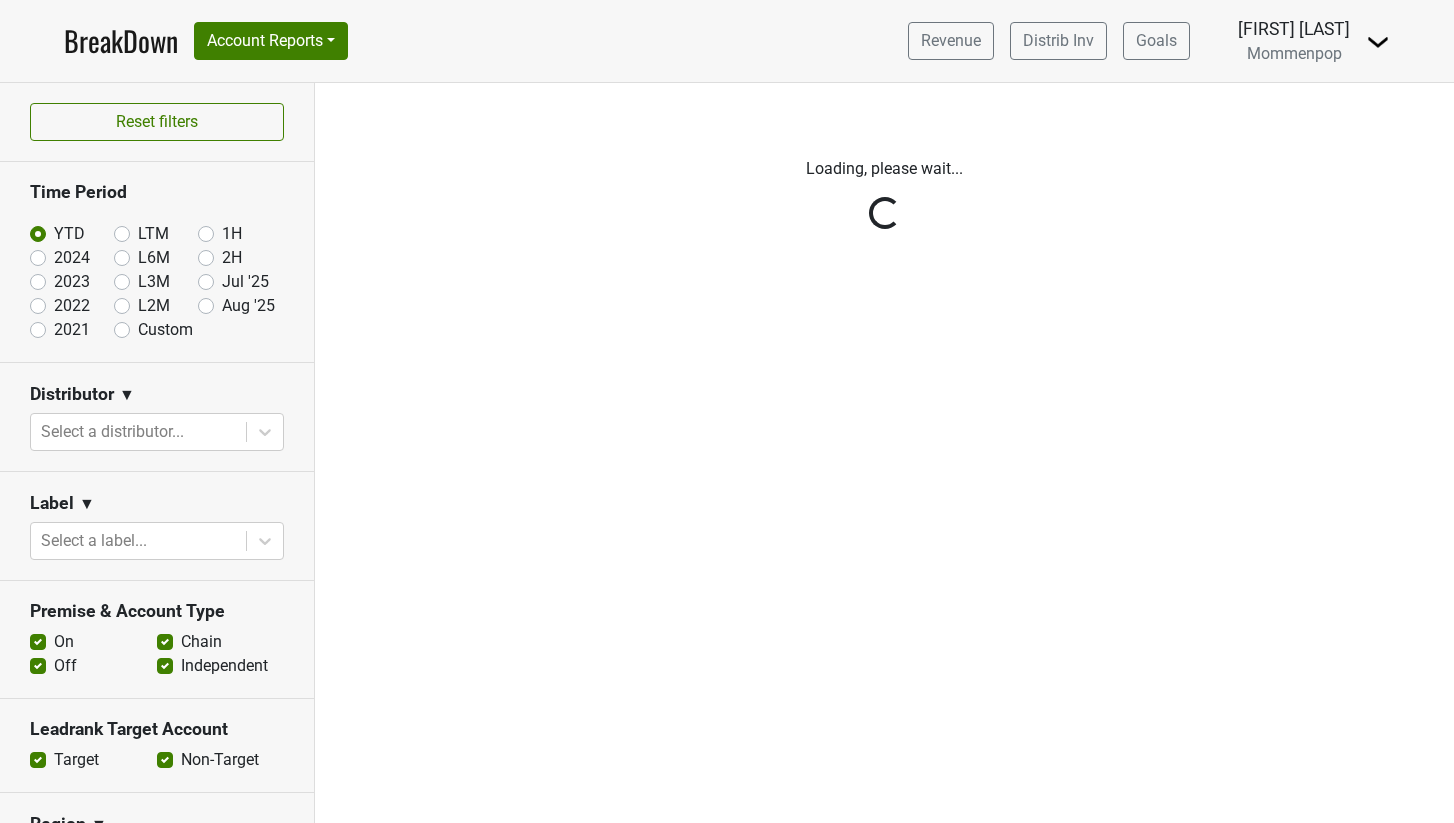 scroll, scrollTop: 0, scrollLeft: 0, axis: both 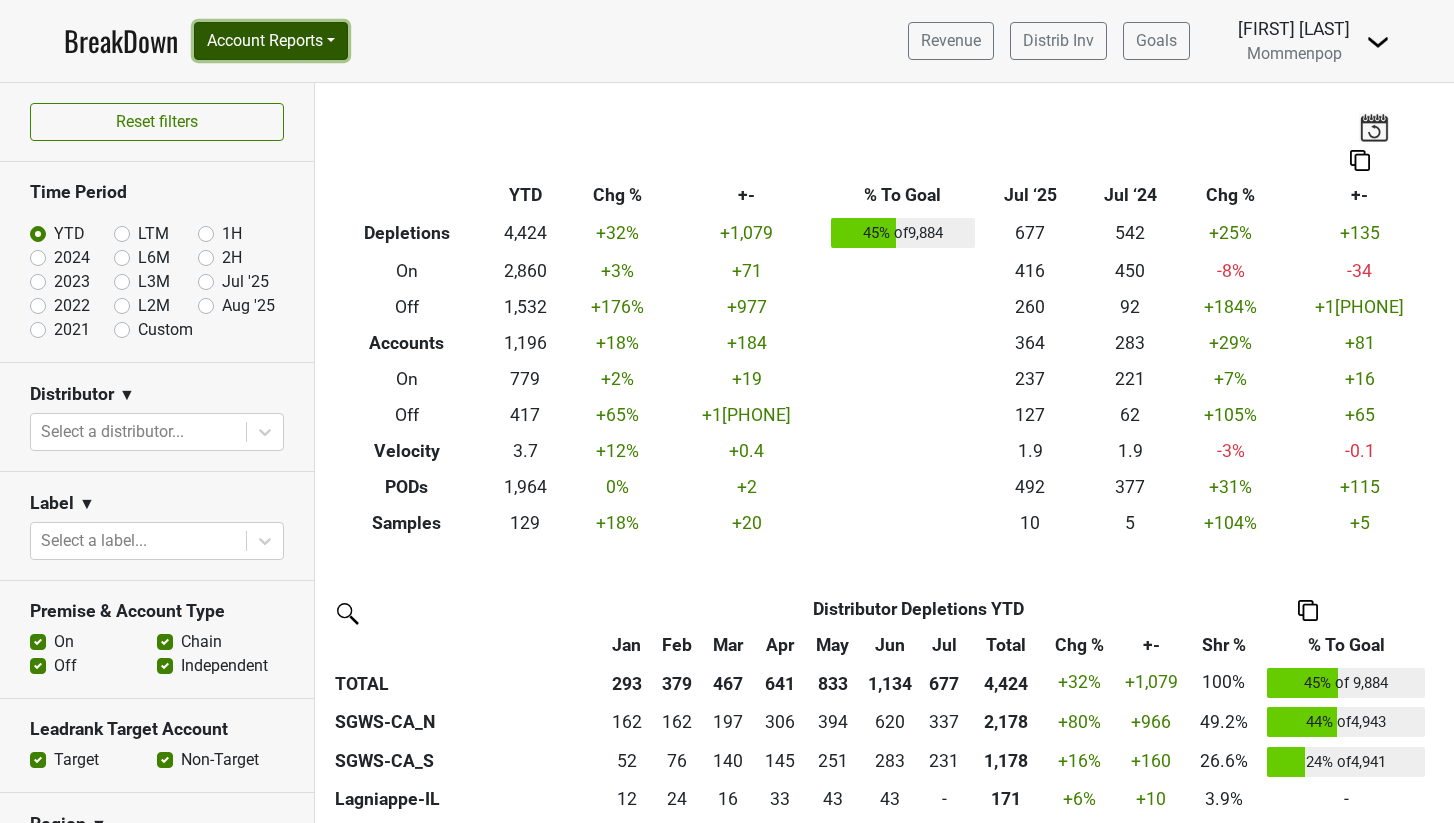 click on "Account Reports" at bounding box center [271, 41] 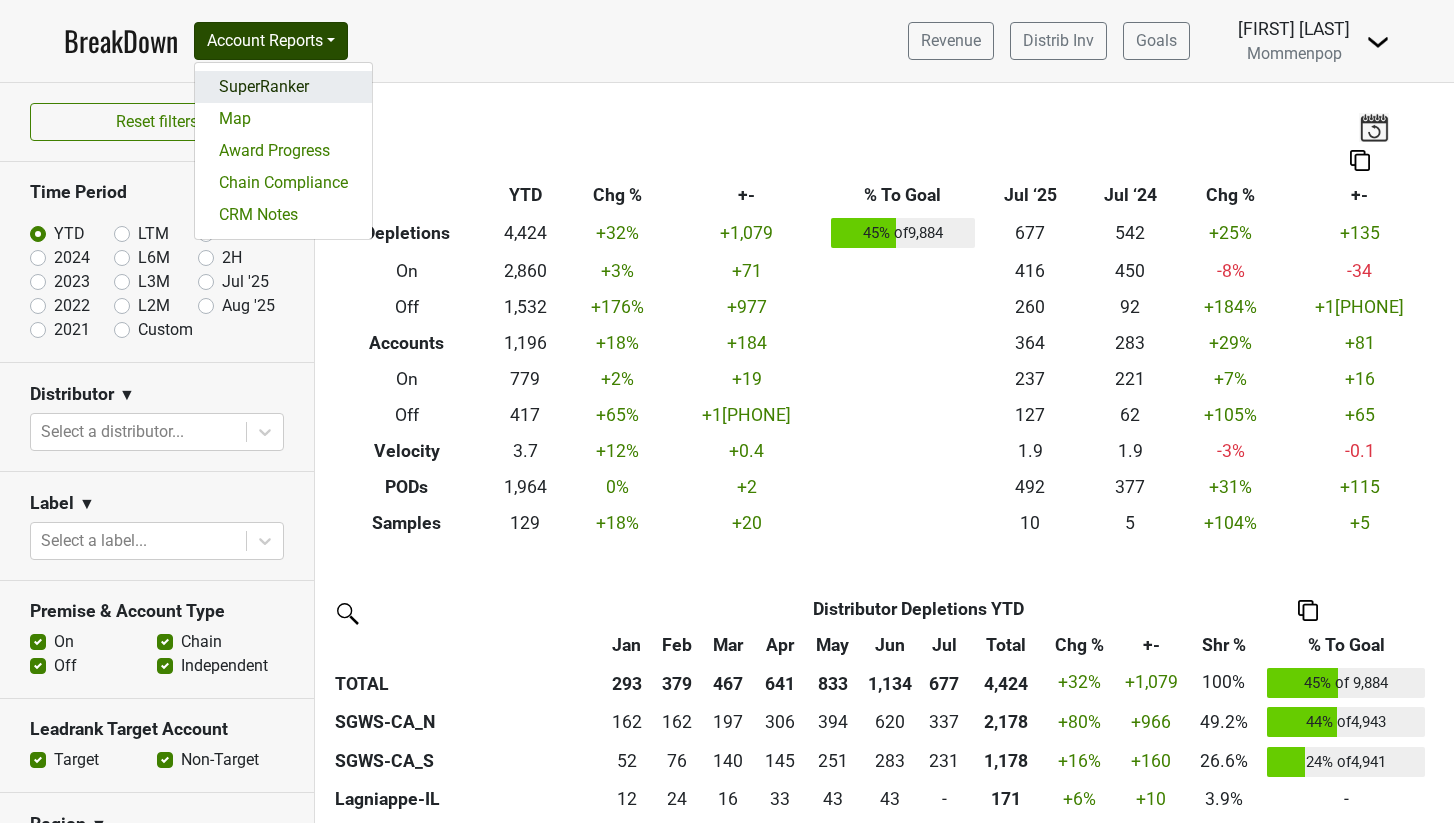 click on "SuperRanker" at bounding box center [283, 87] 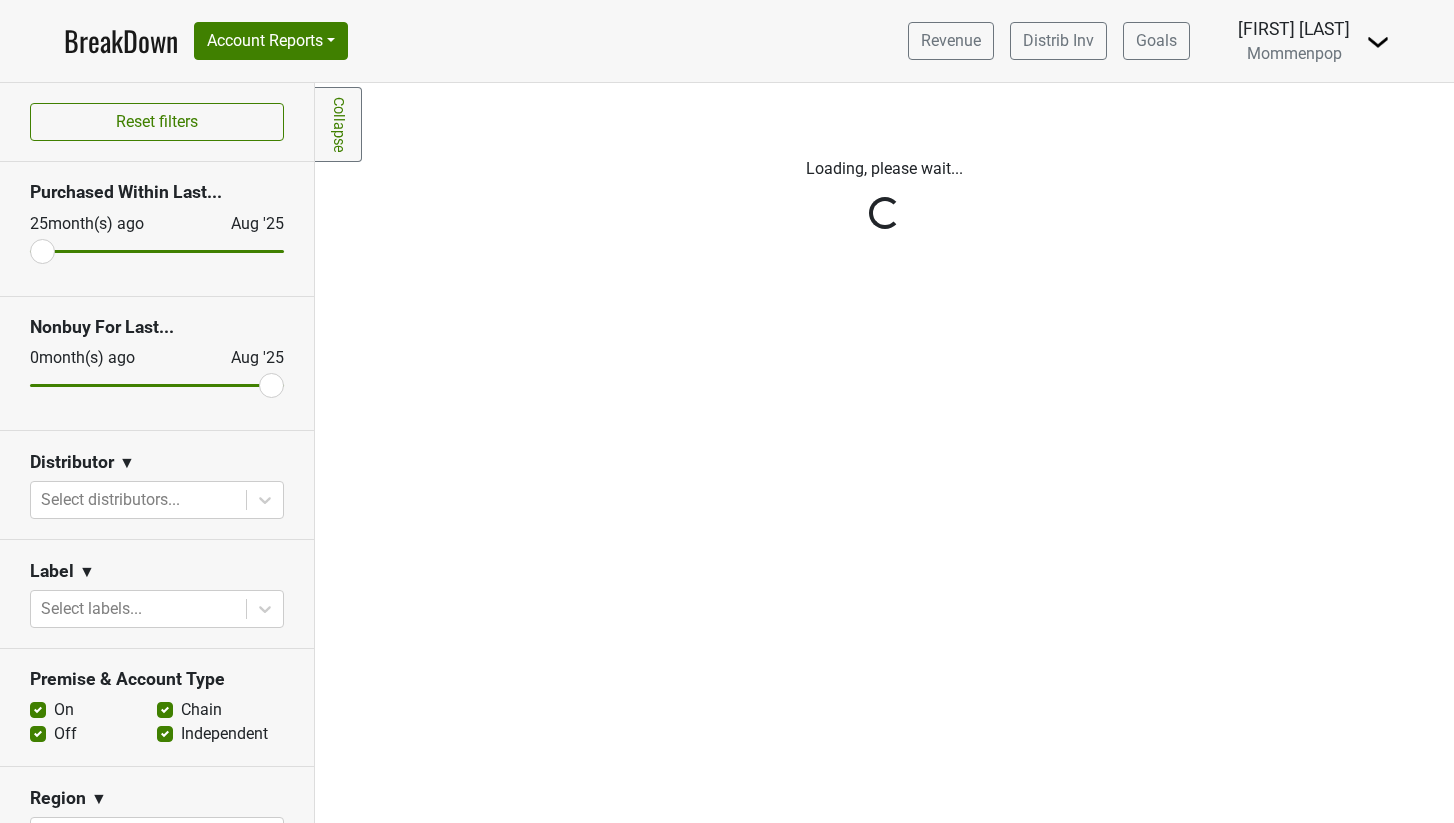 scroll, scrollTop: 0, scrollLeft: 0, axis: both 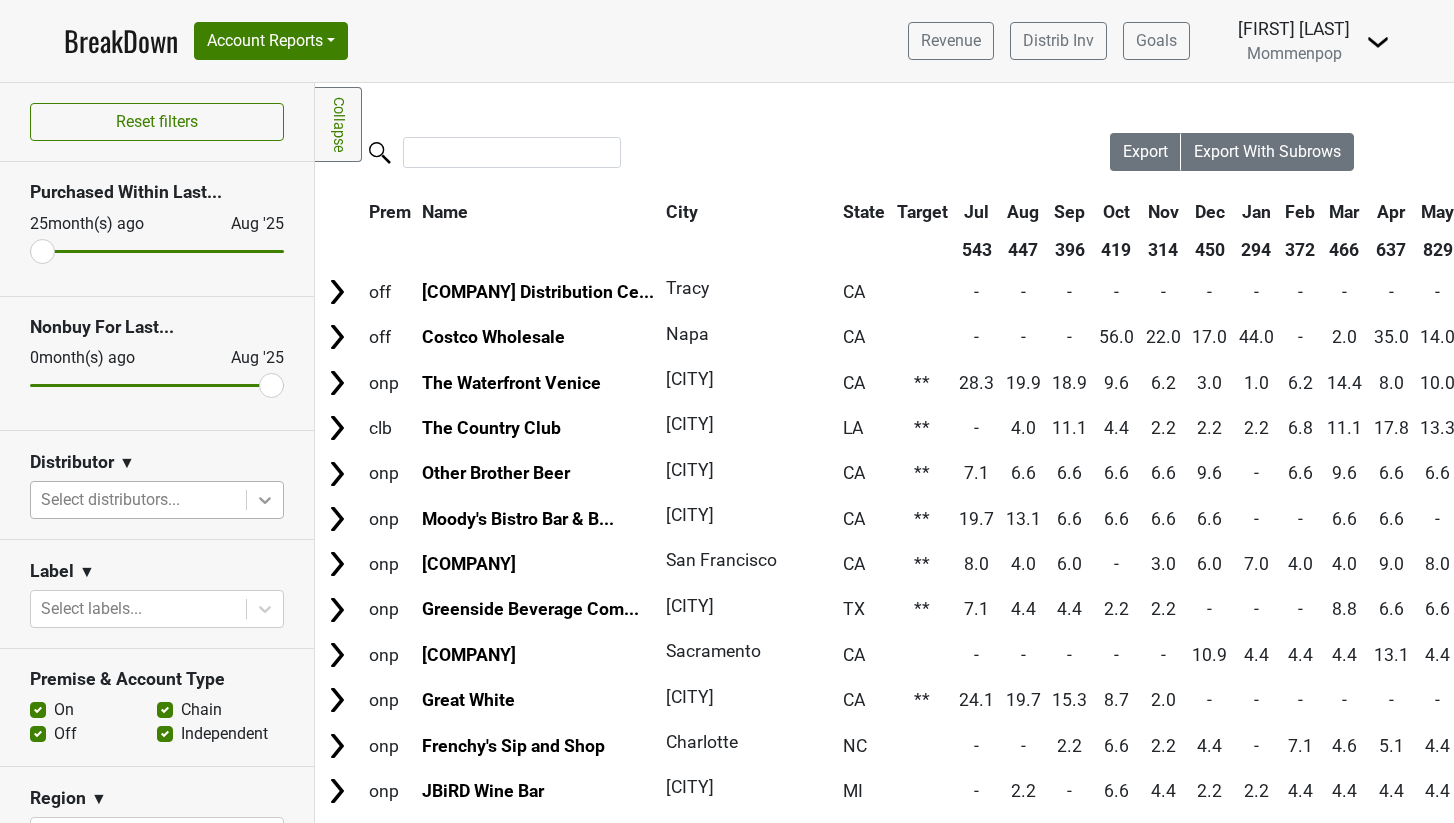 click at bounding box center (265, 500) 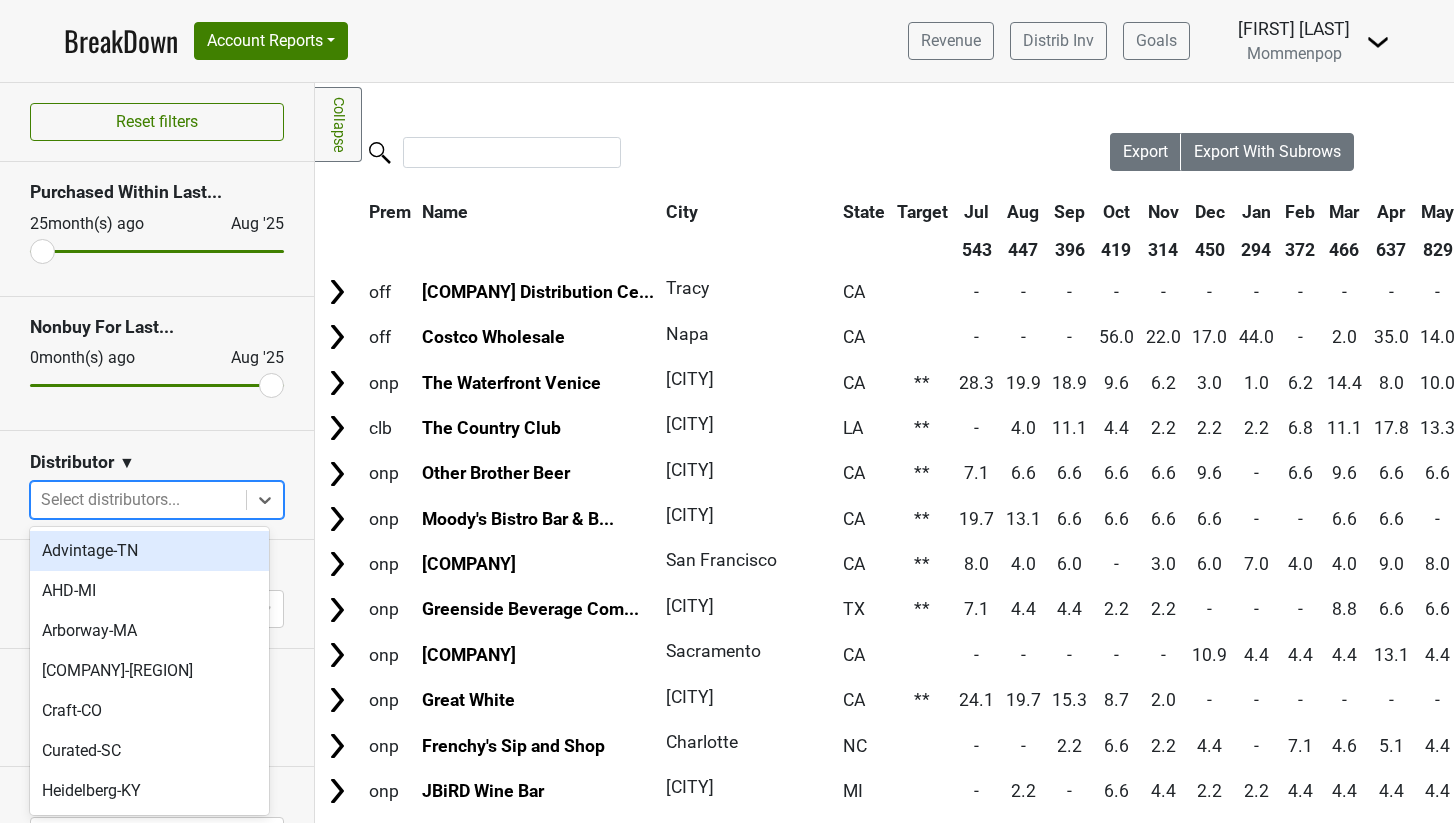 click on "Advintage-TN" at bounding box center (149, 551) 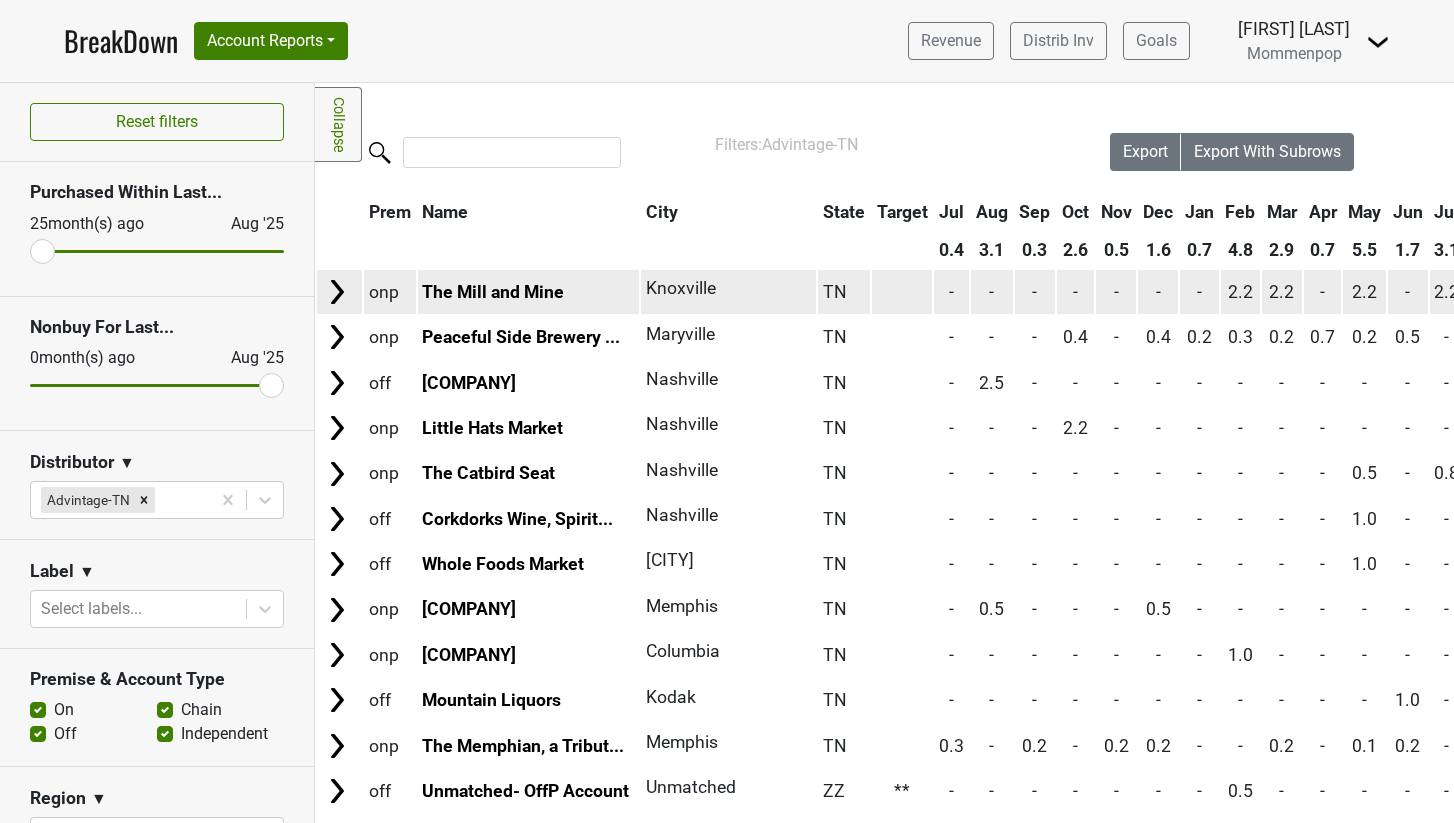 click at bounding box center [902, 291] 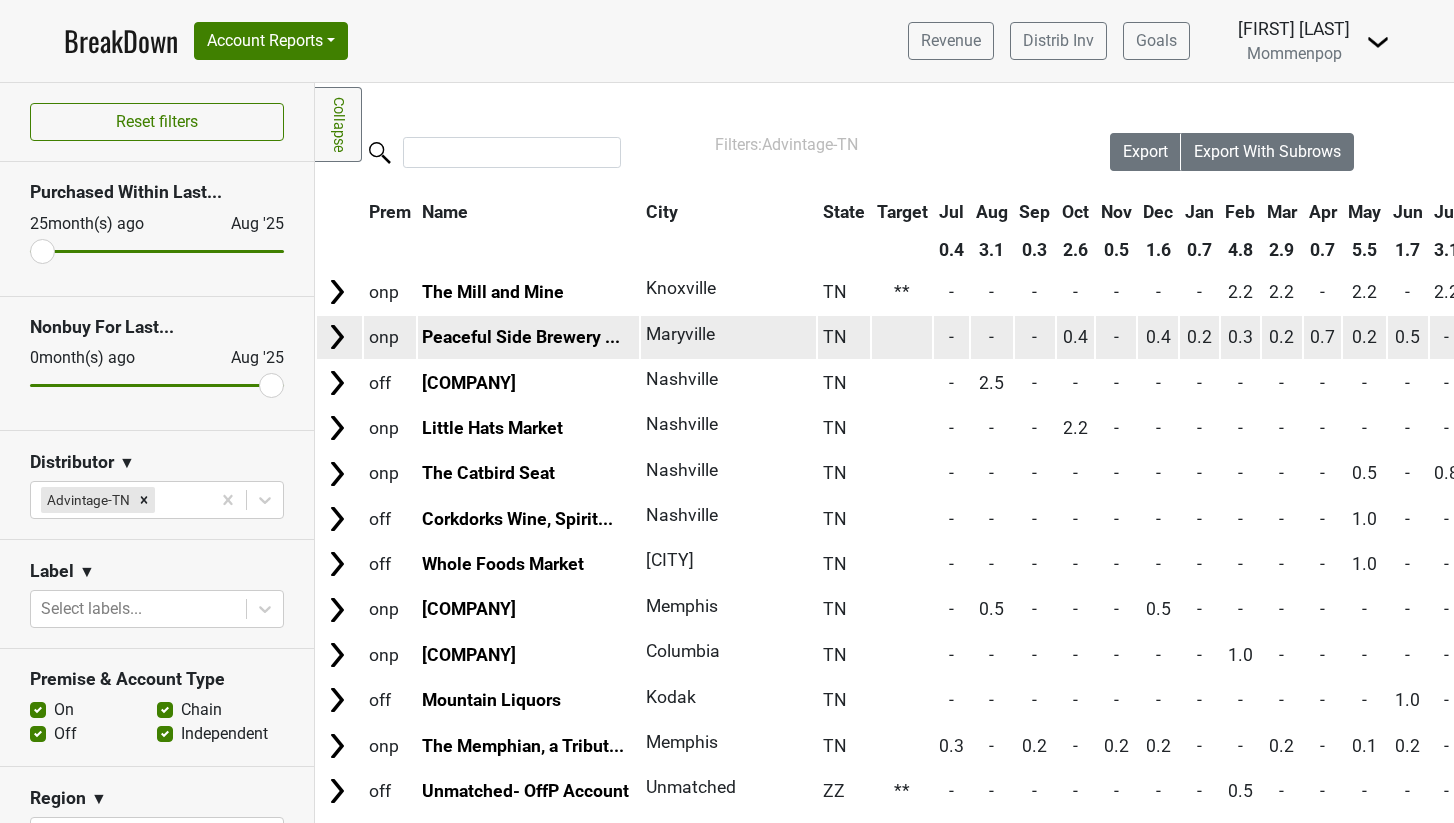 click at bounding box center [902, 337] 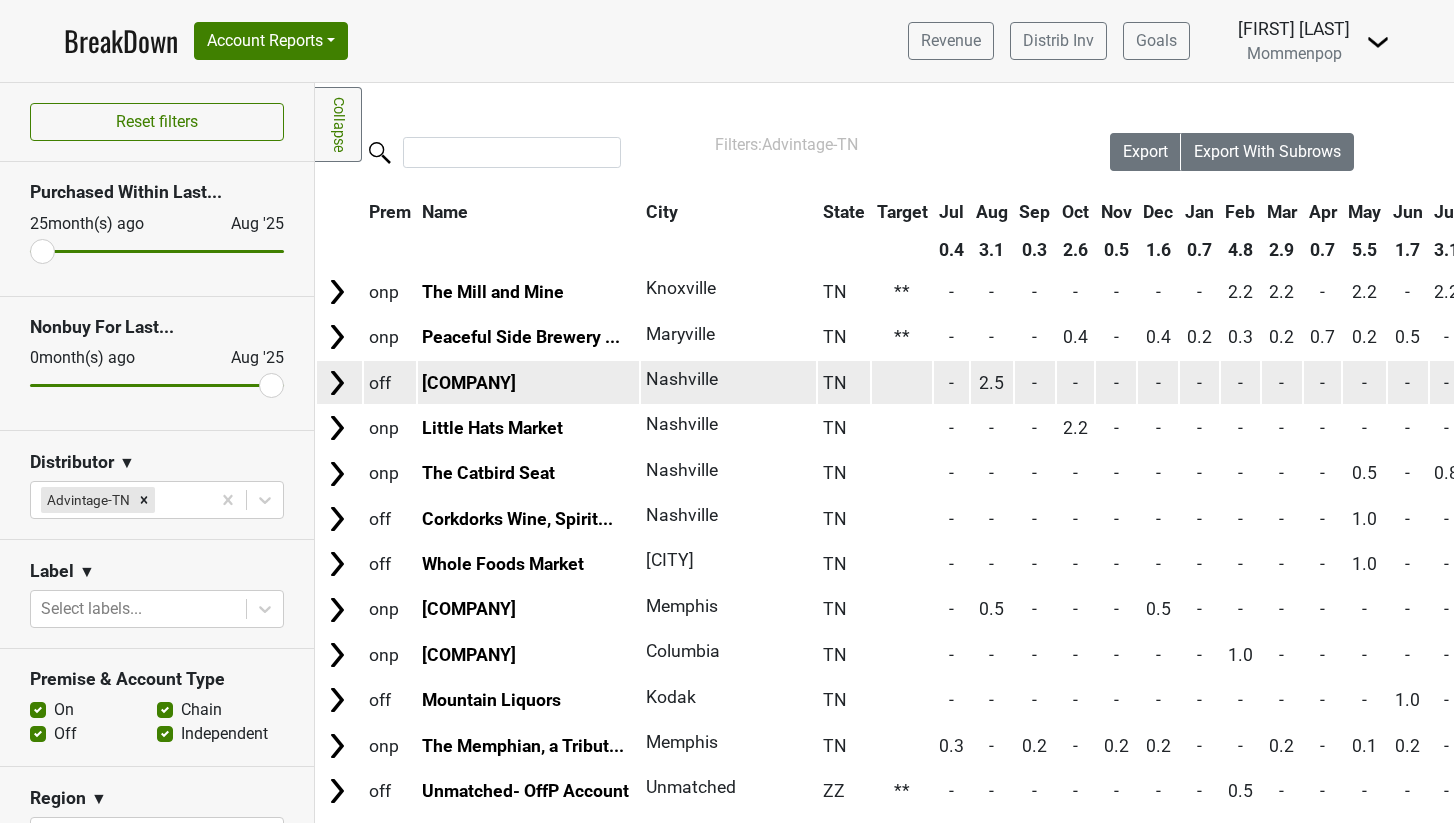 click at bounding box center [902, 382] 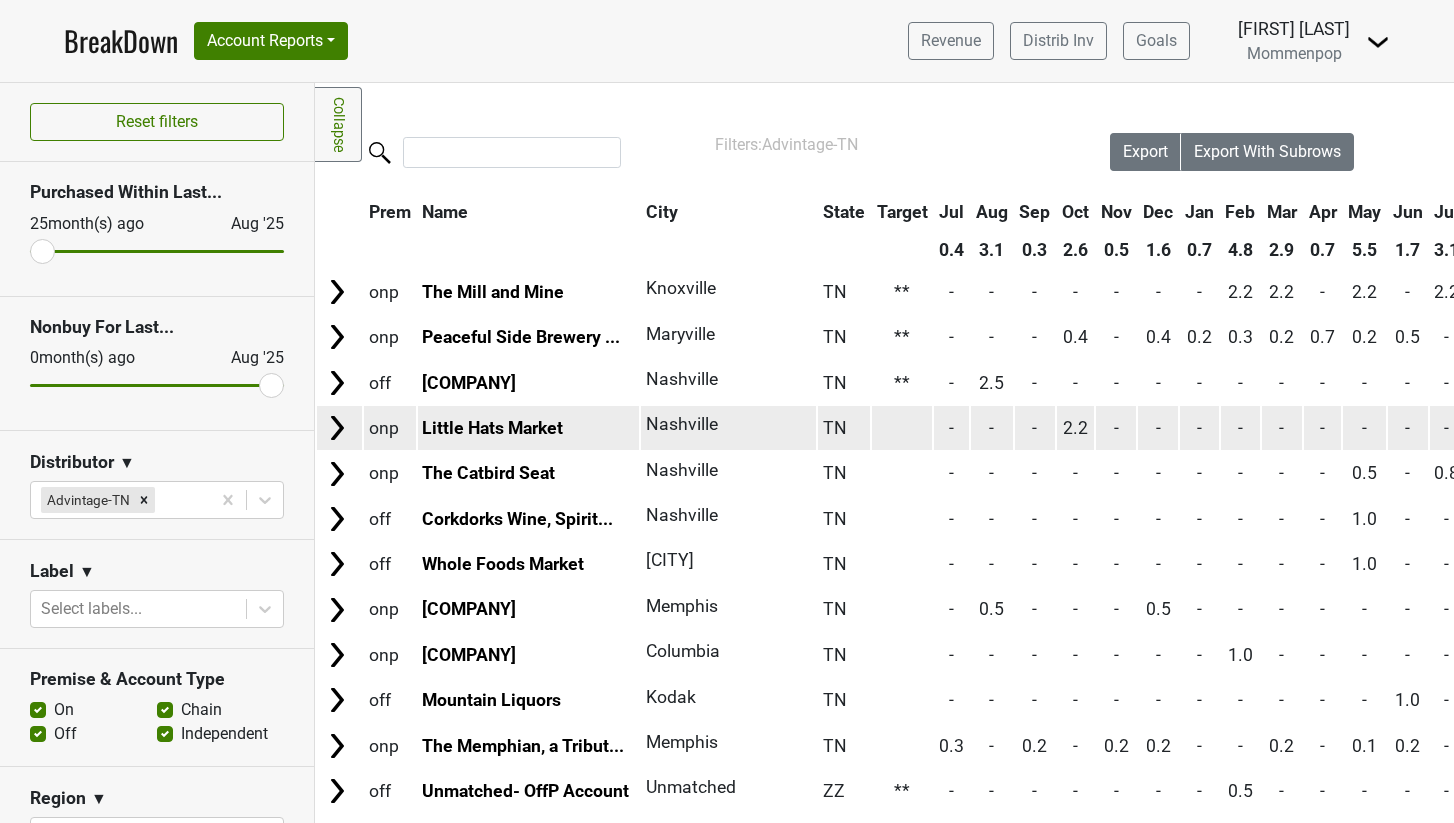 click at bounding box center (902, 427) 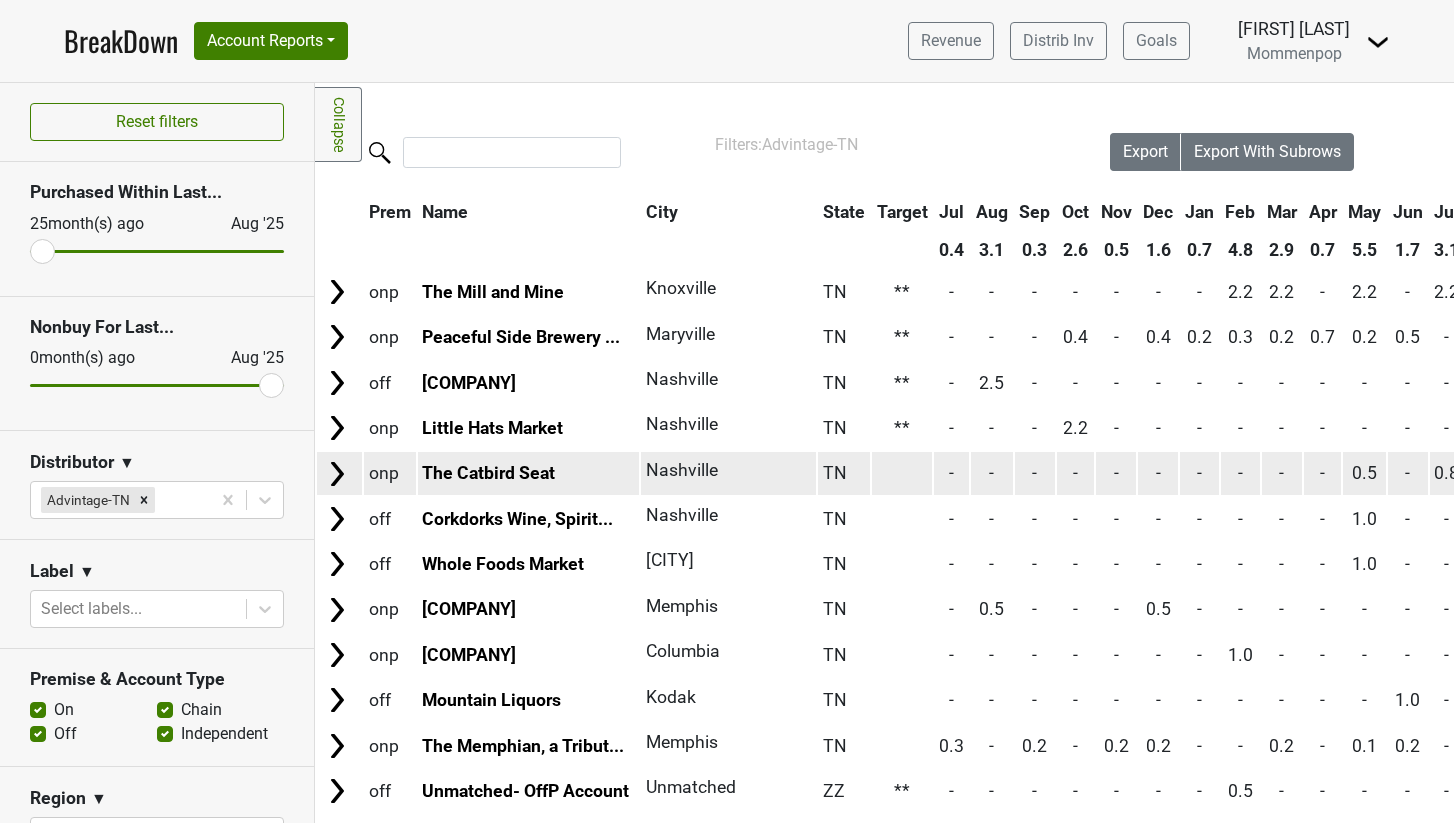 click at bounding box center [902, 473] 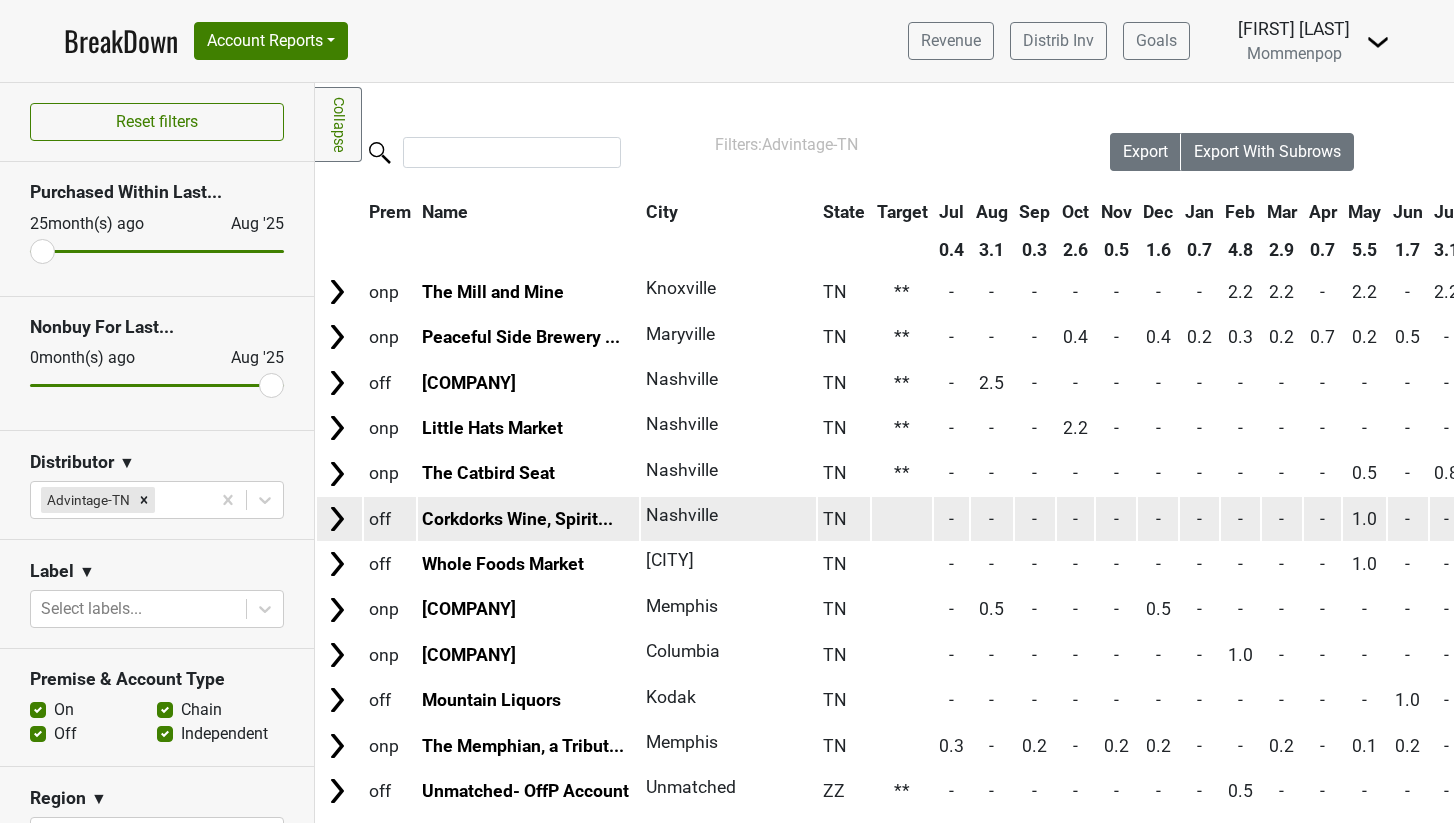 click at bounding box center [902, 518] 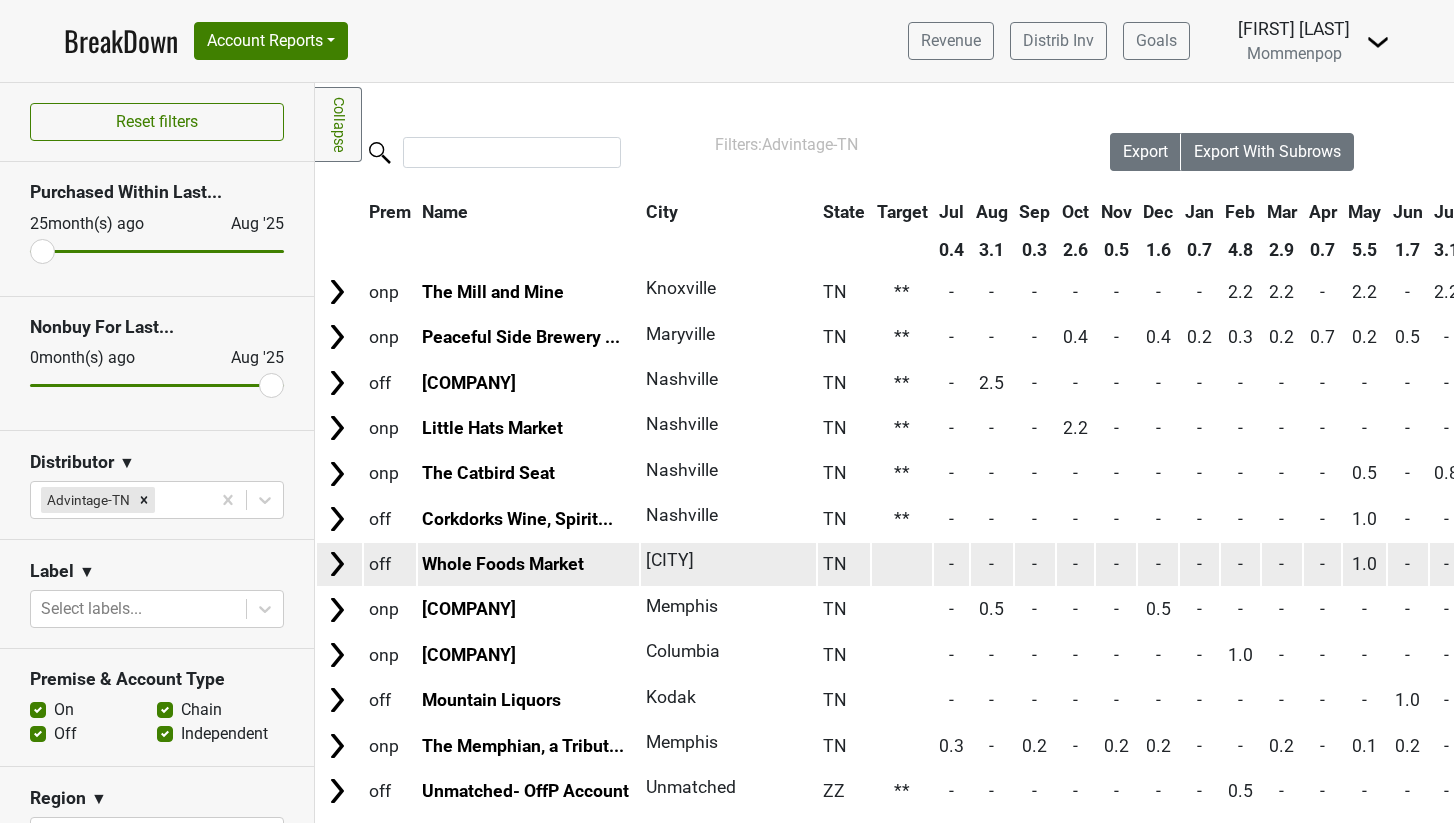 click at bounding box center (902, 564) 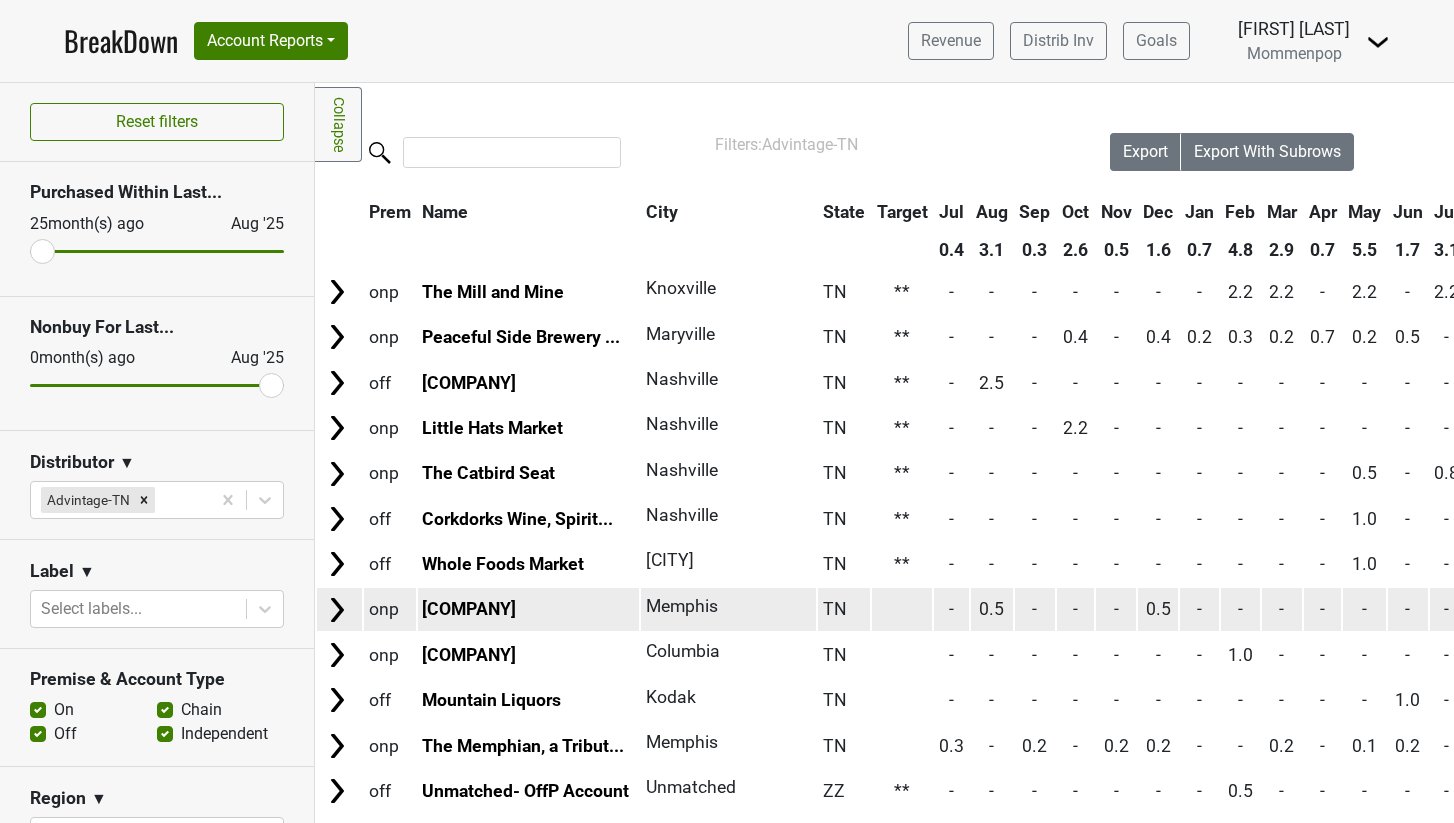 click at bounding box center [902, 609] 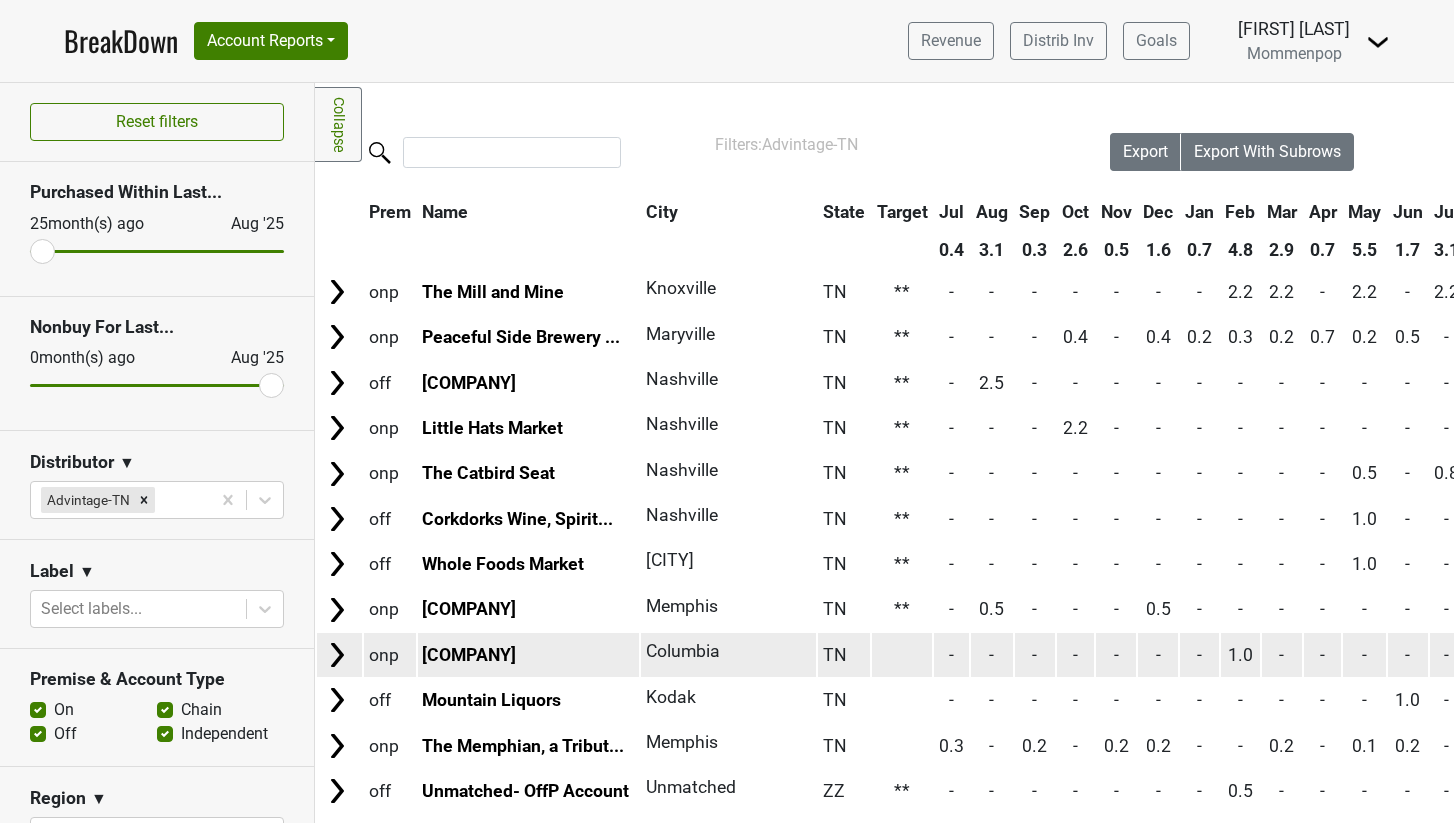 click at bounding box center [902, 654] 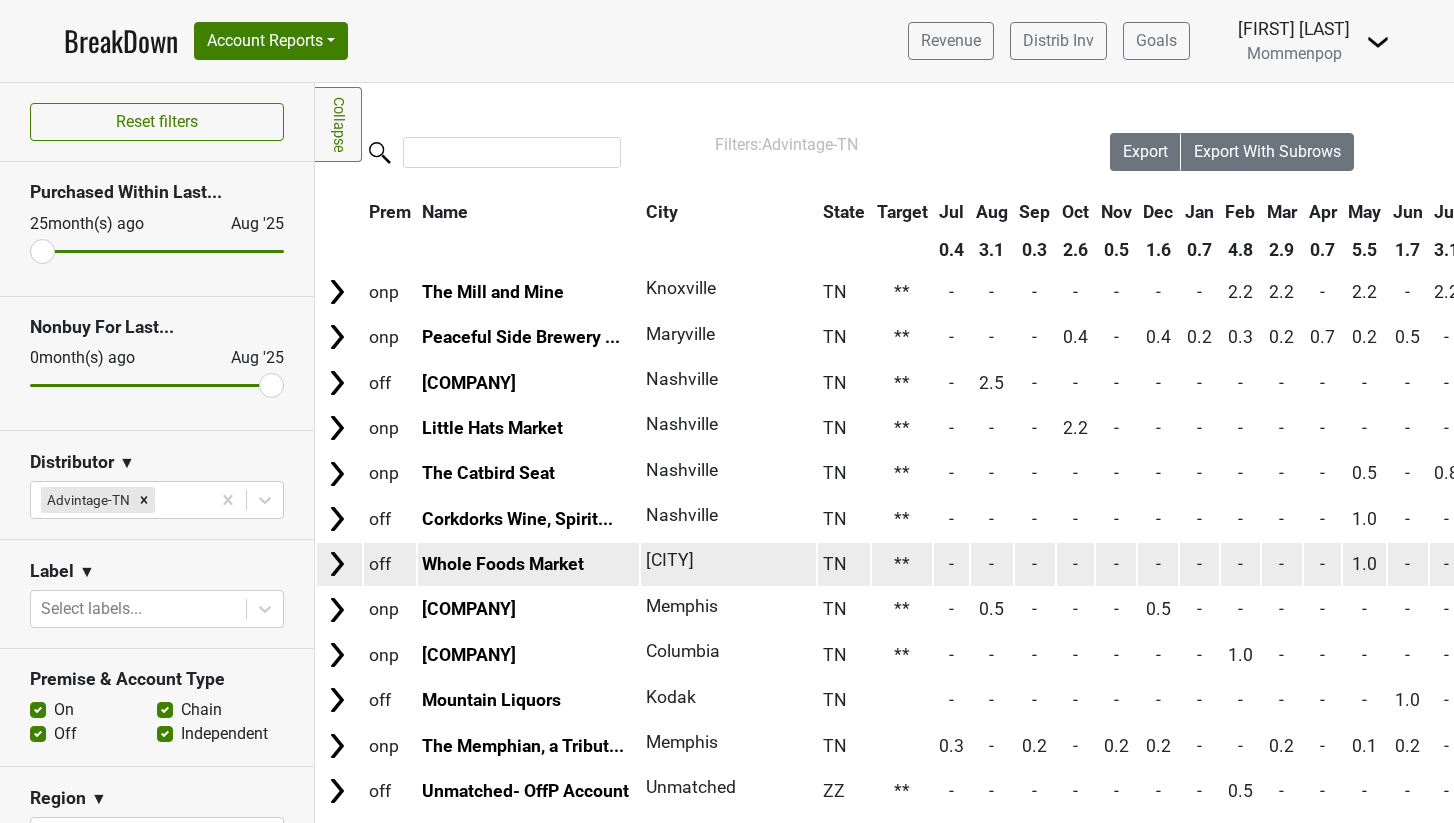 click on "**" at bounding box center [902, 564] 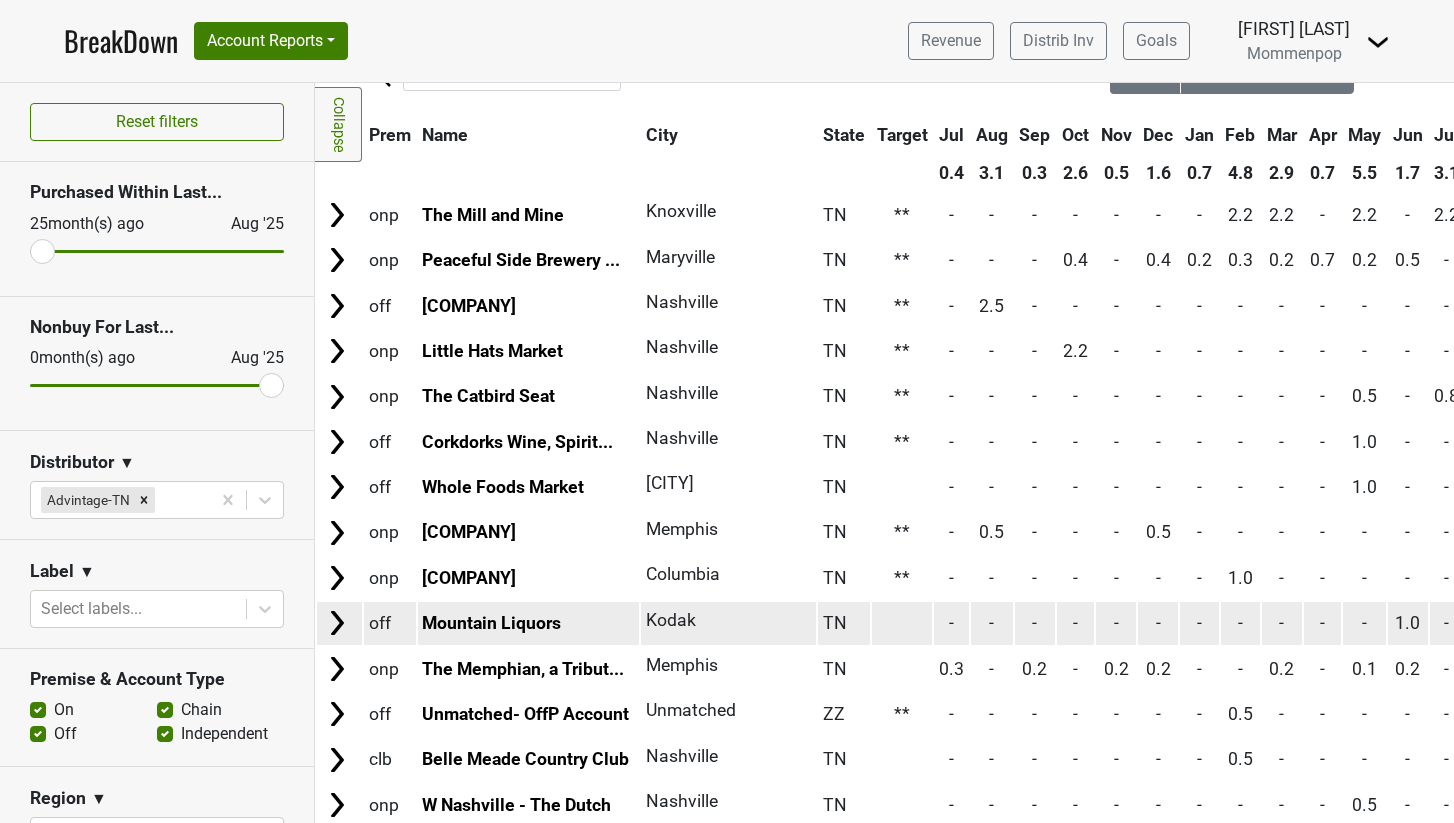 scroll, scrollTop: 79, scrollLeft: 0, axis: vertical 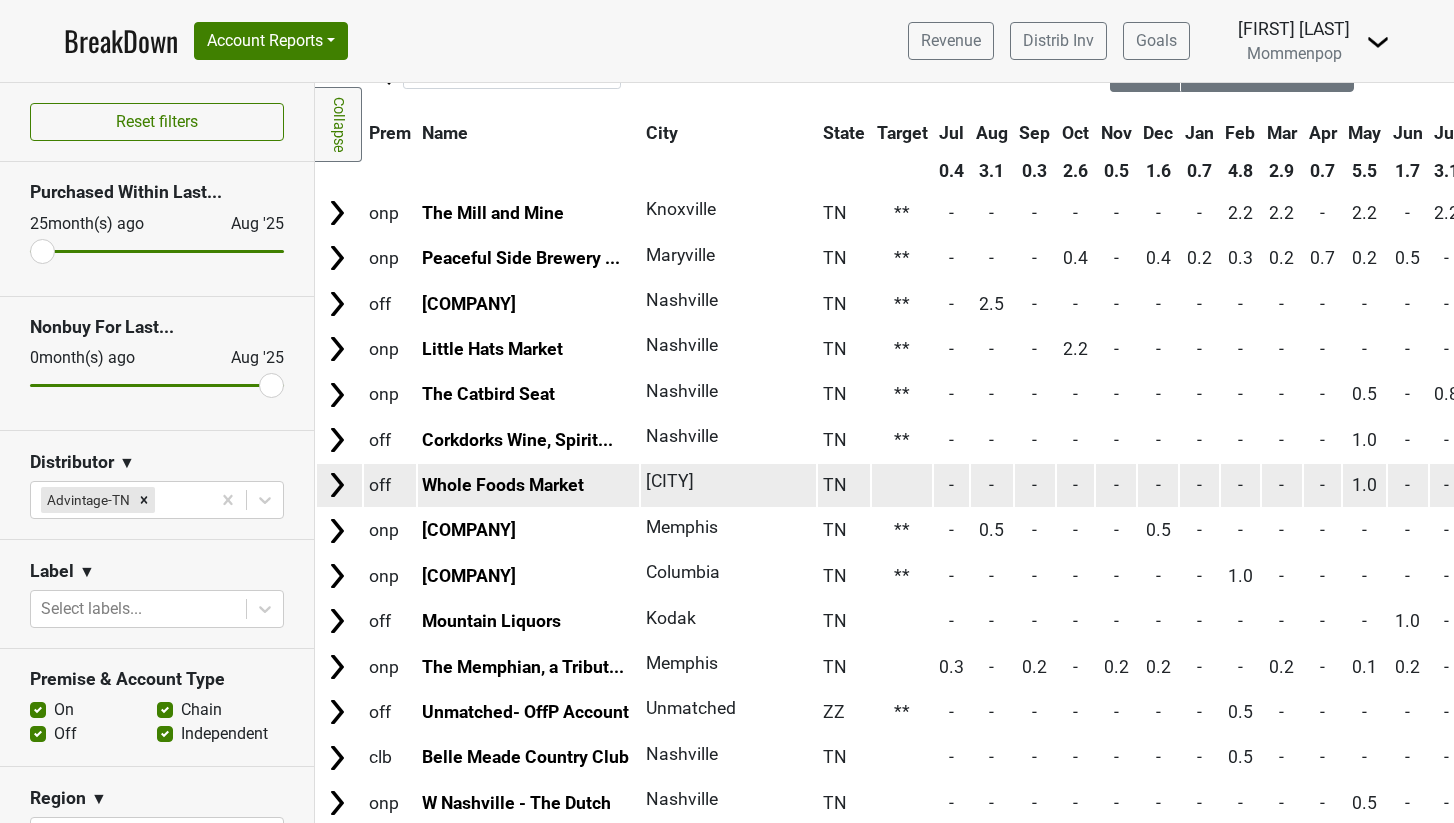 click at bounding box center [337, 485] 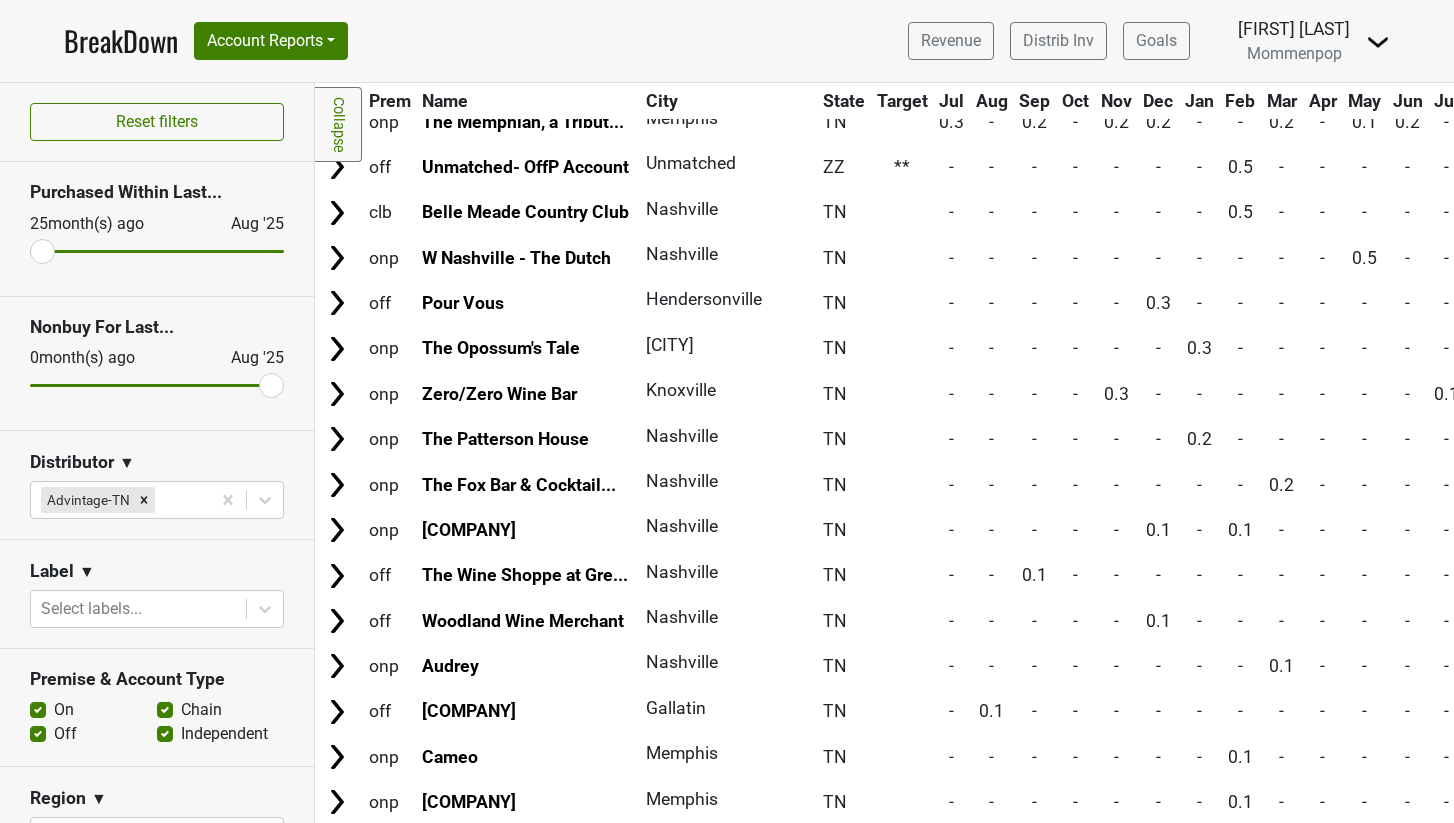 scroll, scrollTop: 659, scrollLeft: 0, axis: vertical 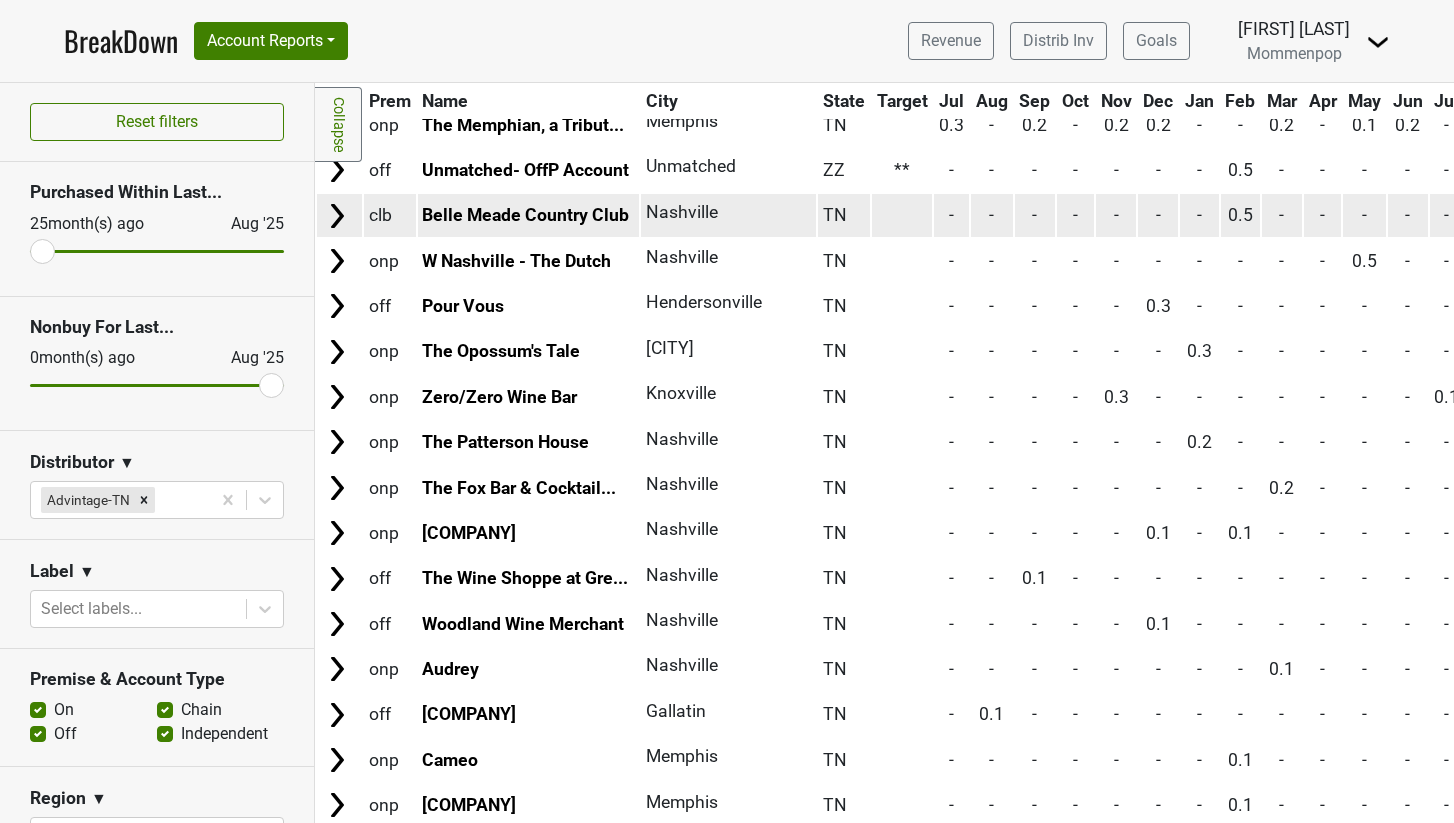 click at bounding box center [902, 215] 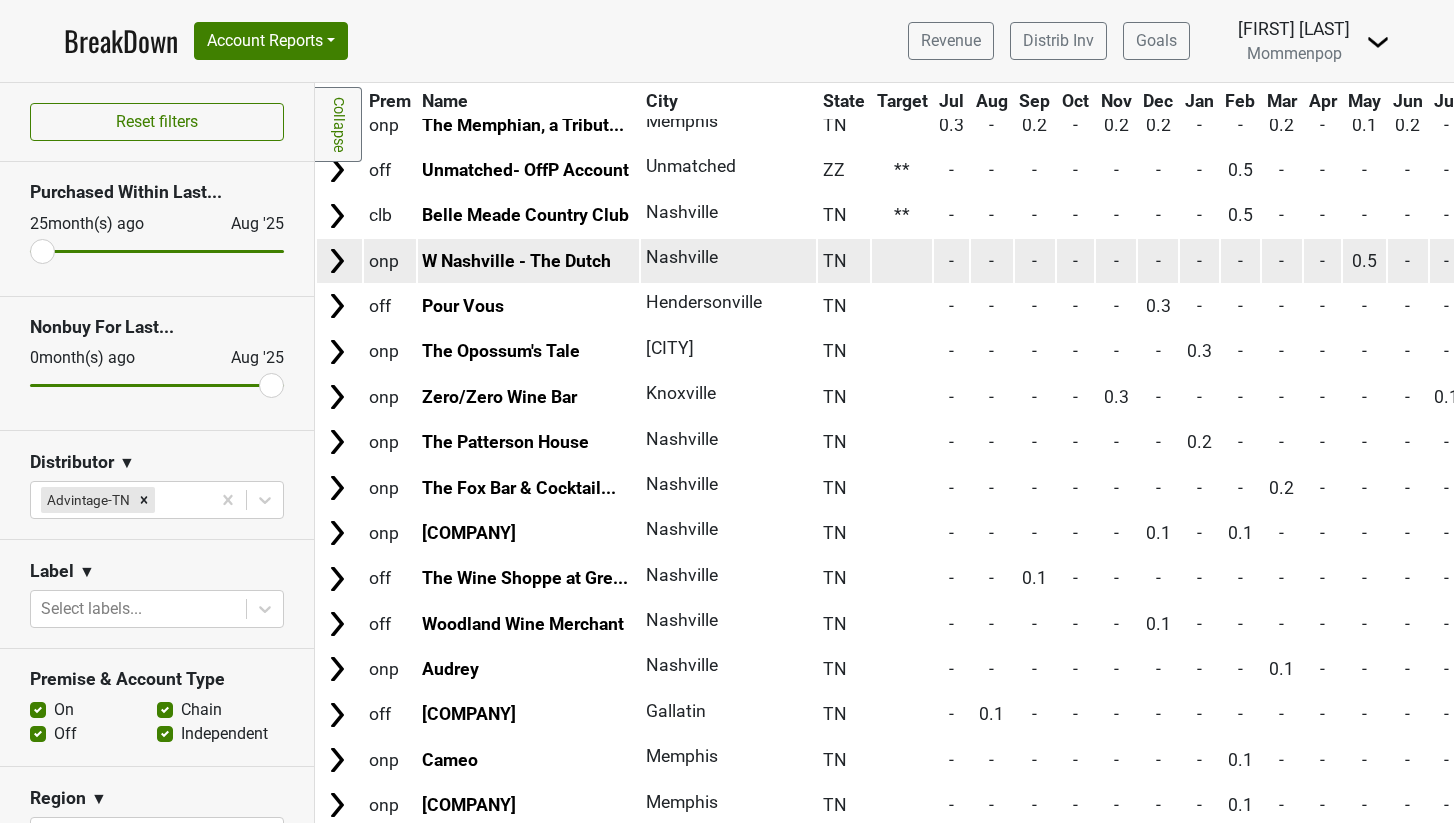 click at bounding box center [902, 260] 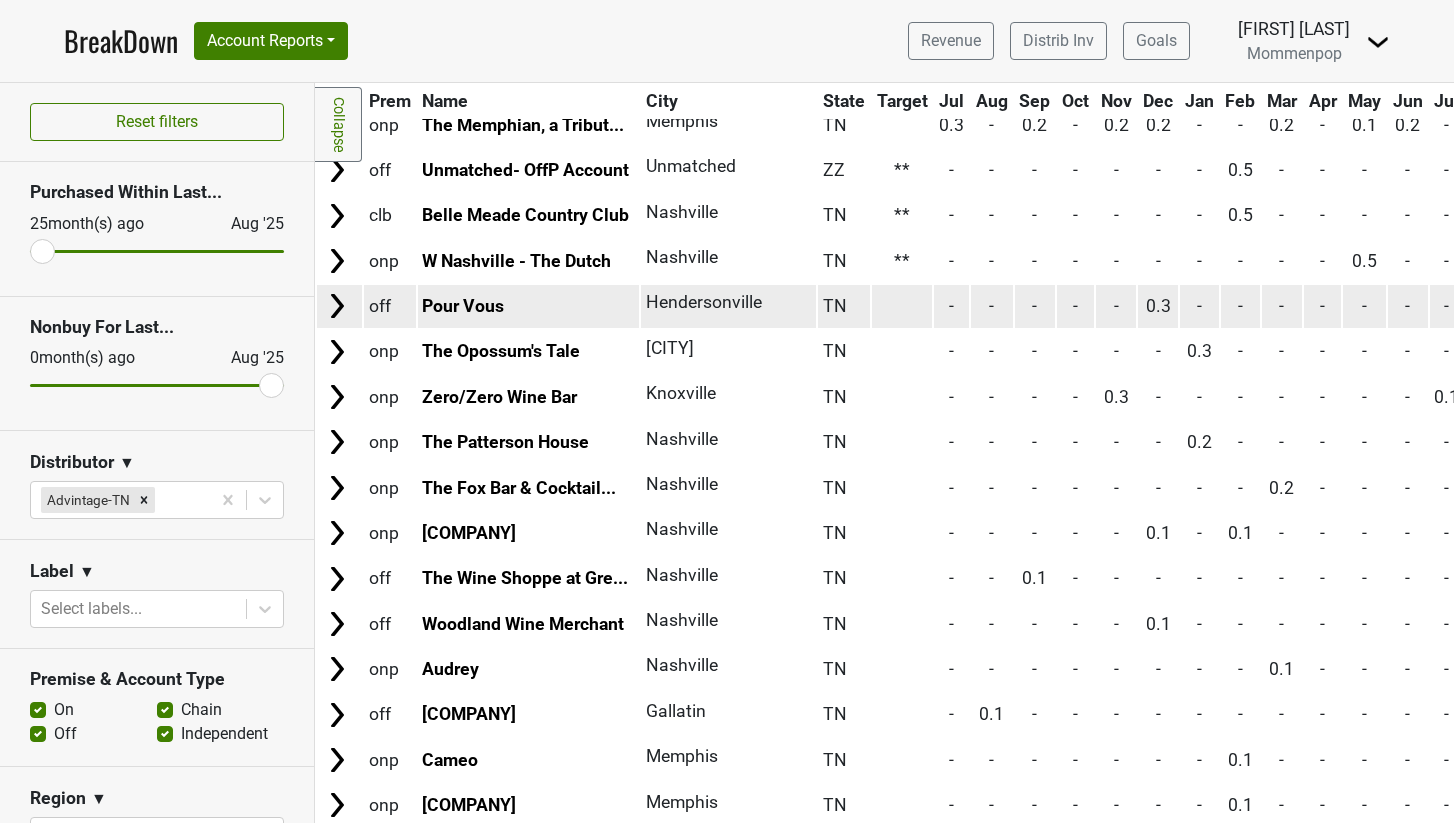 click at bounding box center (902, 306) 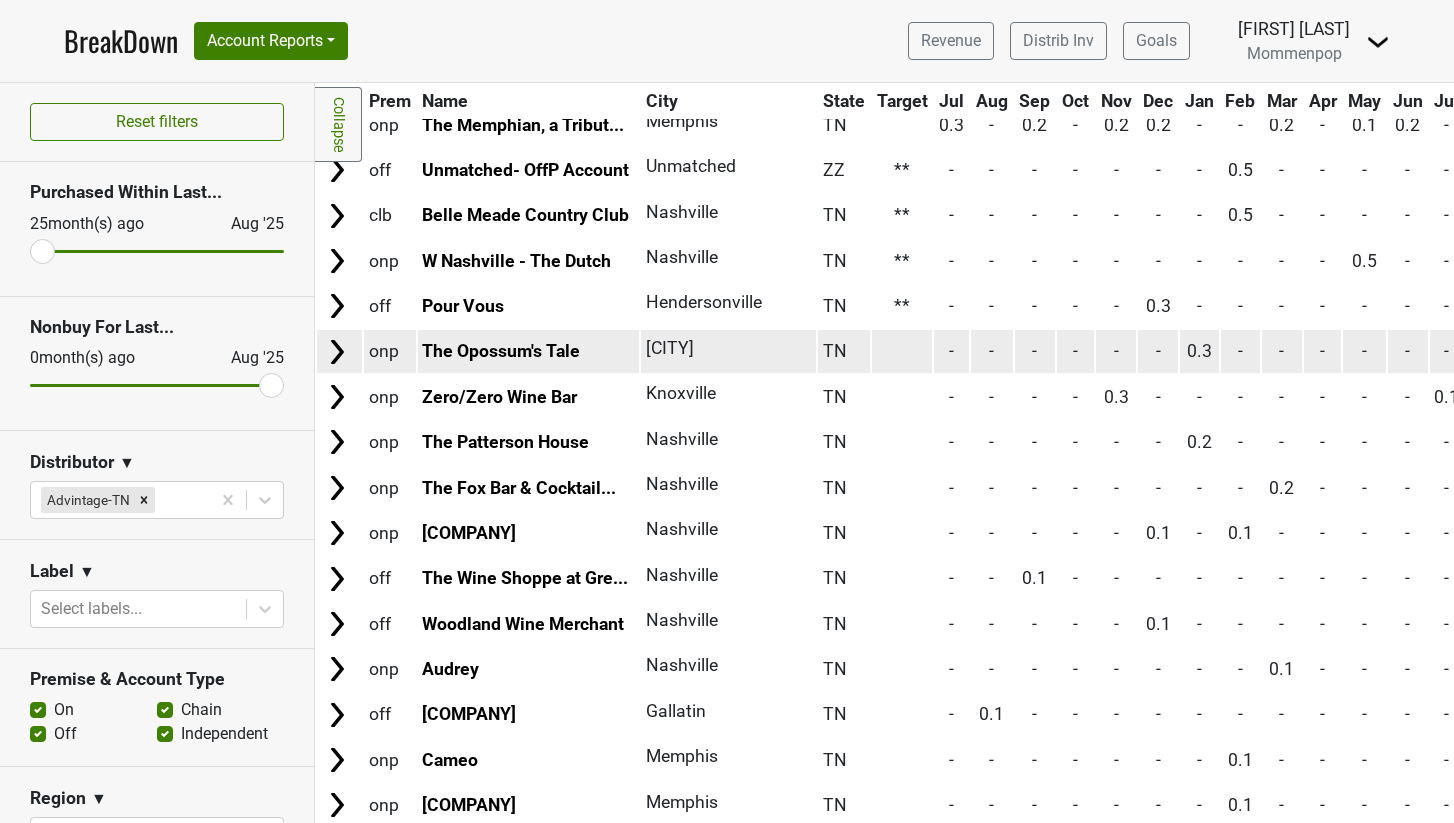 click at bounding box center [902, 351] 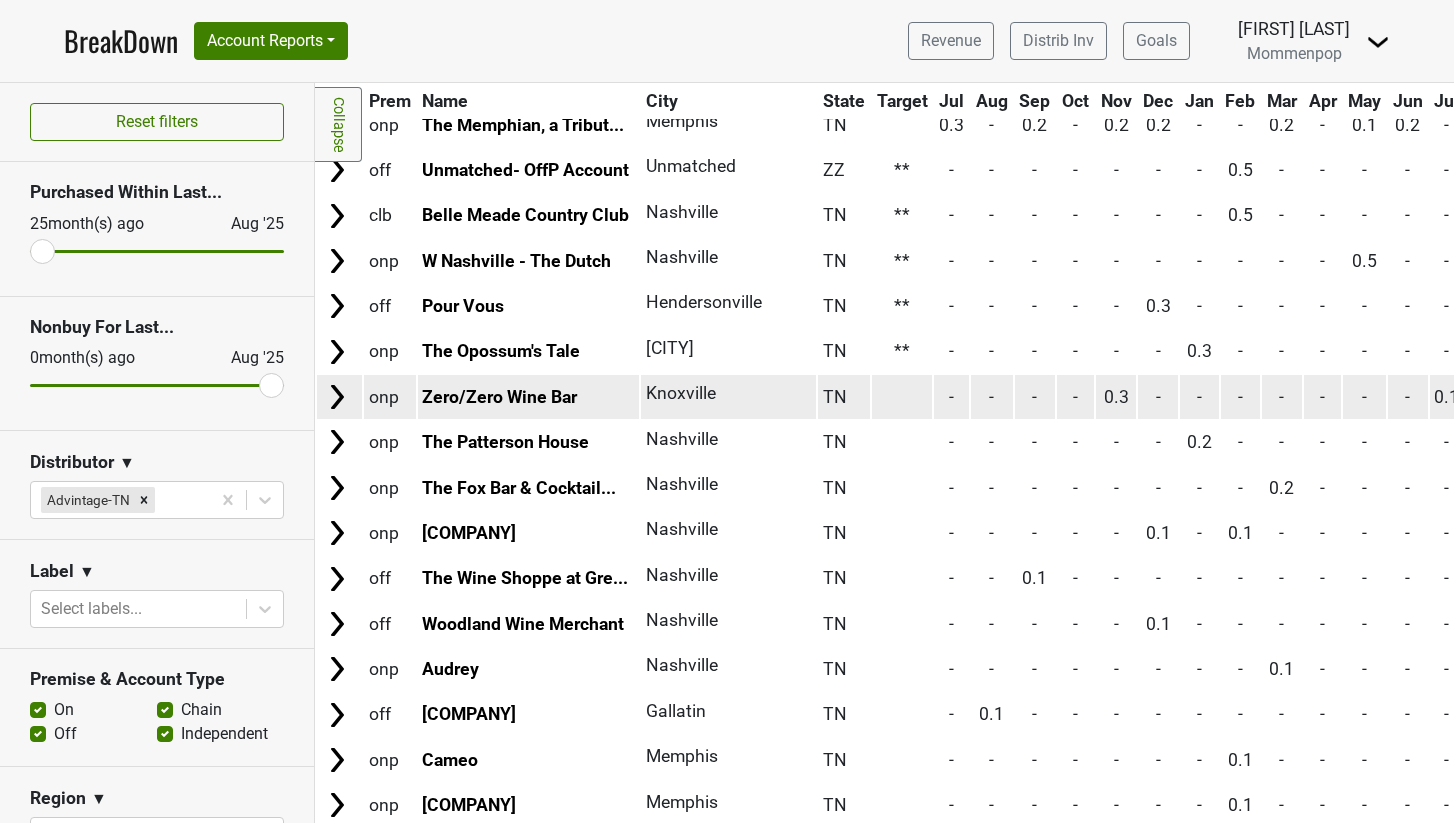 click at bounding box center [902, 396] 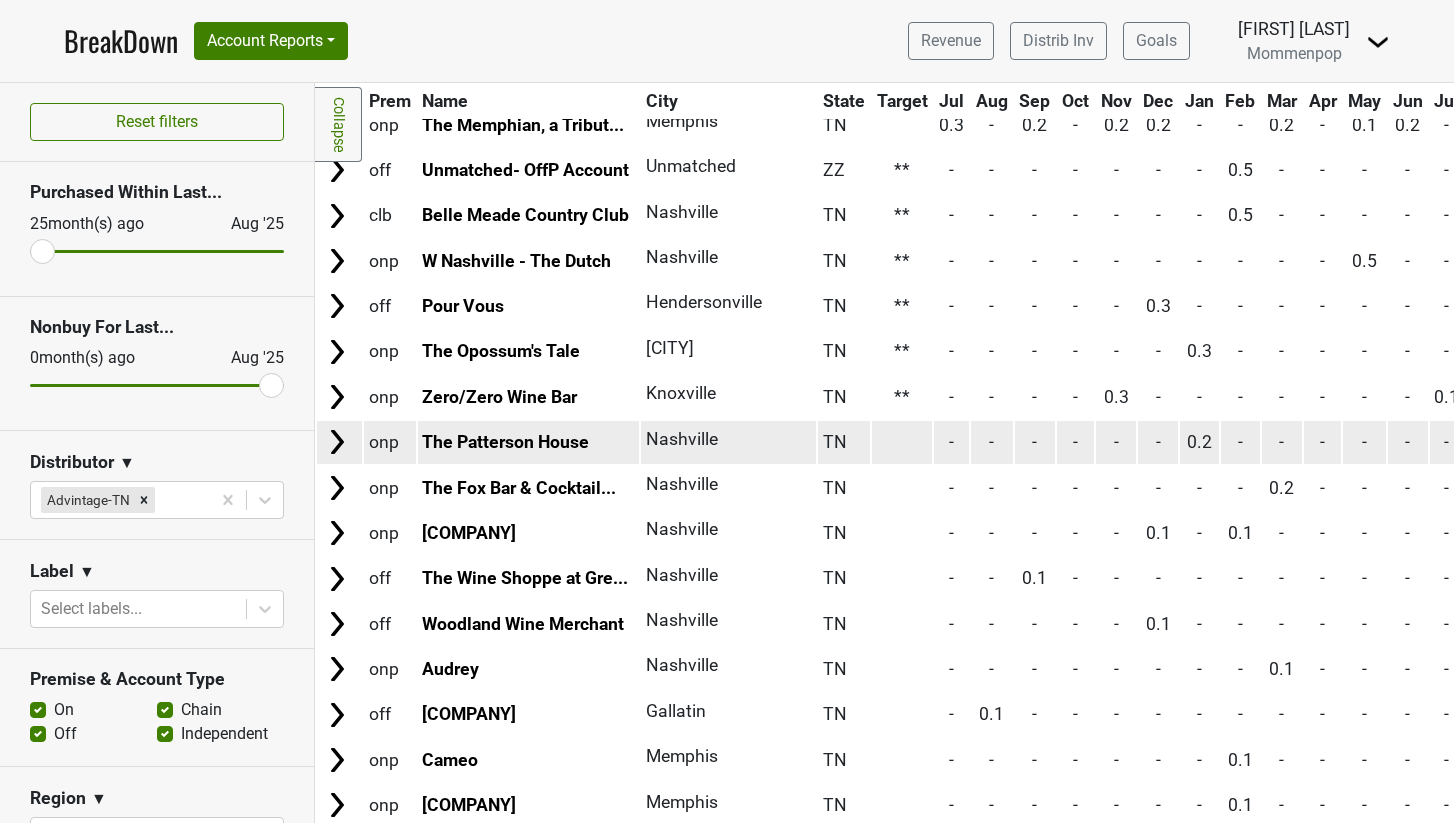 click at bounding box center (902, 442) 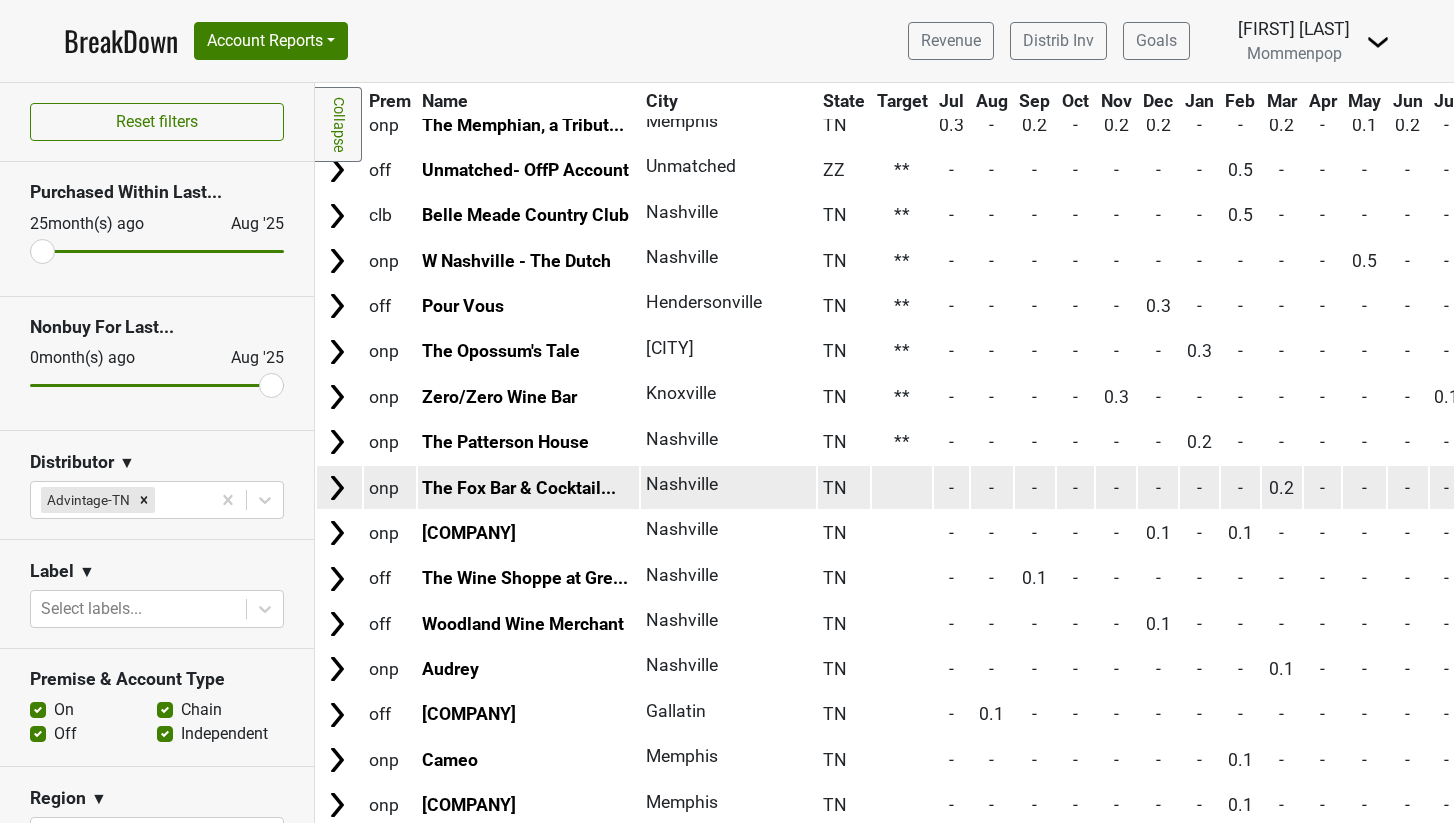 click at bounding box center (902, 487) 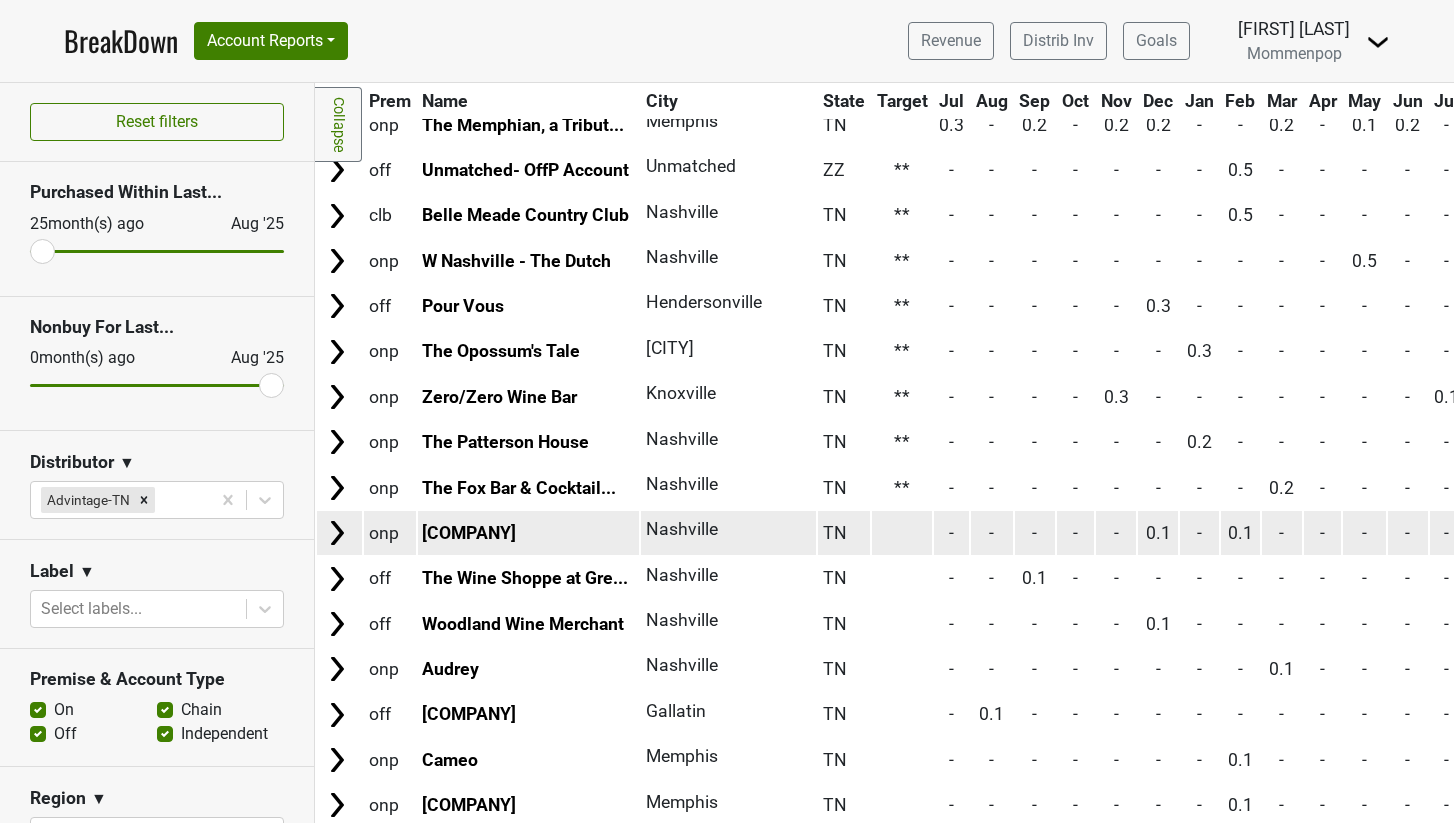 click at bounding box center [902, 532] 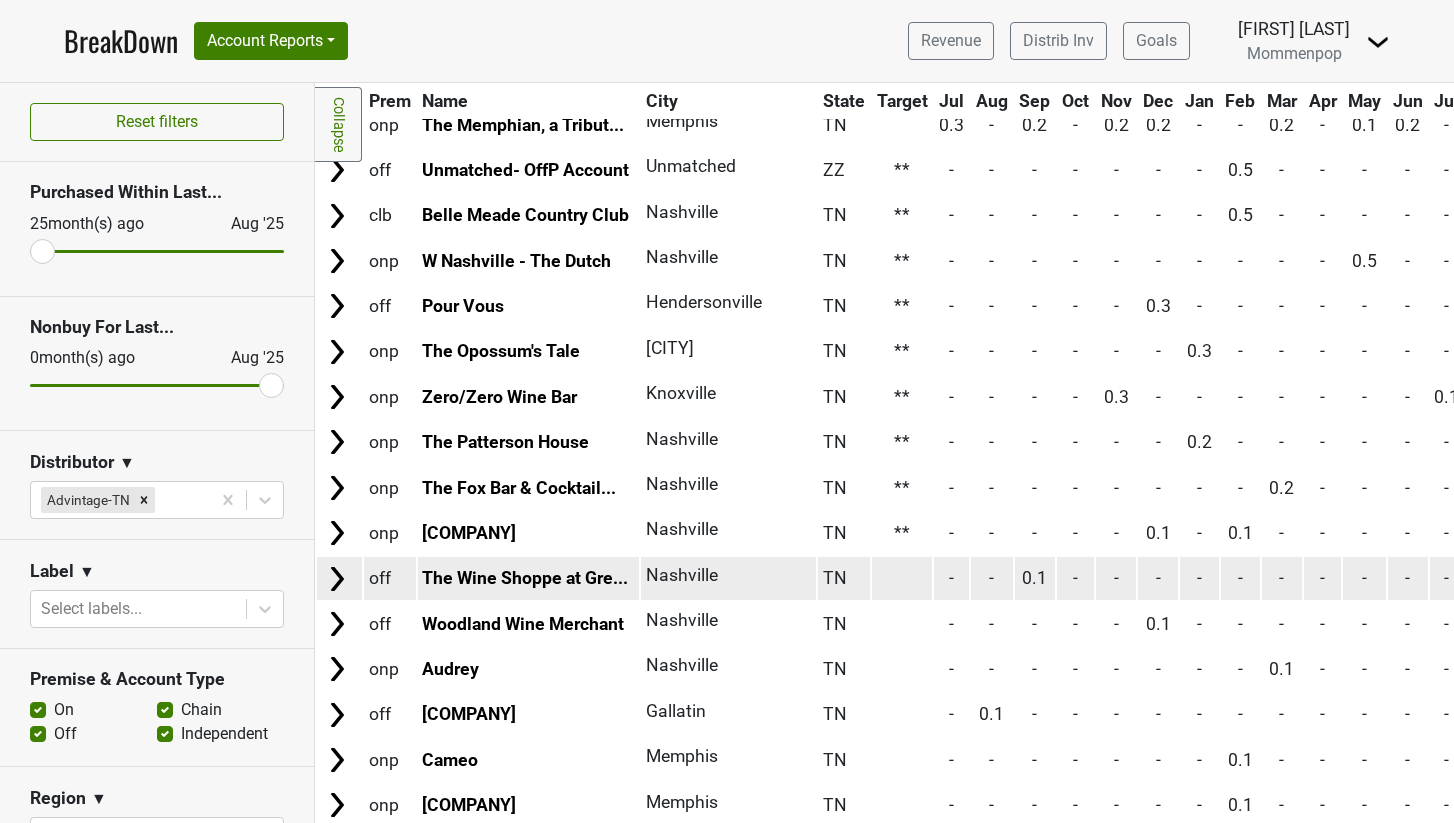 click at bounding box center [902, 578] 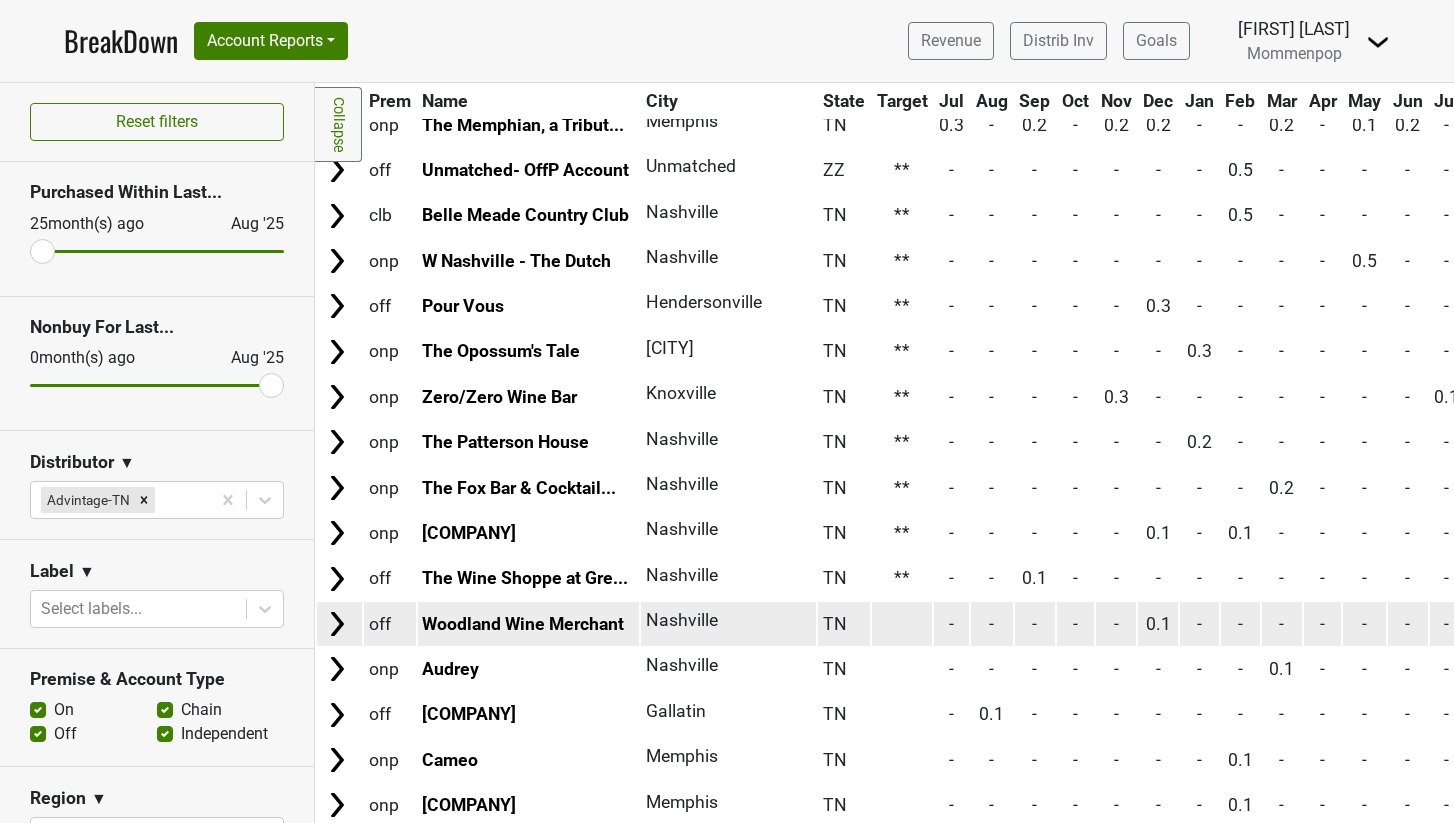 click at bounding box center (902, 623) 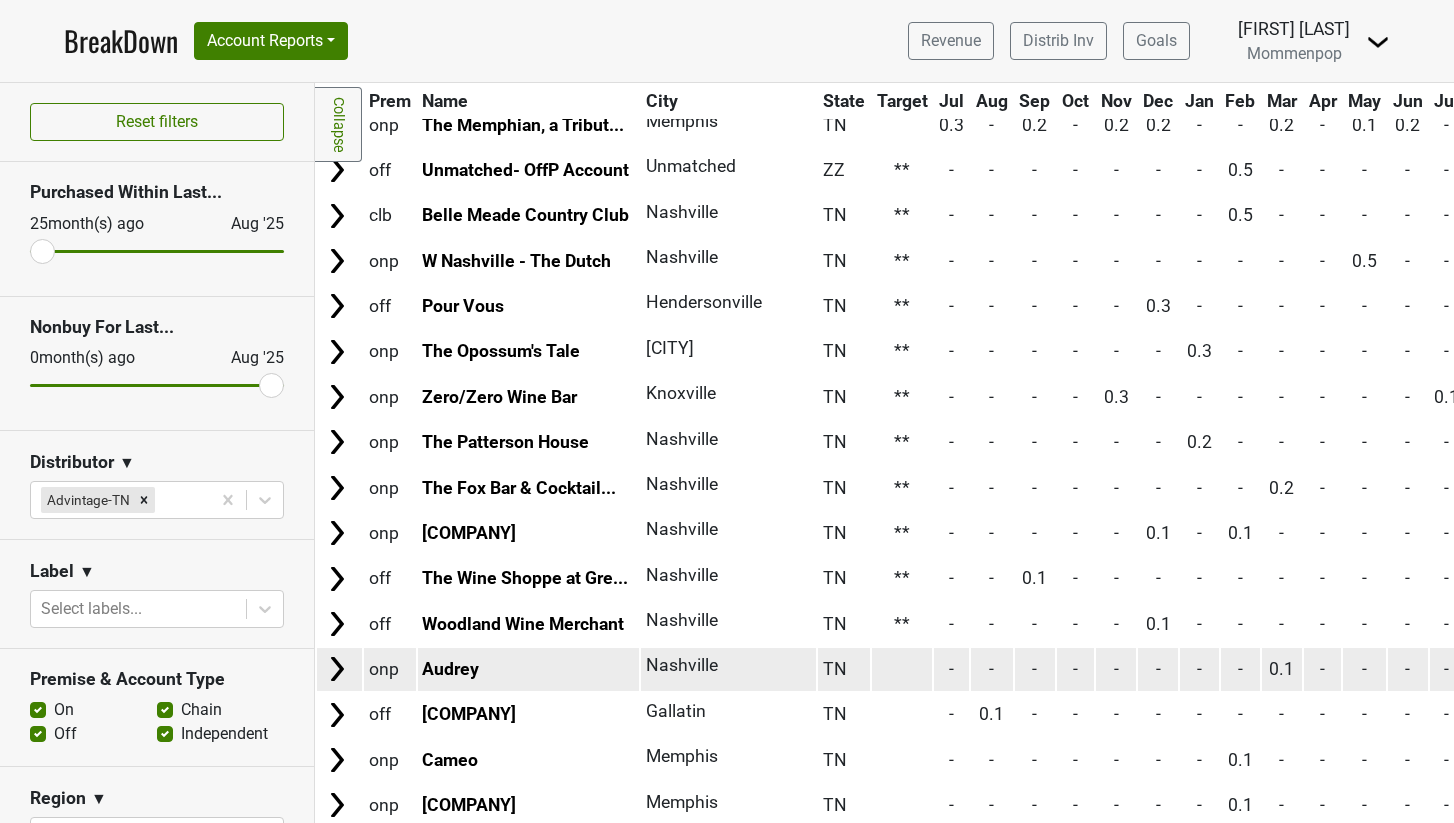 click at bounding box center (902, 669) 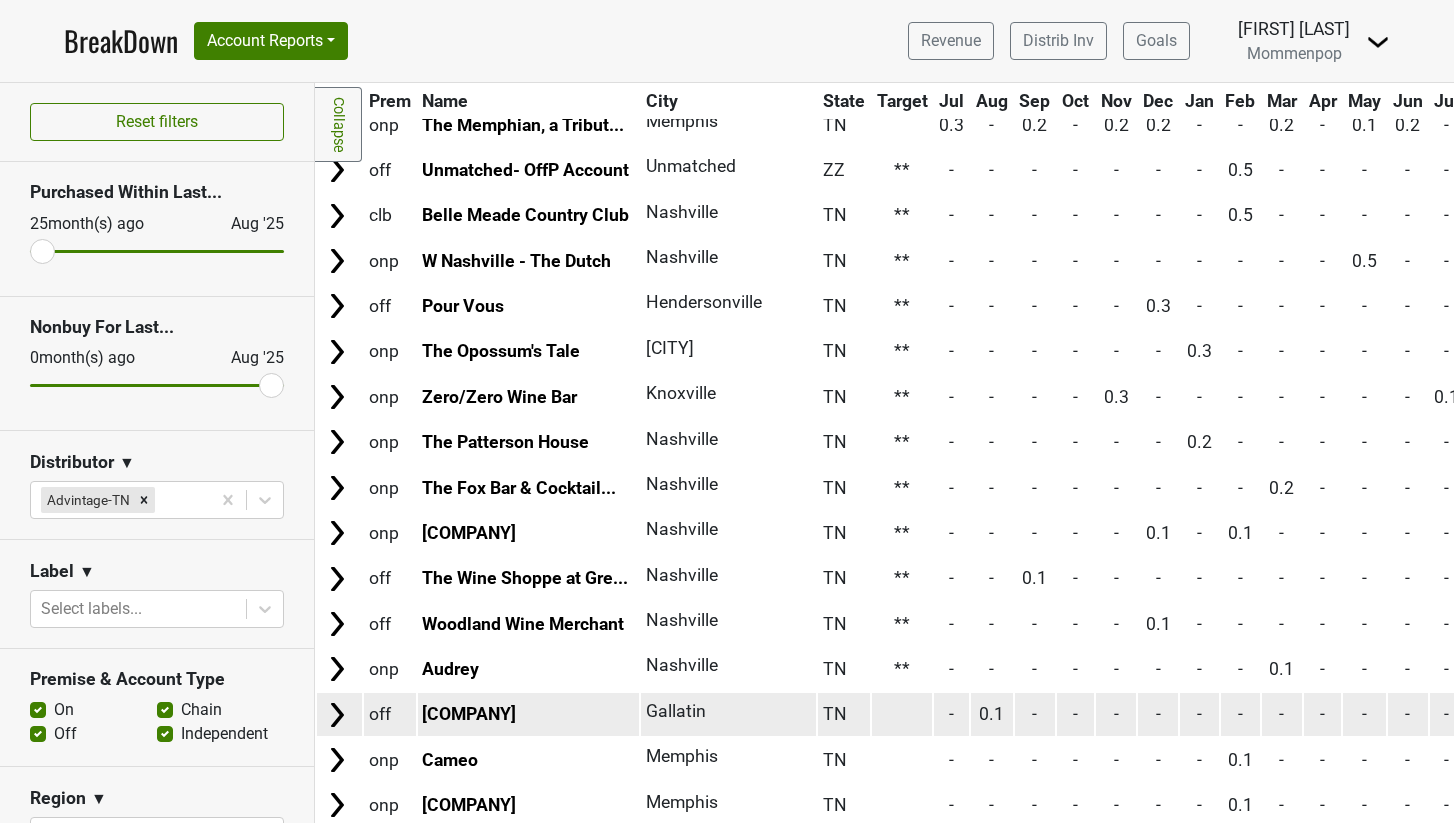 click at bounding box center (902, 714) 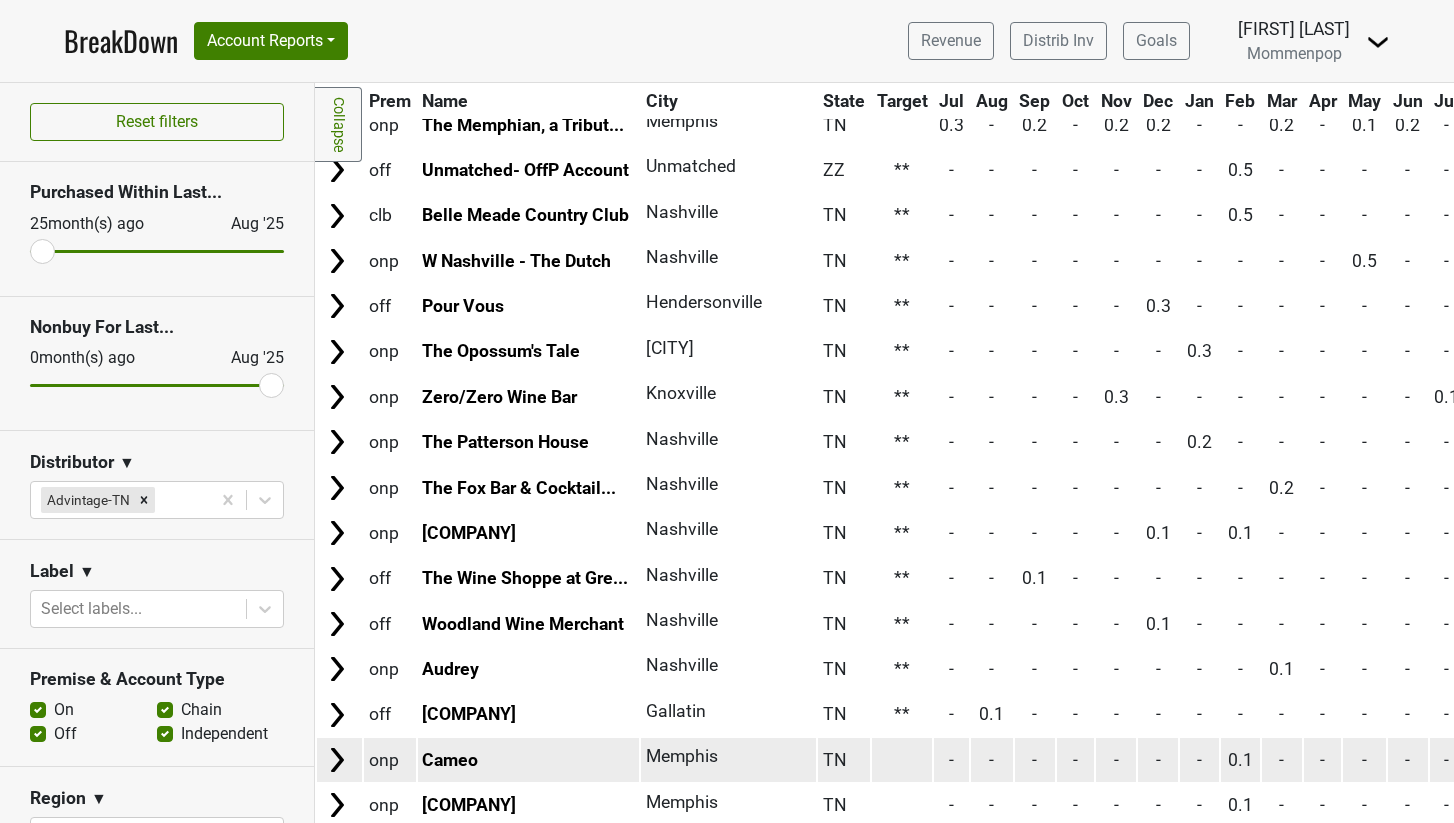 click at bounding box center [902, 759] 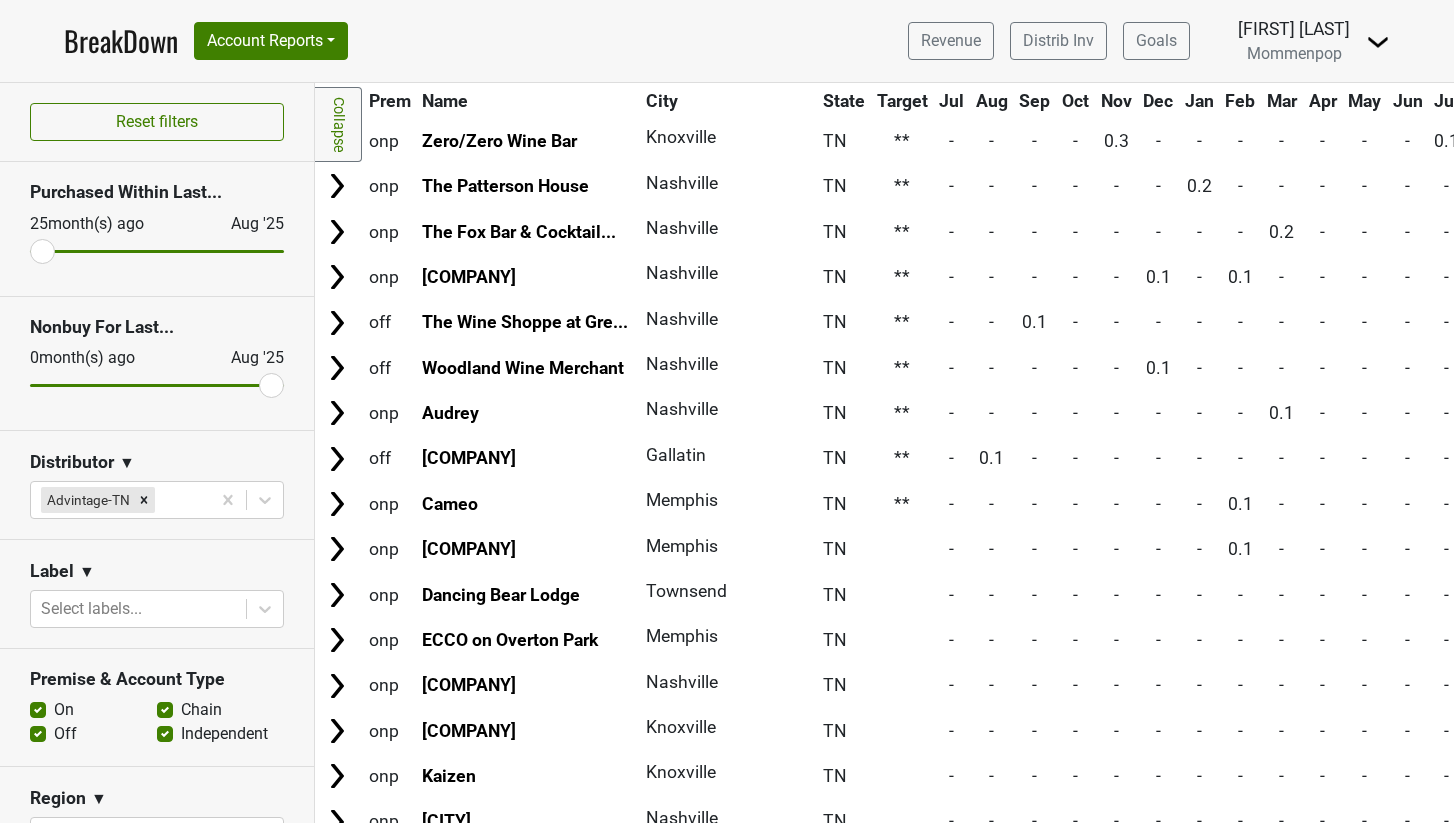 scroll, scrollTop: 1033, scrollLeft: 0, axis: vertical 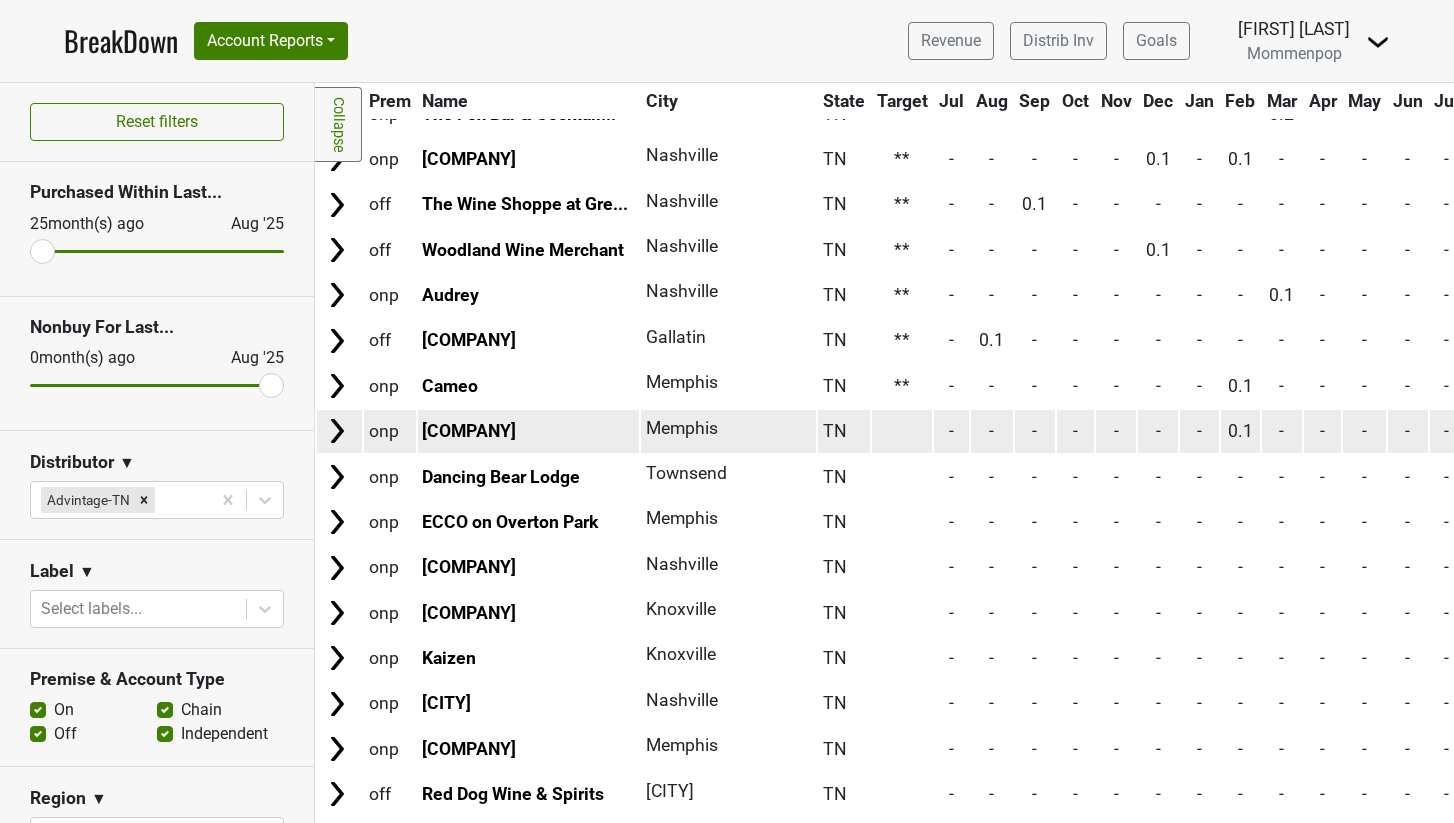 click at bounding box center (902, 431) 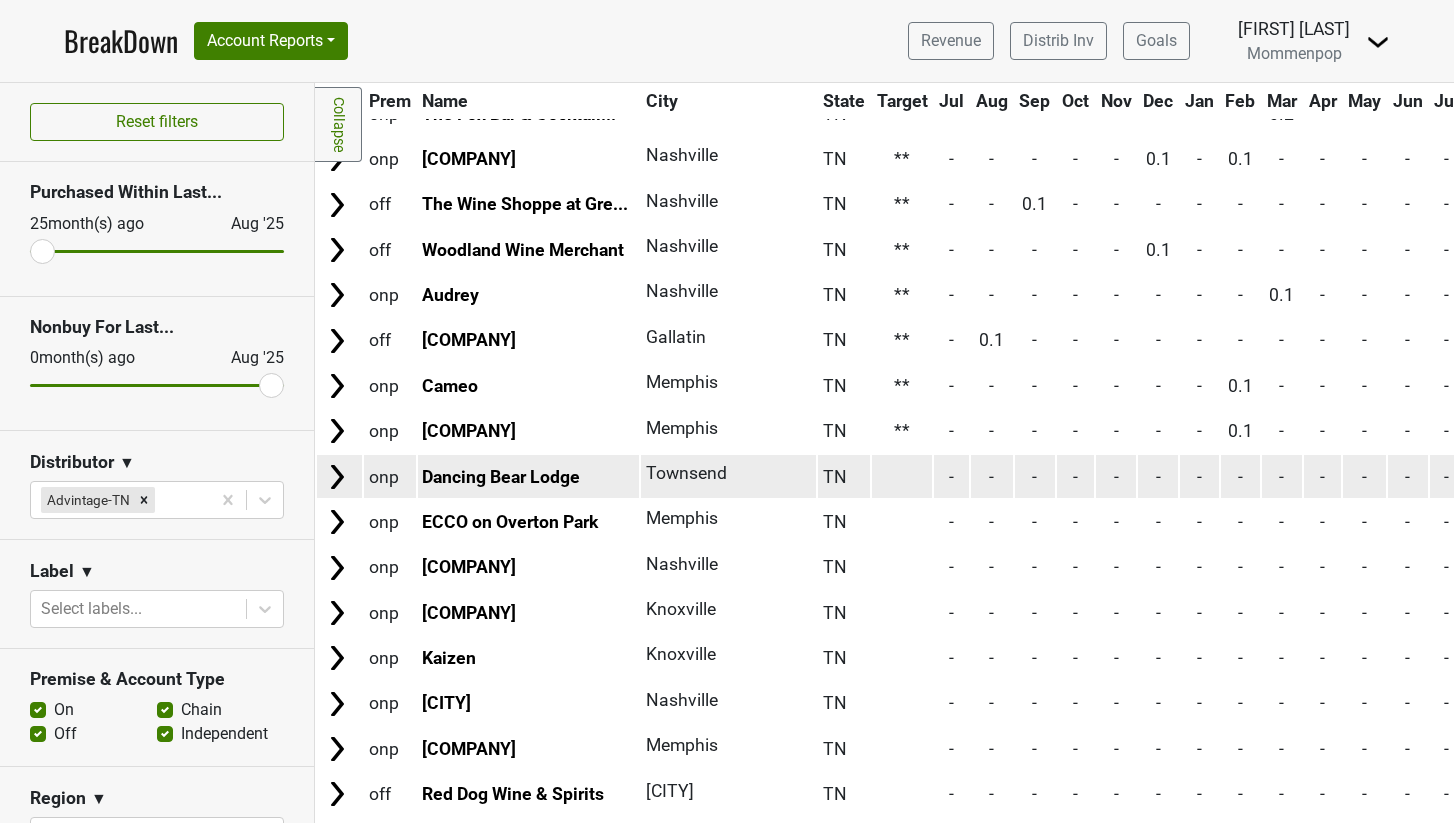 click at bounding box center (902, 476) 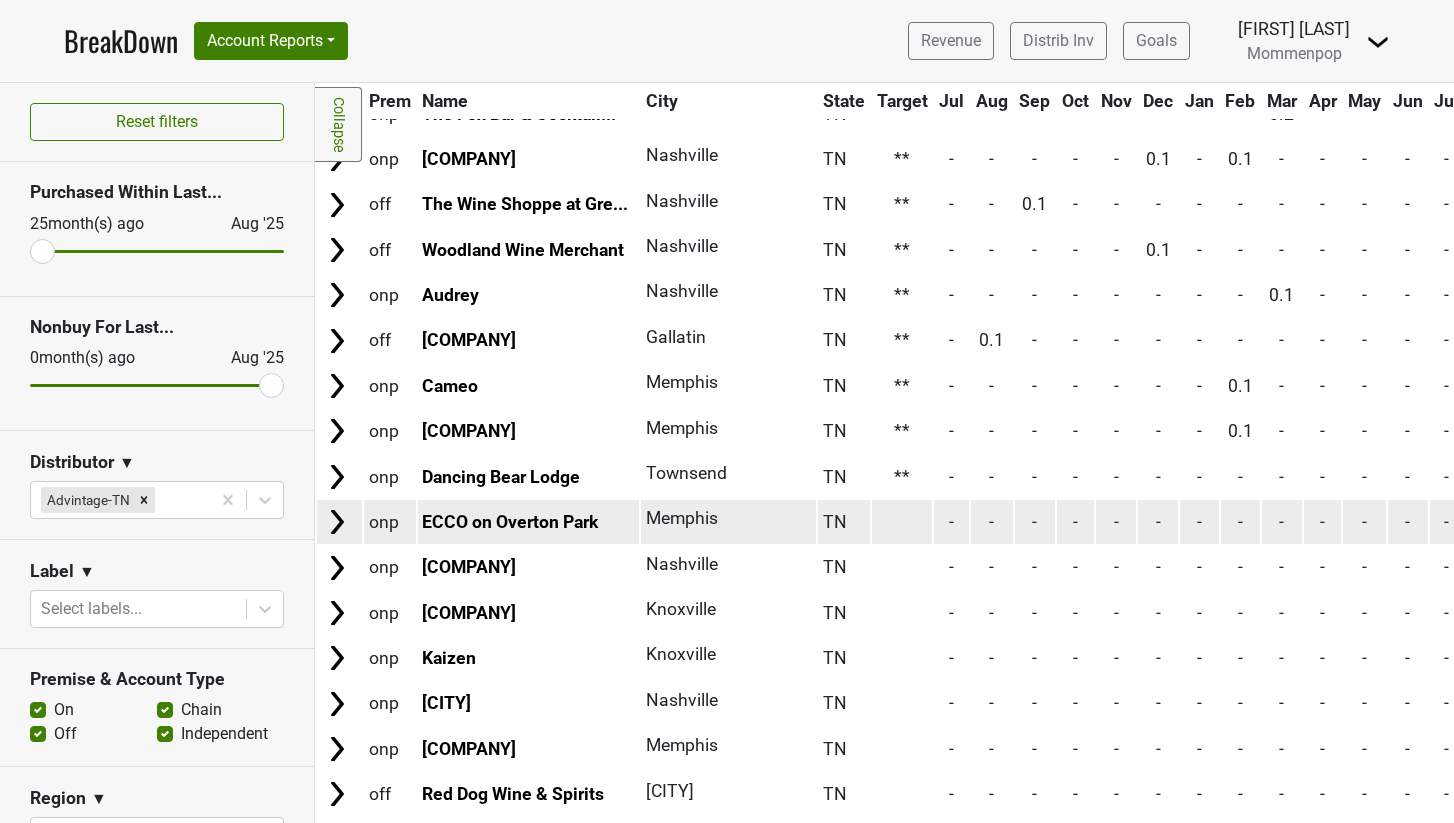 click at bounding box center (902, 521) 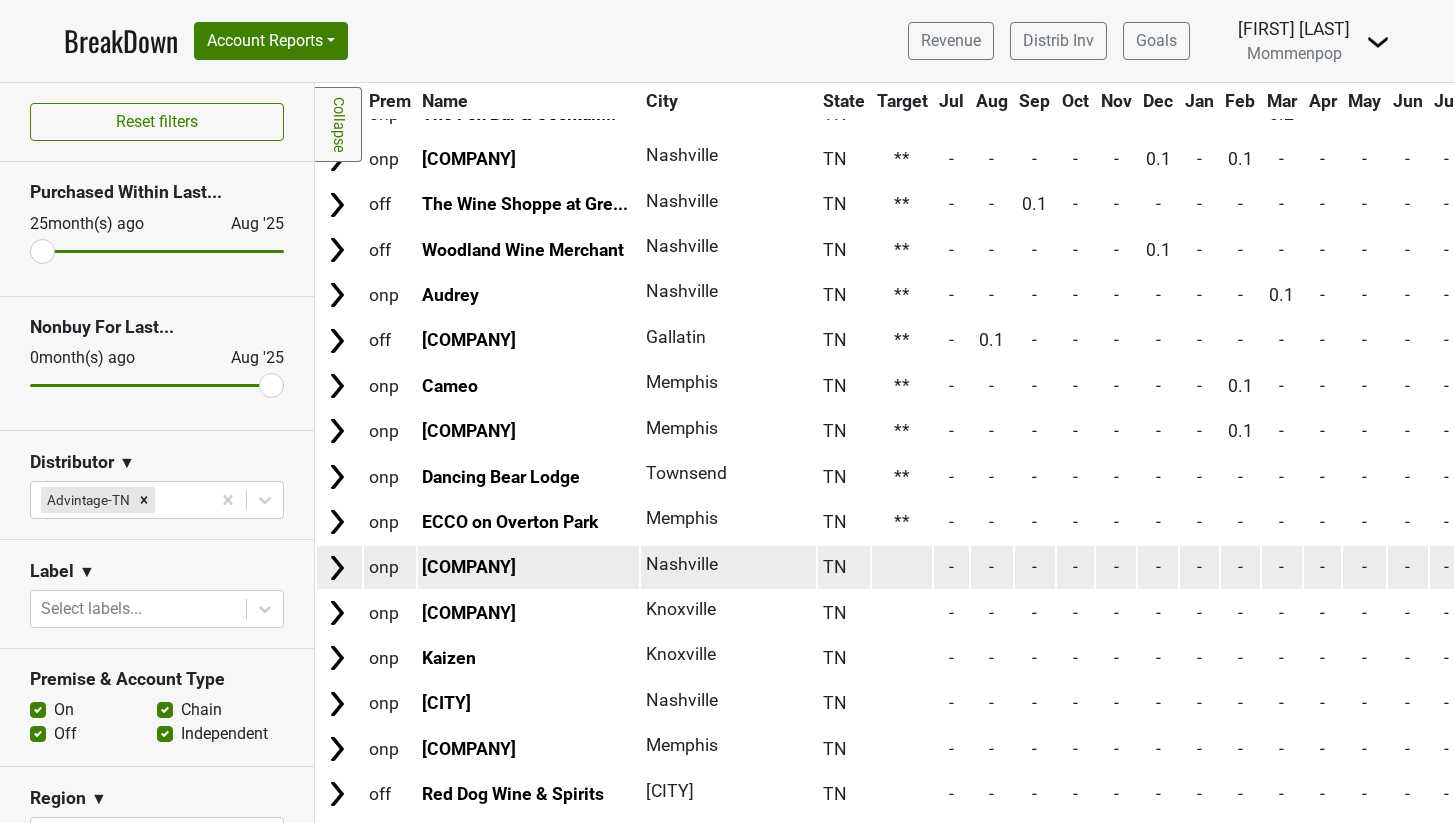 click at bounding box center (902, 567) 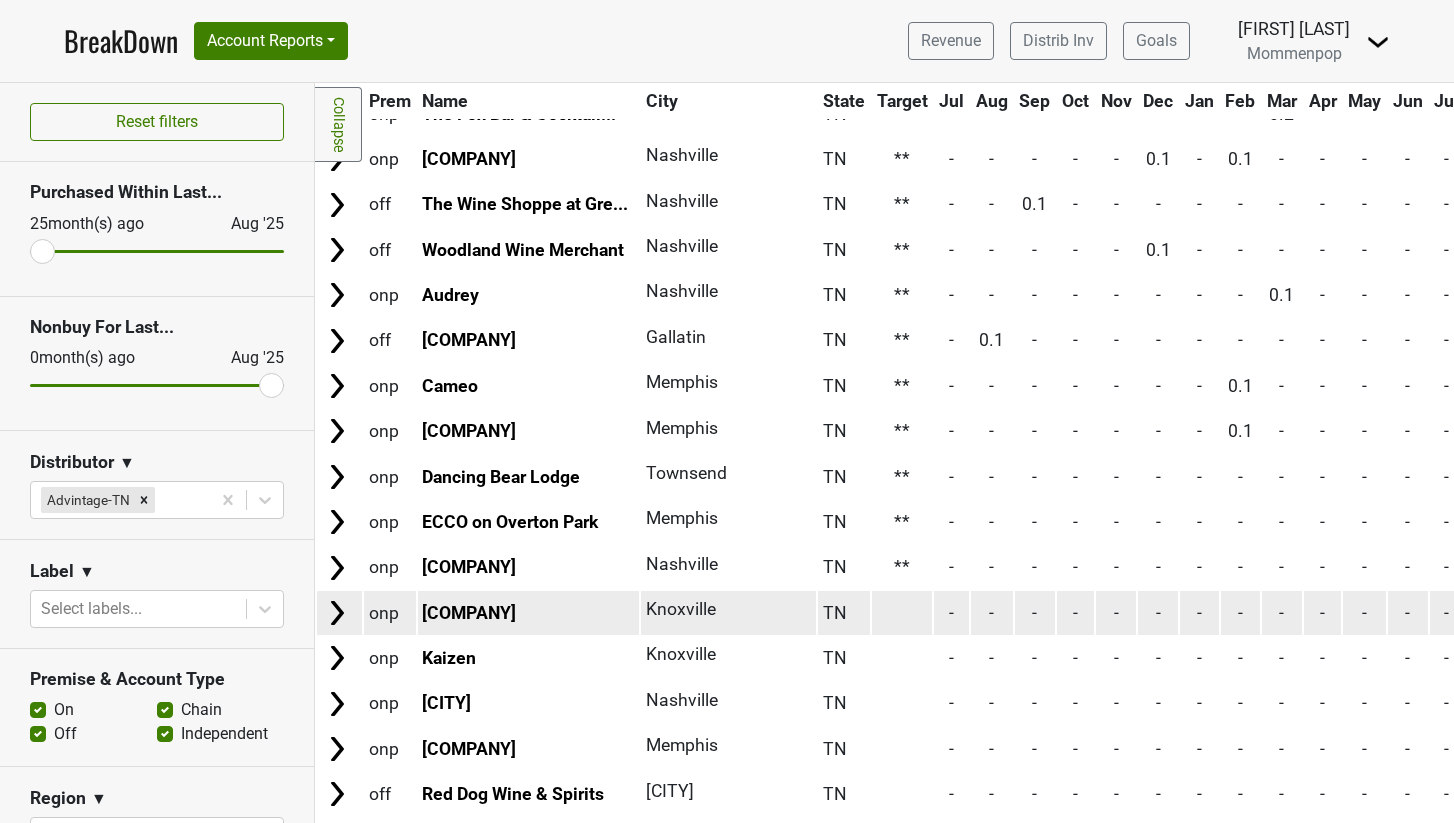 click at bounding box center (902, 612) 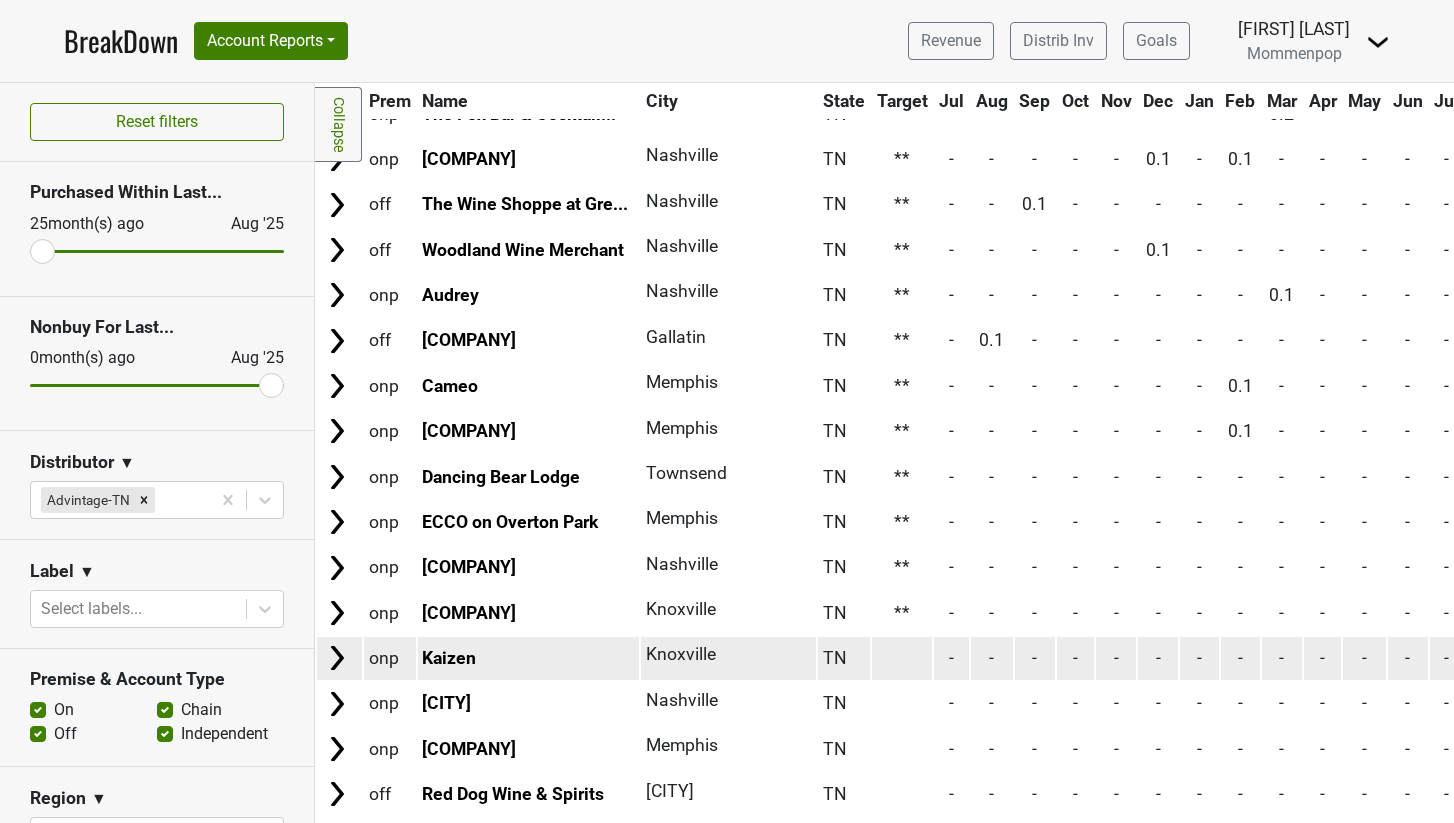 click at bounding box center (902, 658) 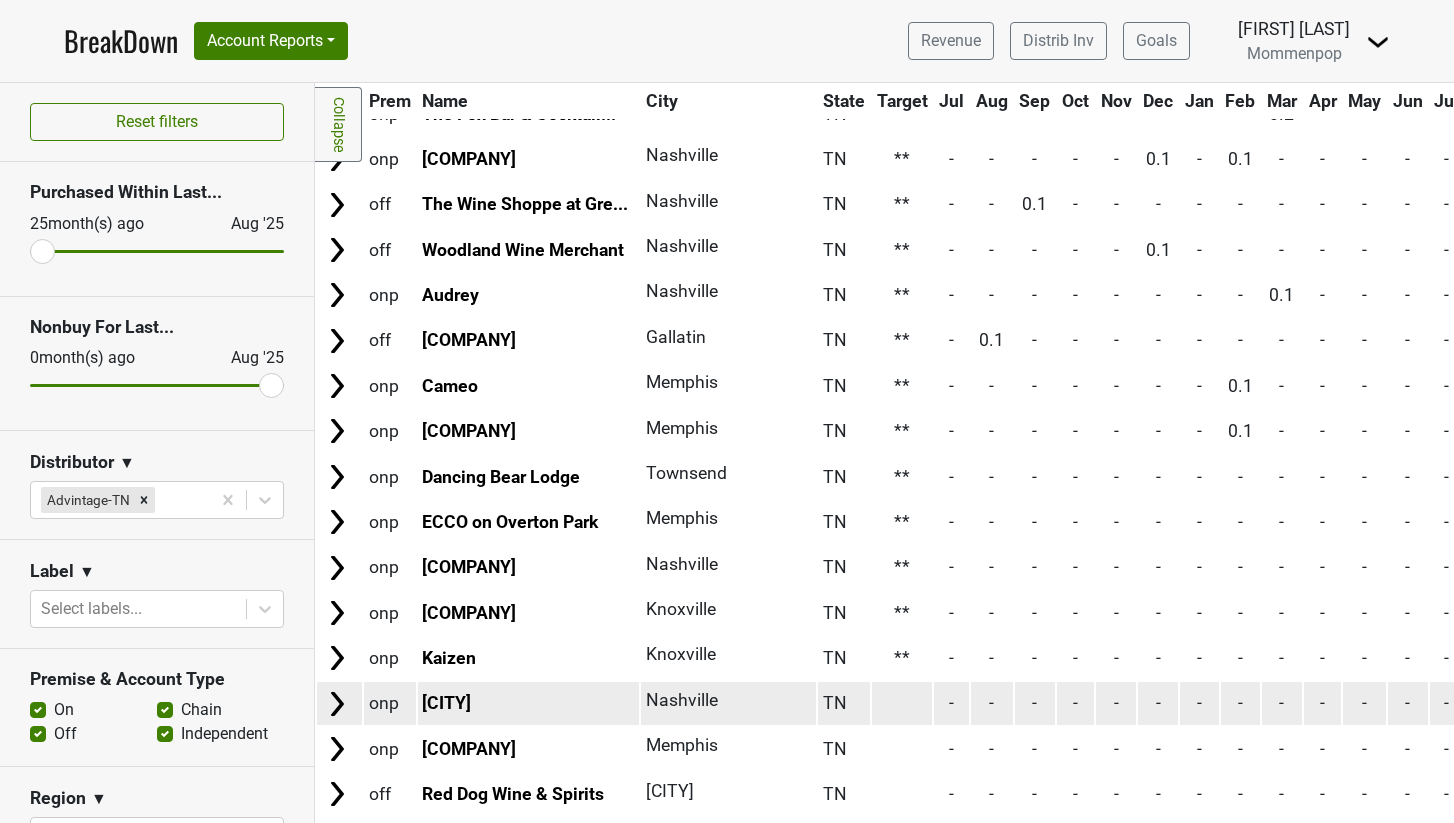 click at bounding box center [902, 703] 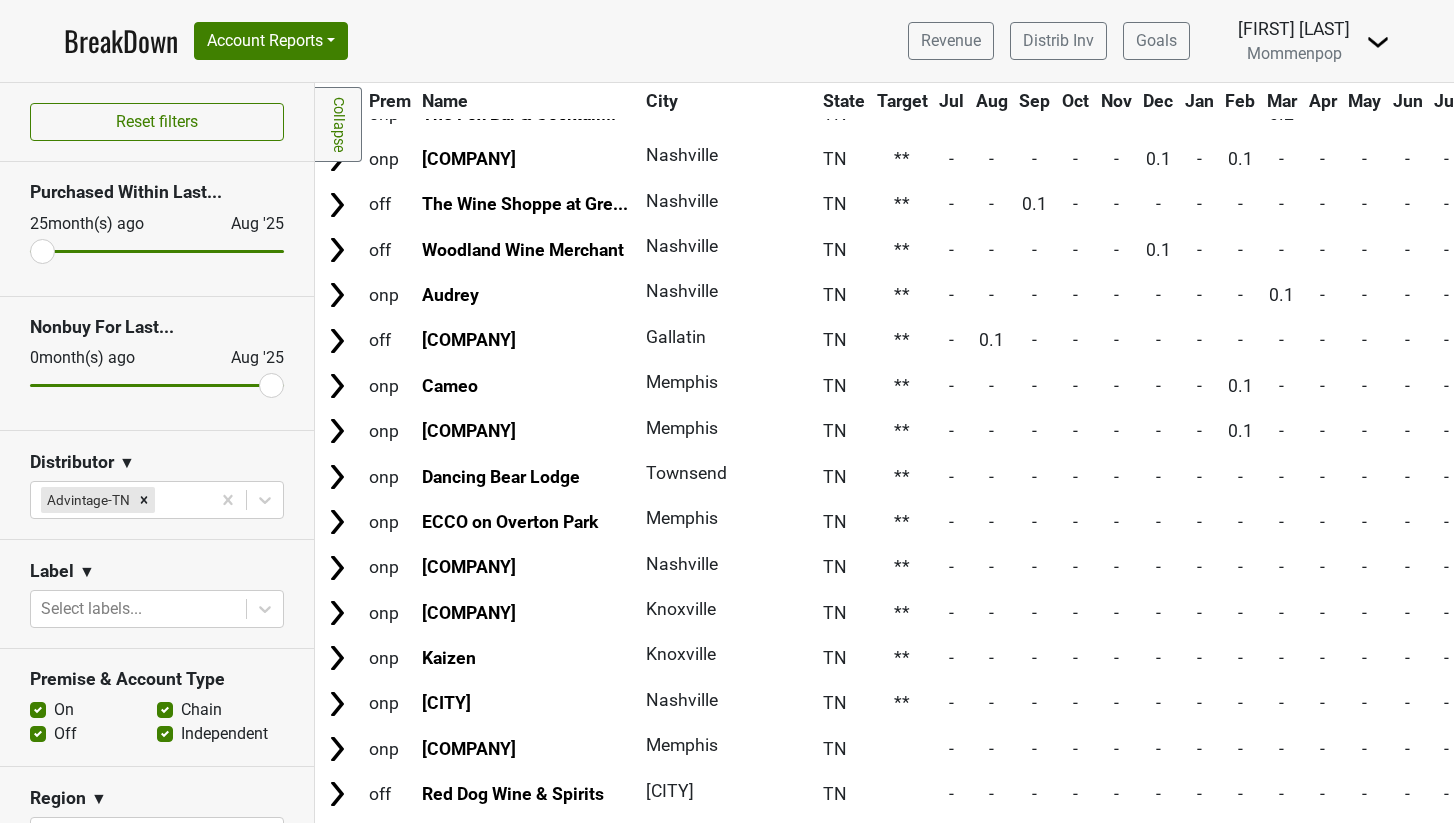 click at bounding box center [902, 748] 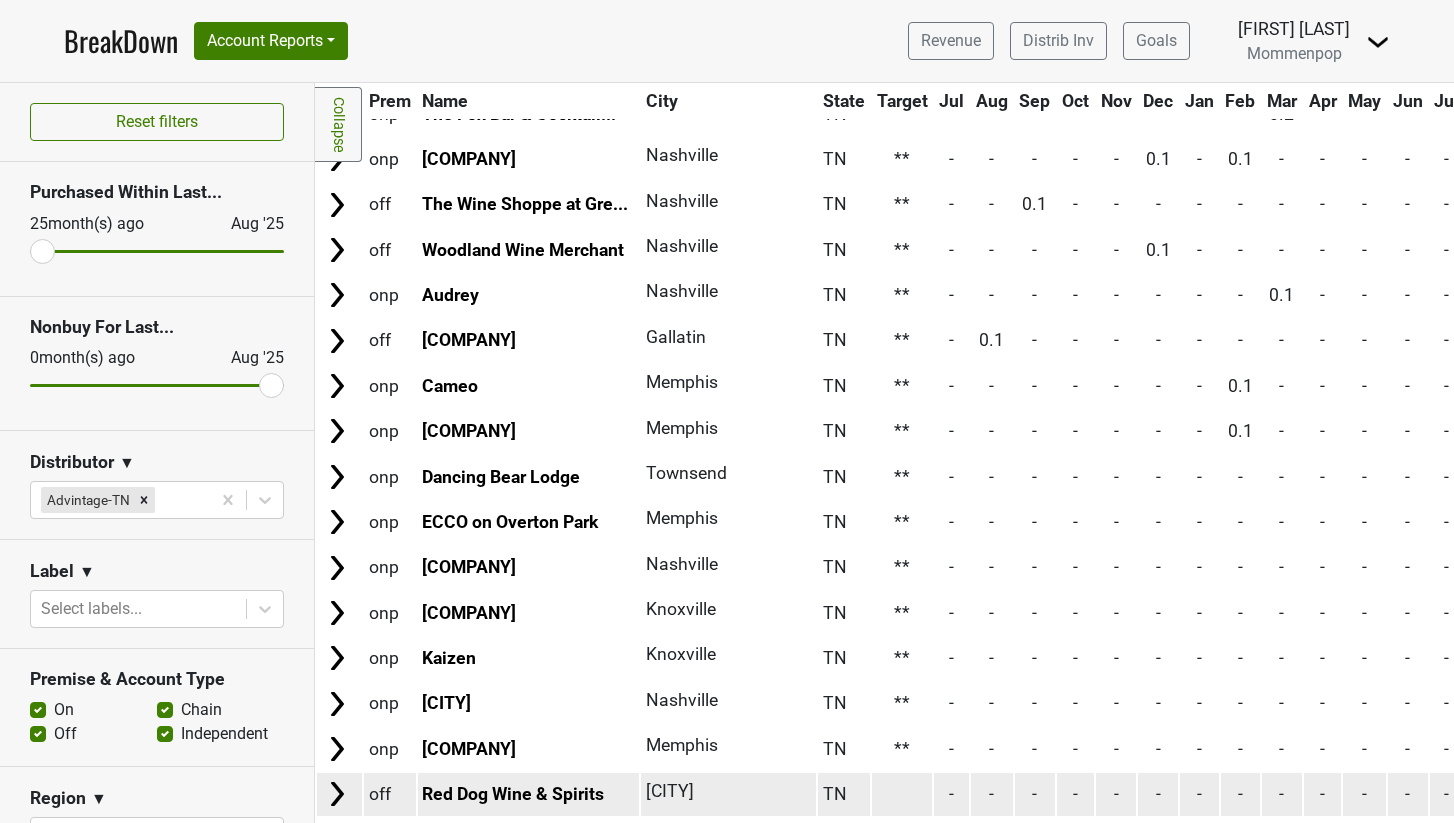 click at bounding box center [902, 794] 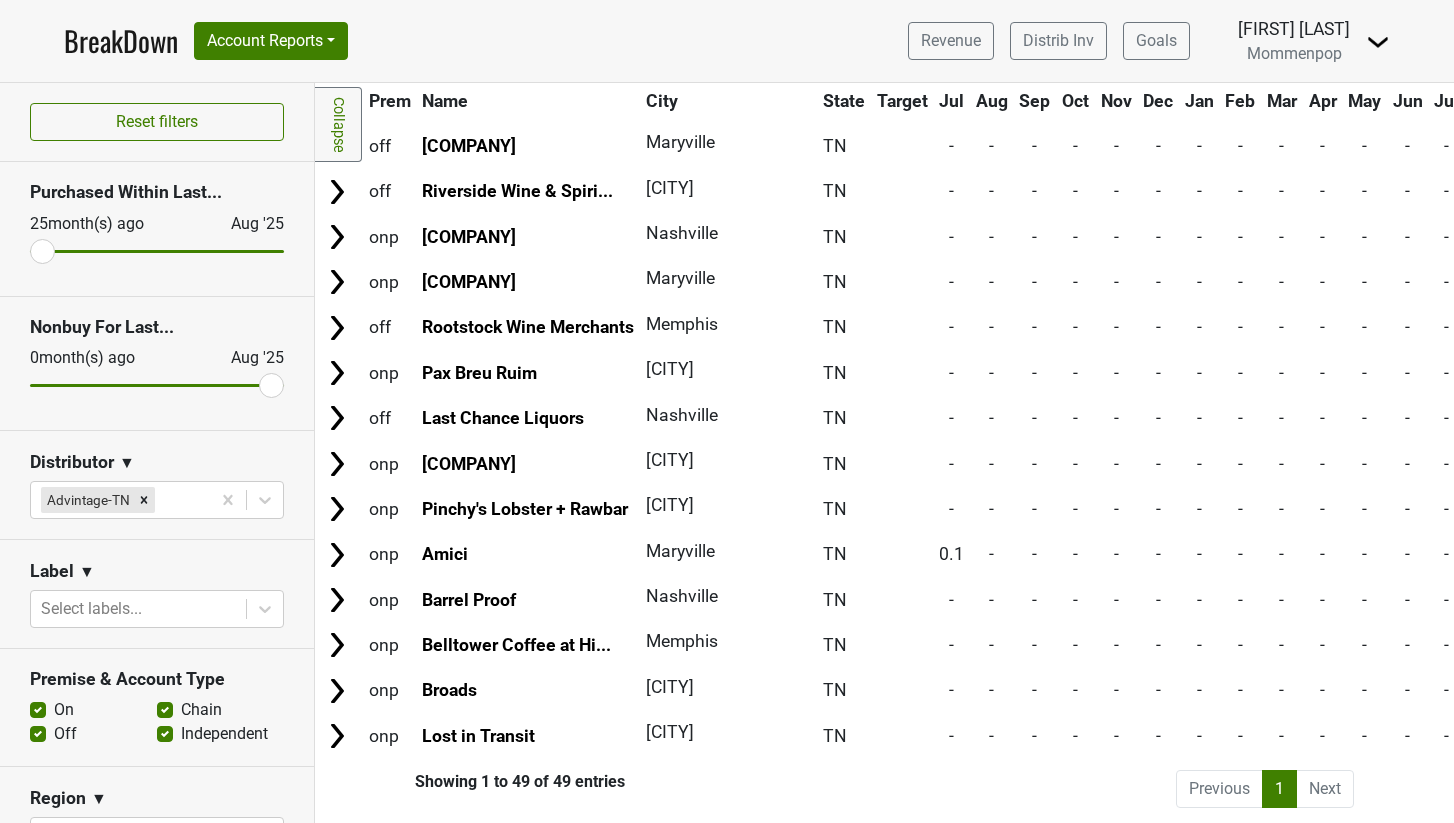 scroll, scrollTop: 1429, scrollLeft: 0, axis: vertical 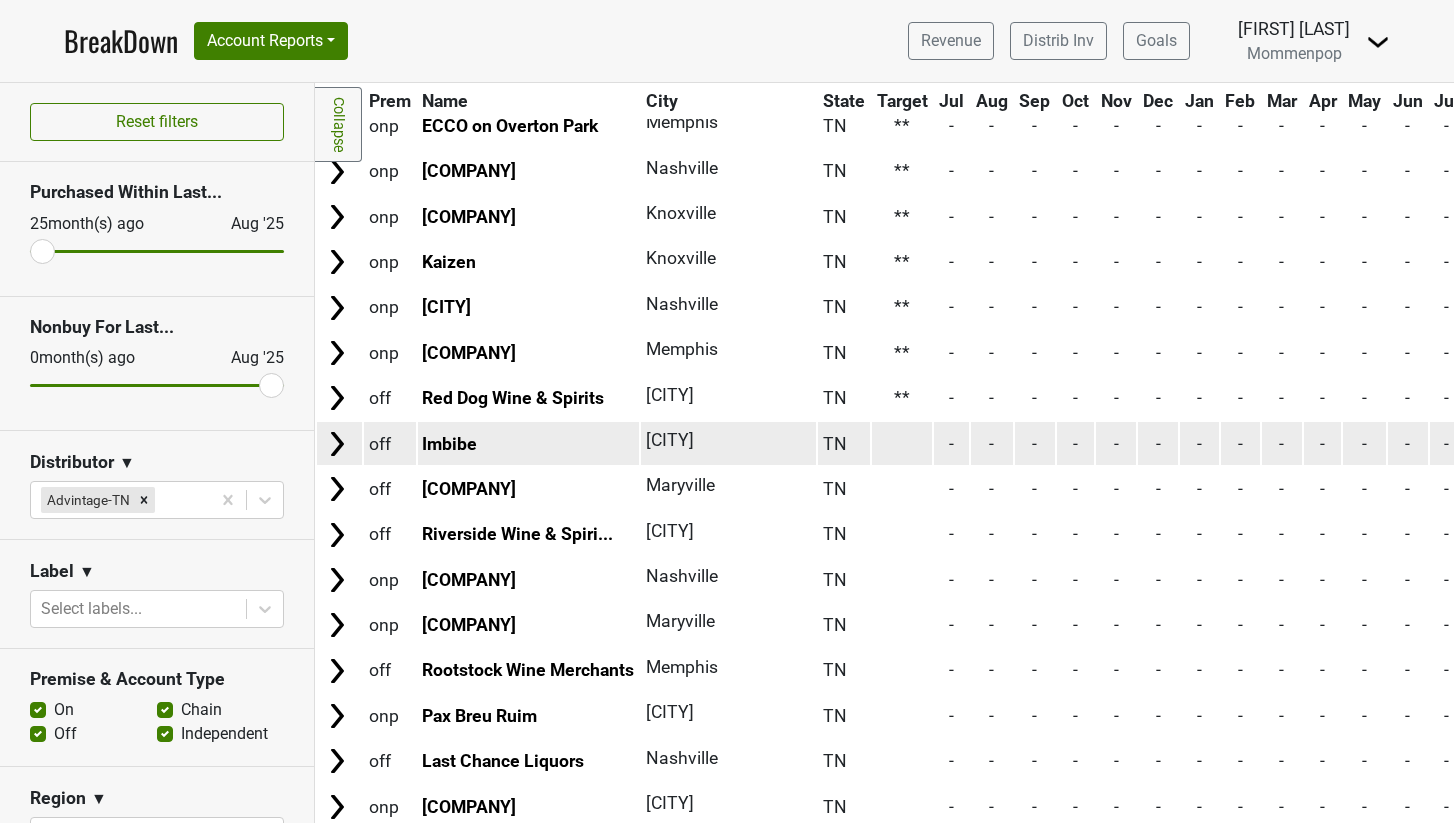 click at bounding box center [902, 443] 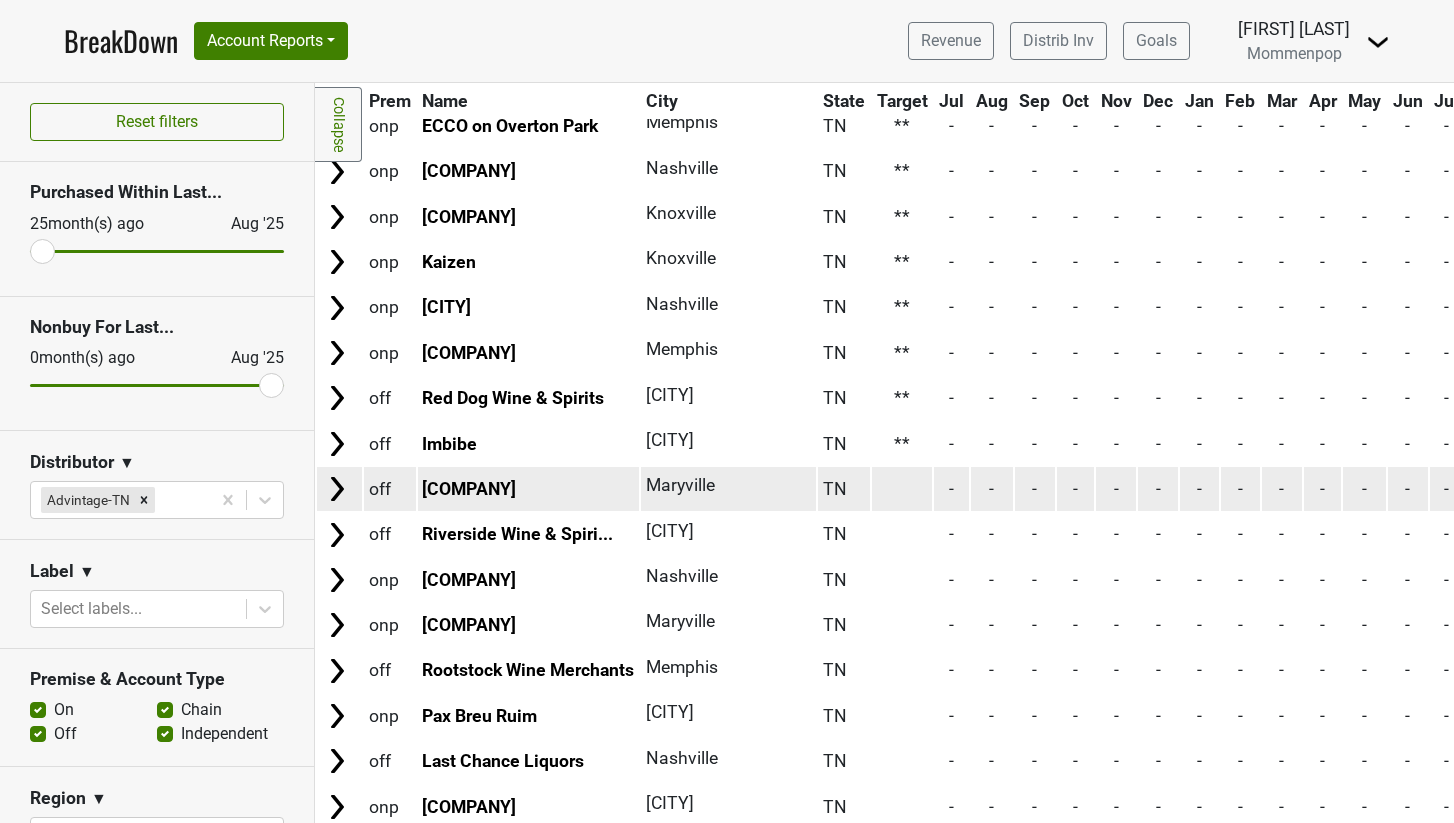 click at bounding box center [902, 488] 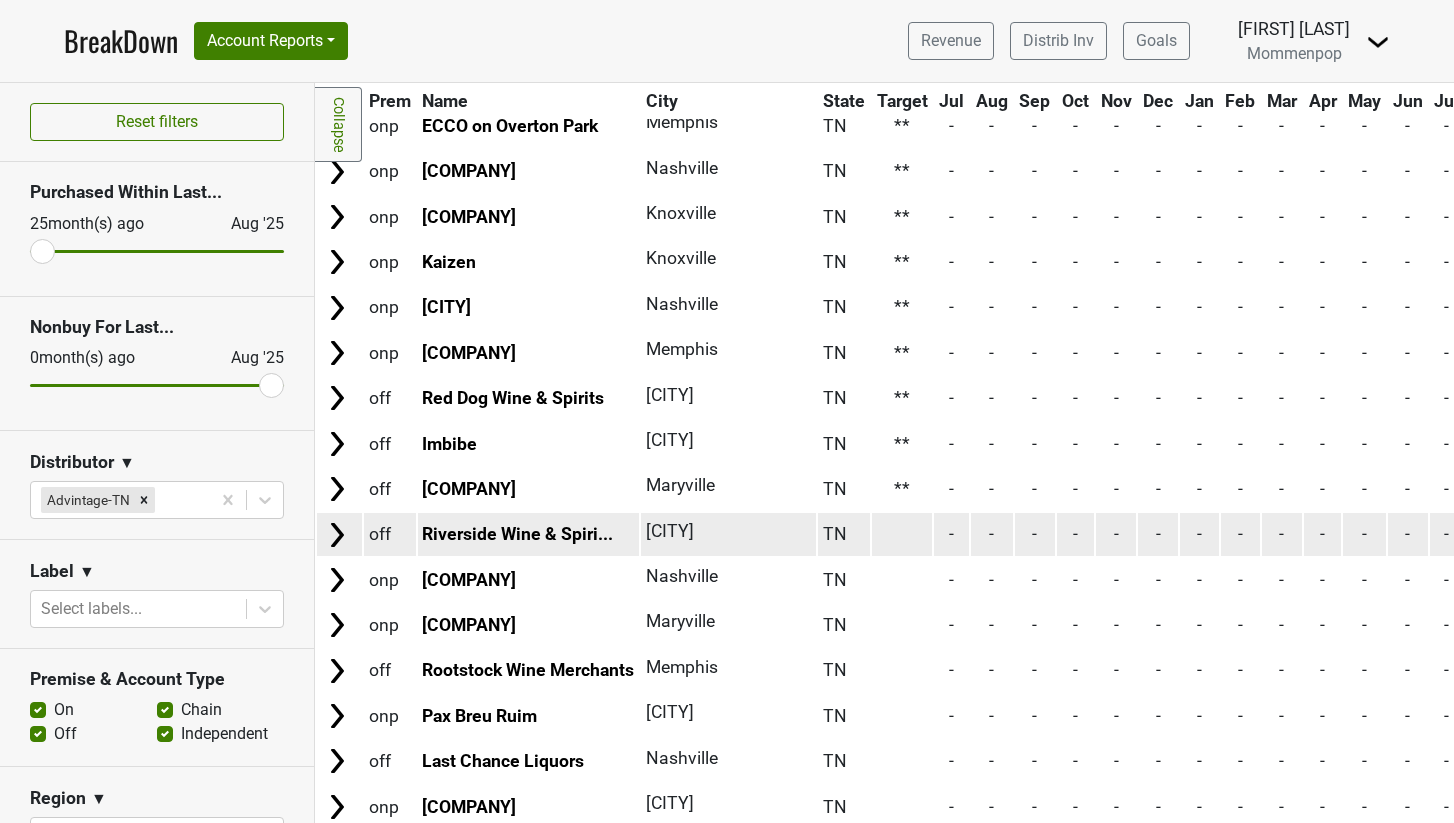 click at bounding box center [902, 534] 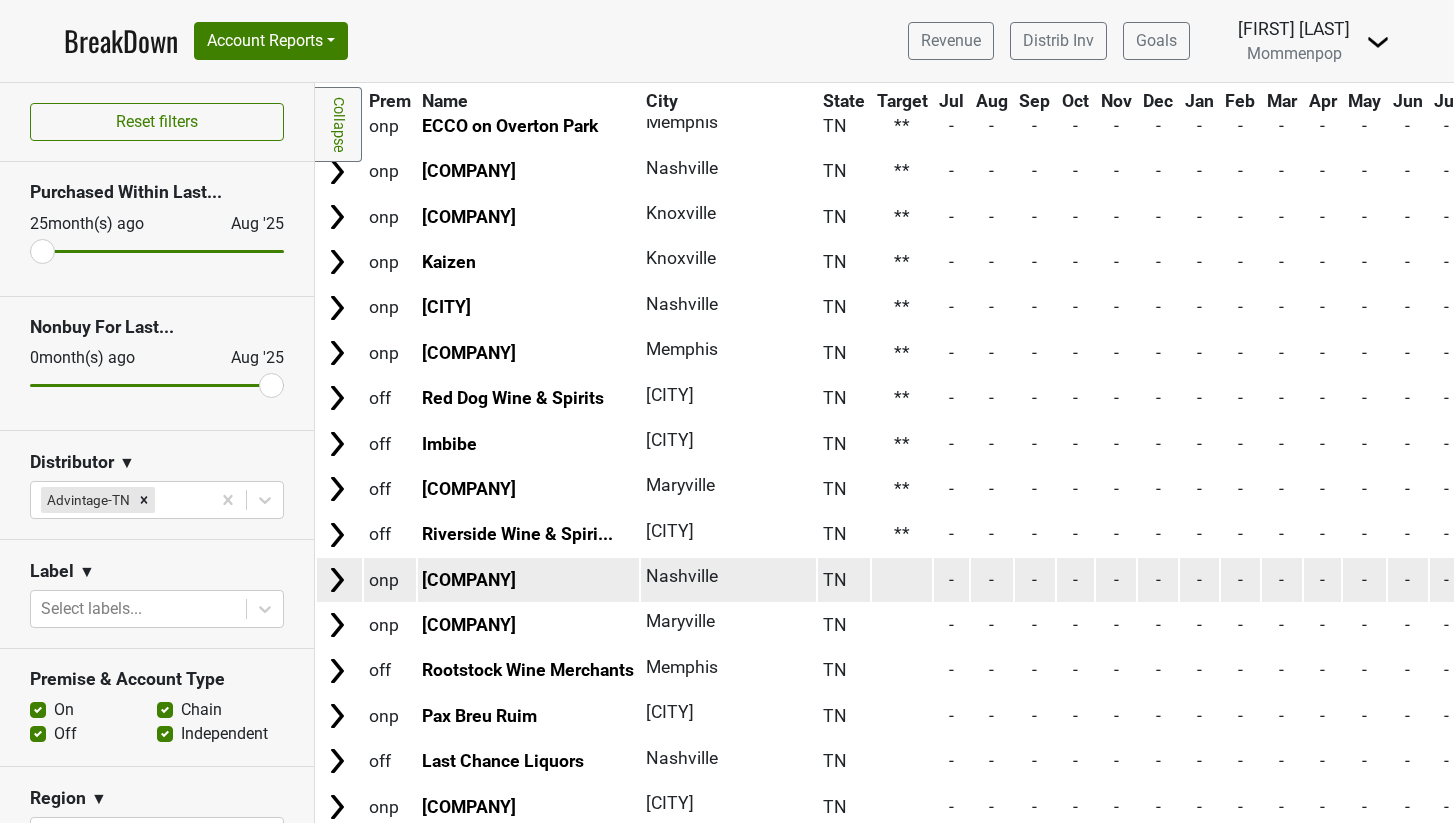click at bounding box center (902, 579) 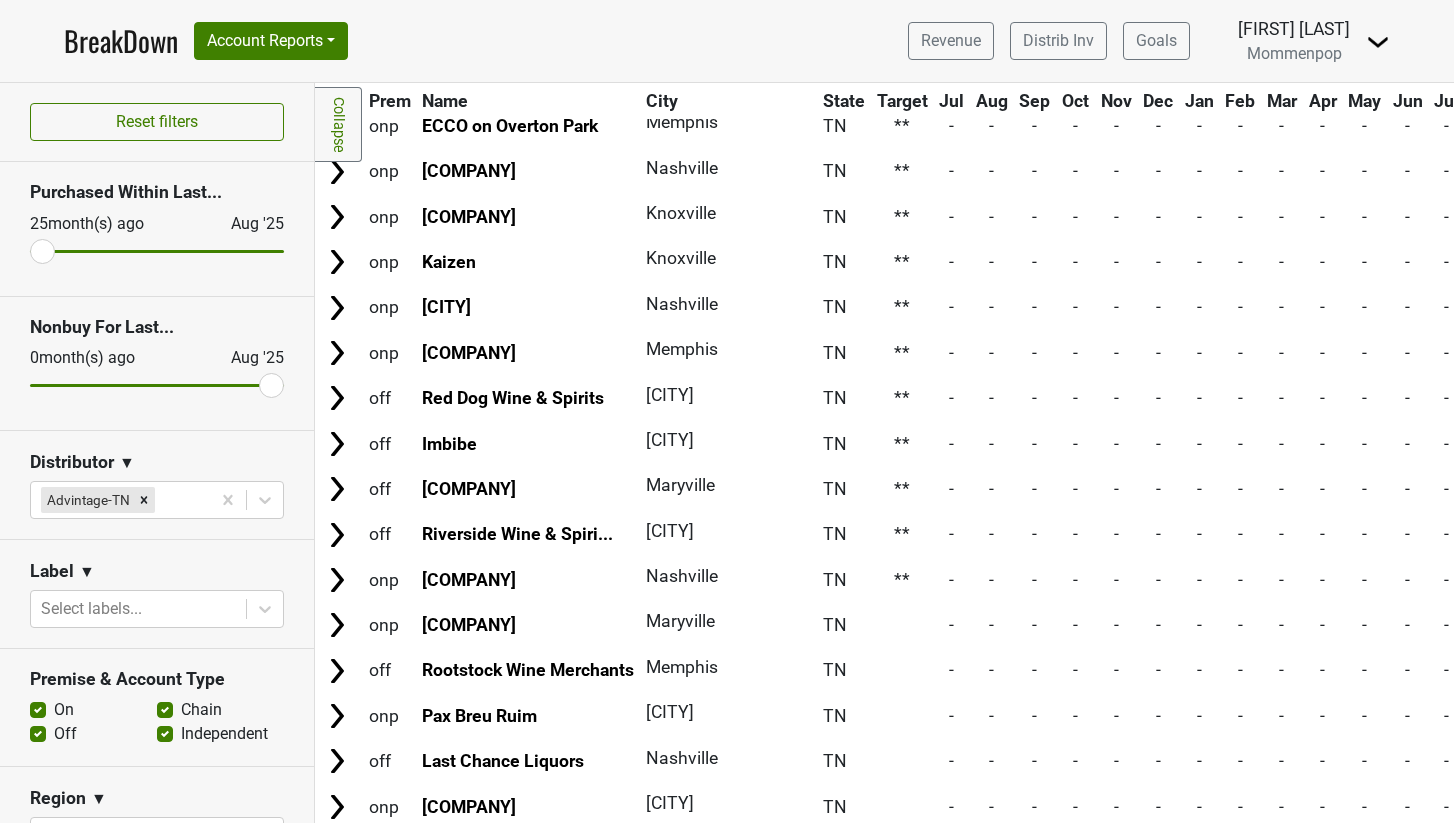 click at bounding box center (902, 625) 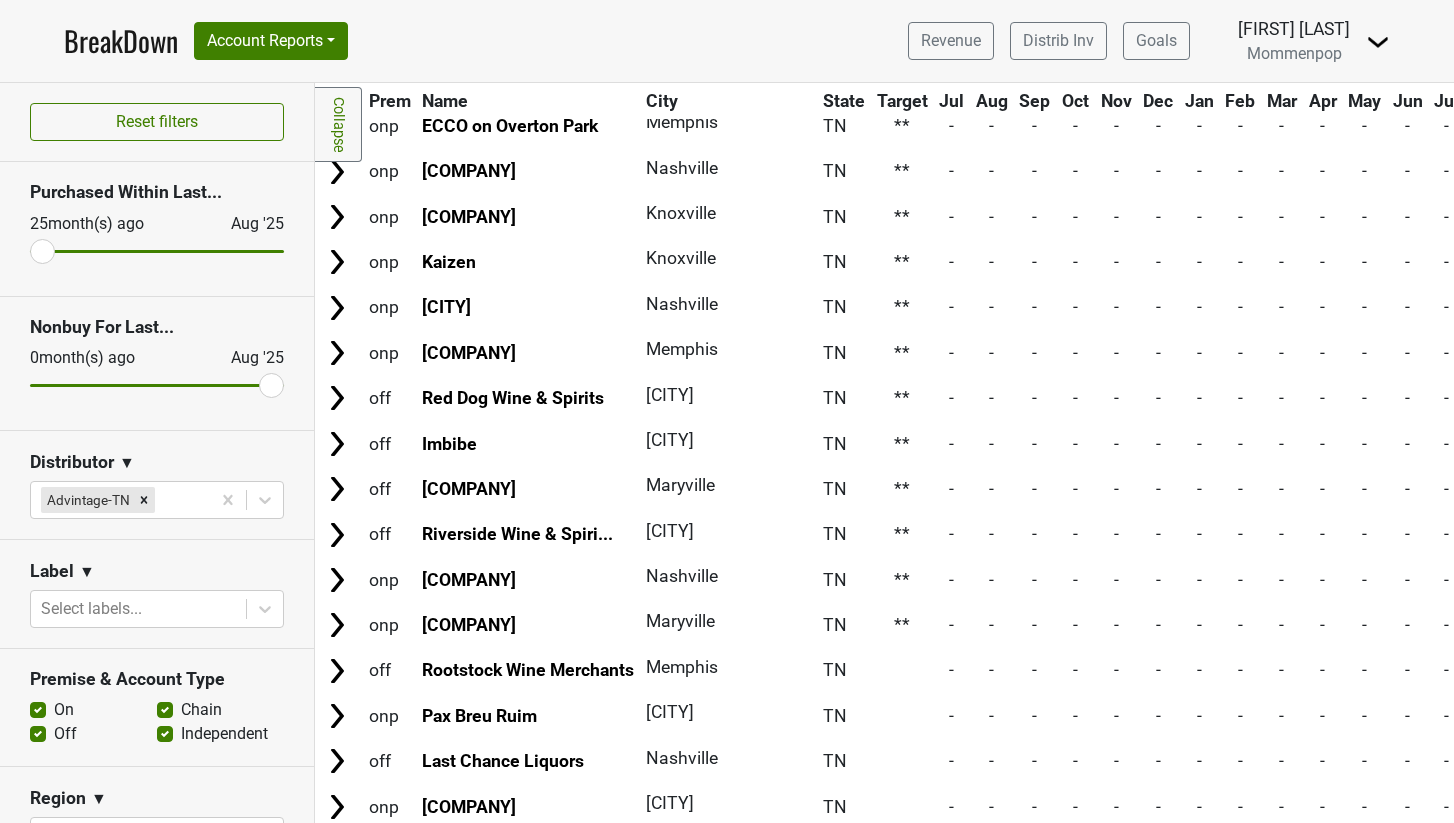 click at bounding box center (902, 670) 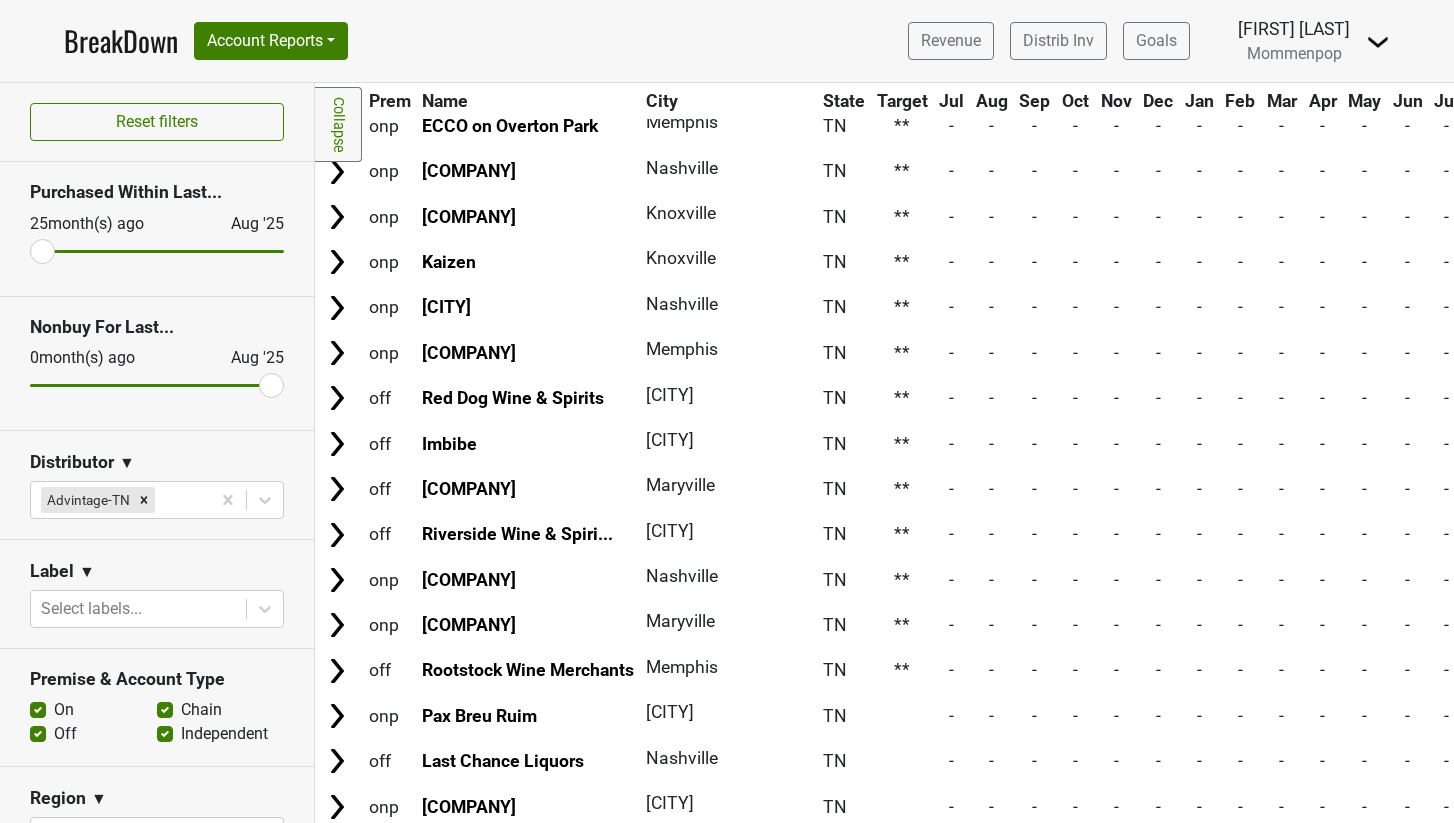 click at bounding box center (902, 715) 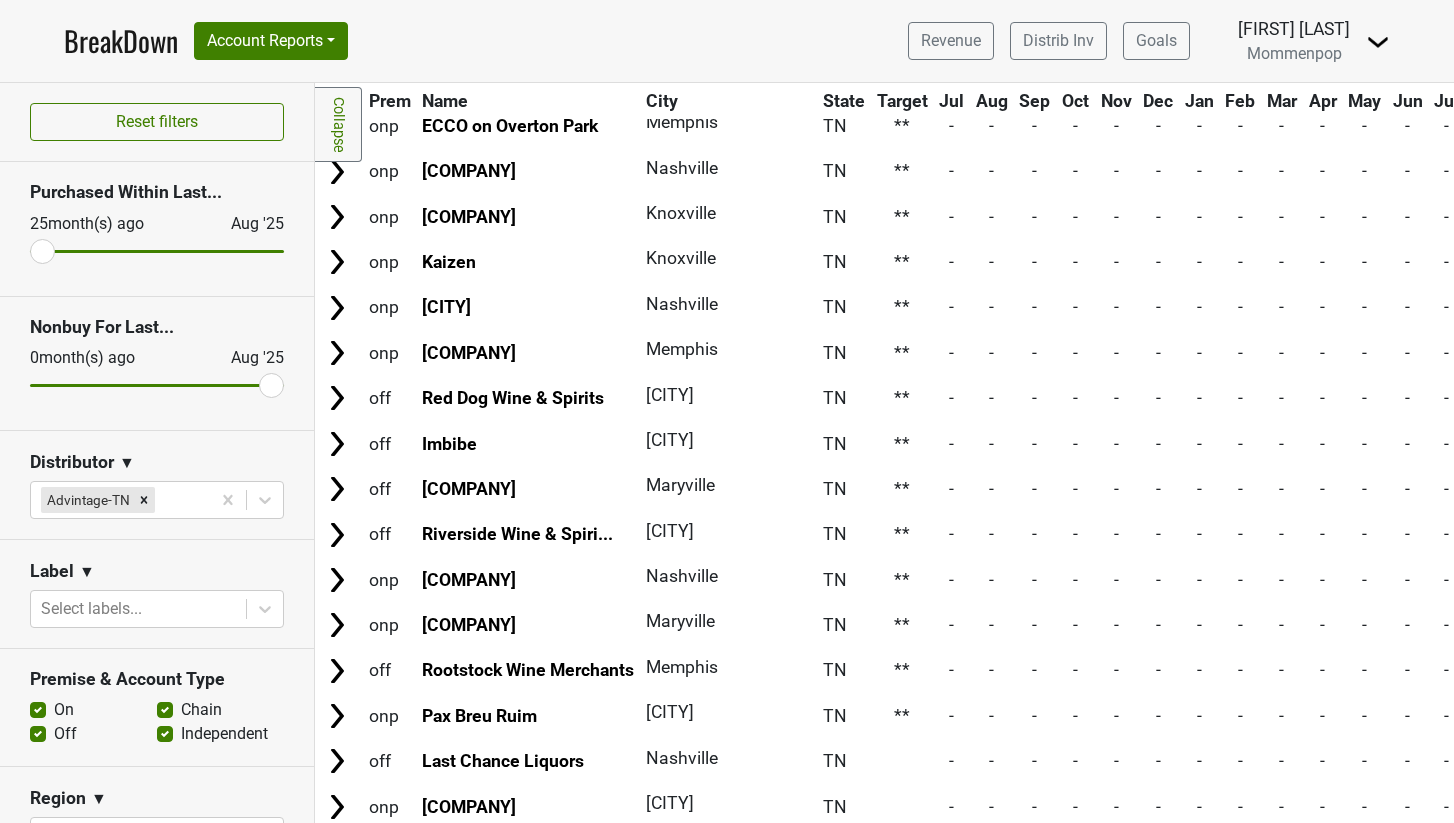 click at bounding box center [902, 761] 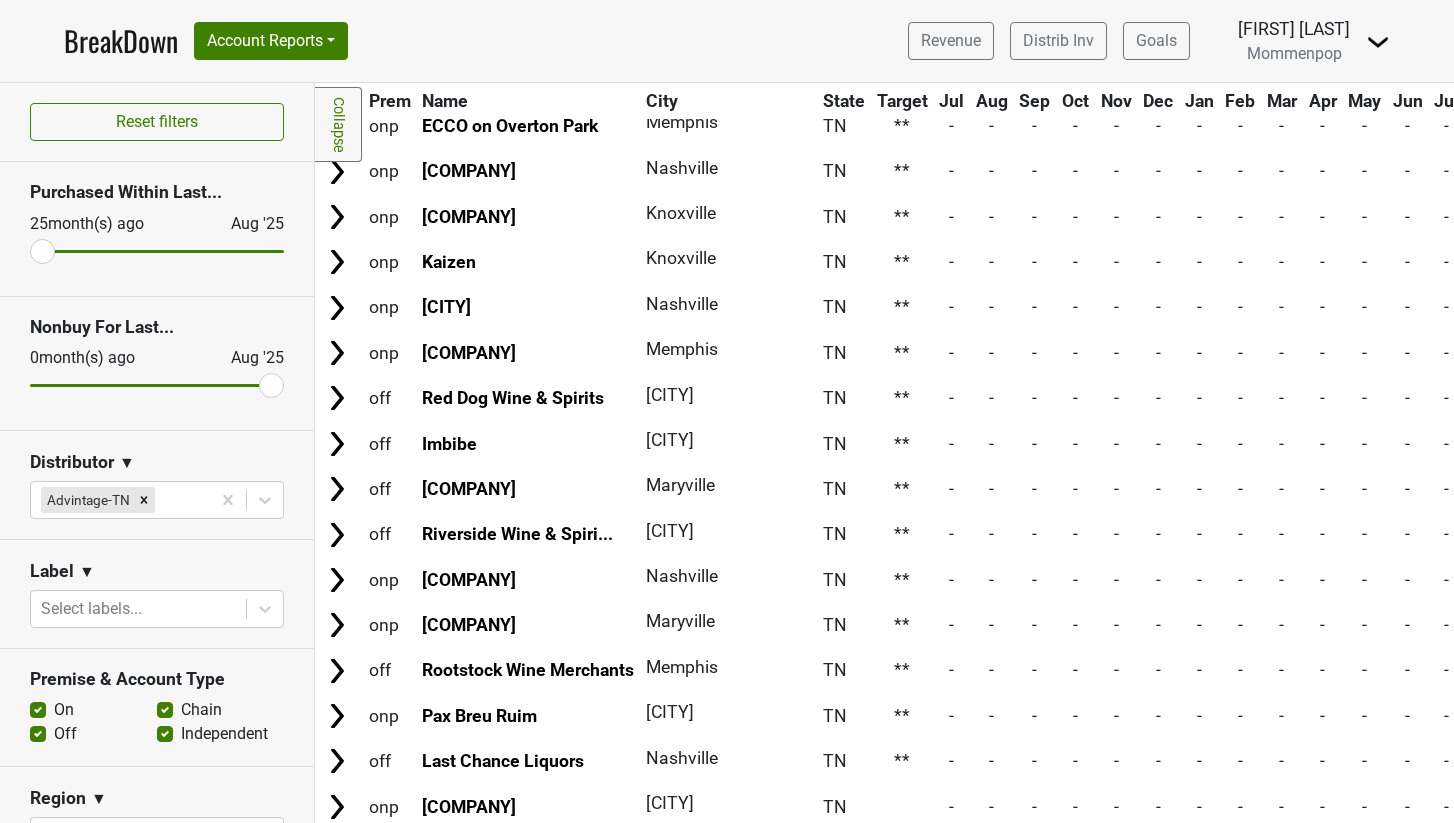 scroll, scrollTop: 1788, scrollLeft: 0, axis: vertical 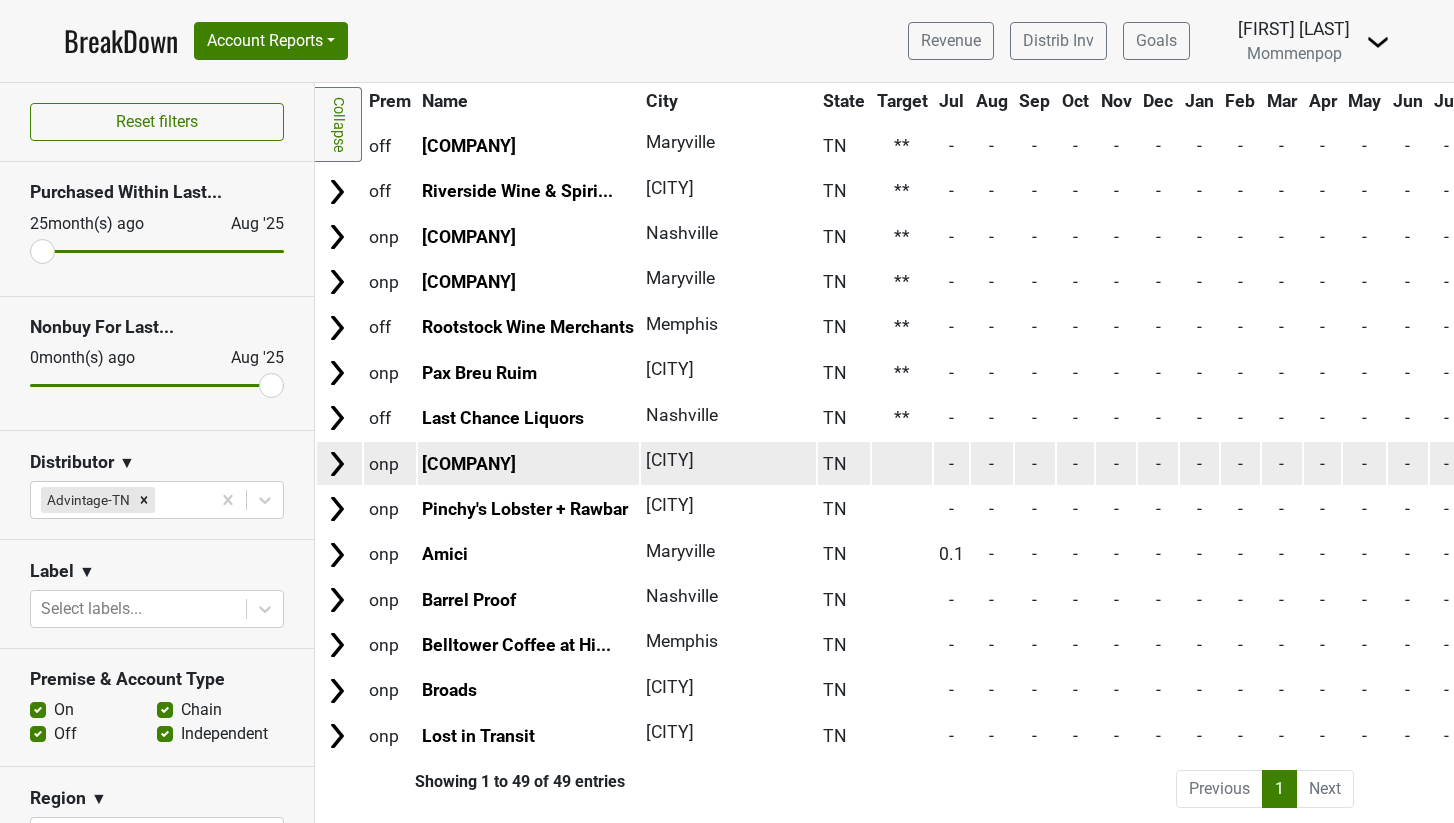 click at bounding box center (902, 463) 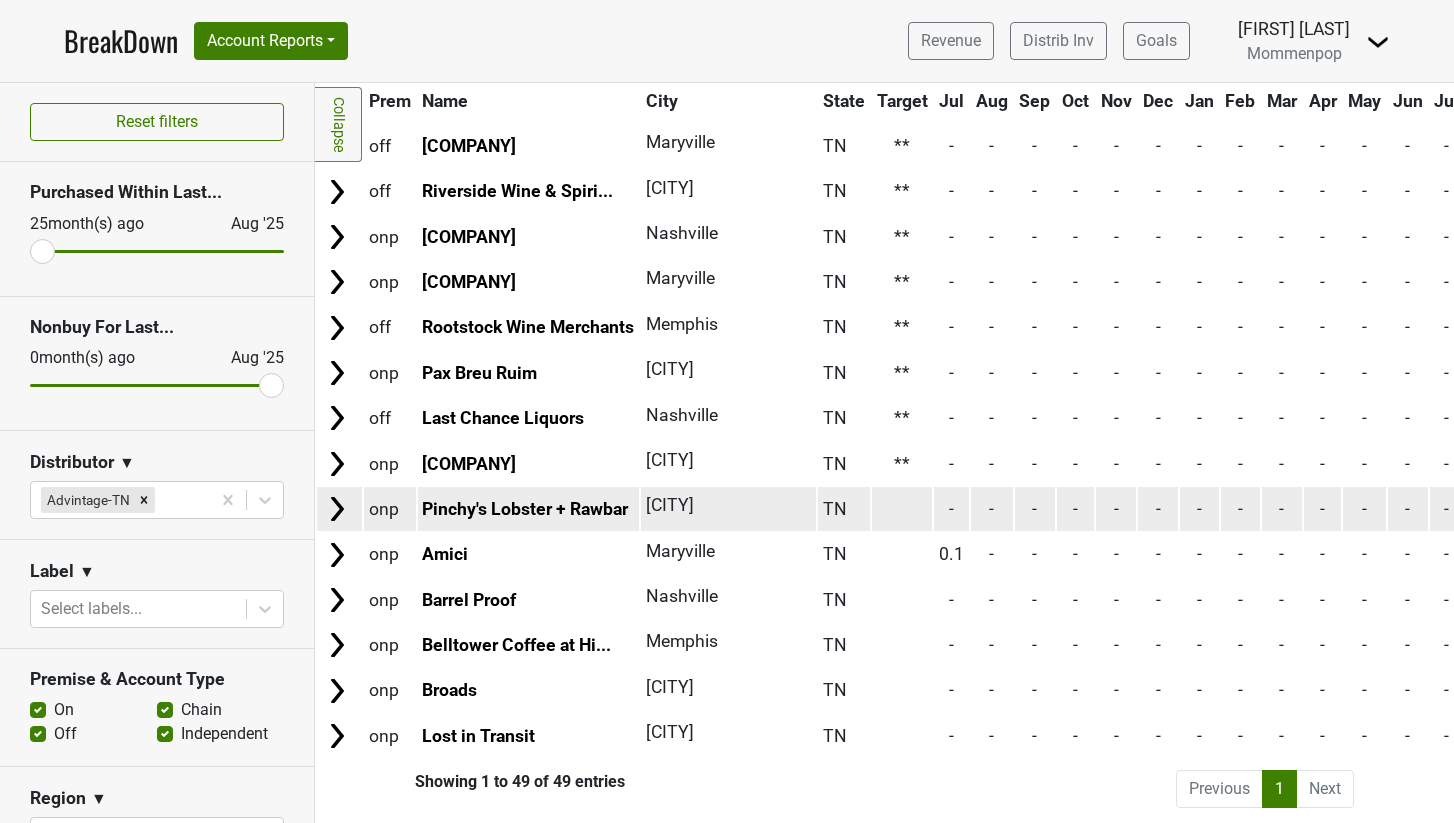 click at bounding box center [902, 508] 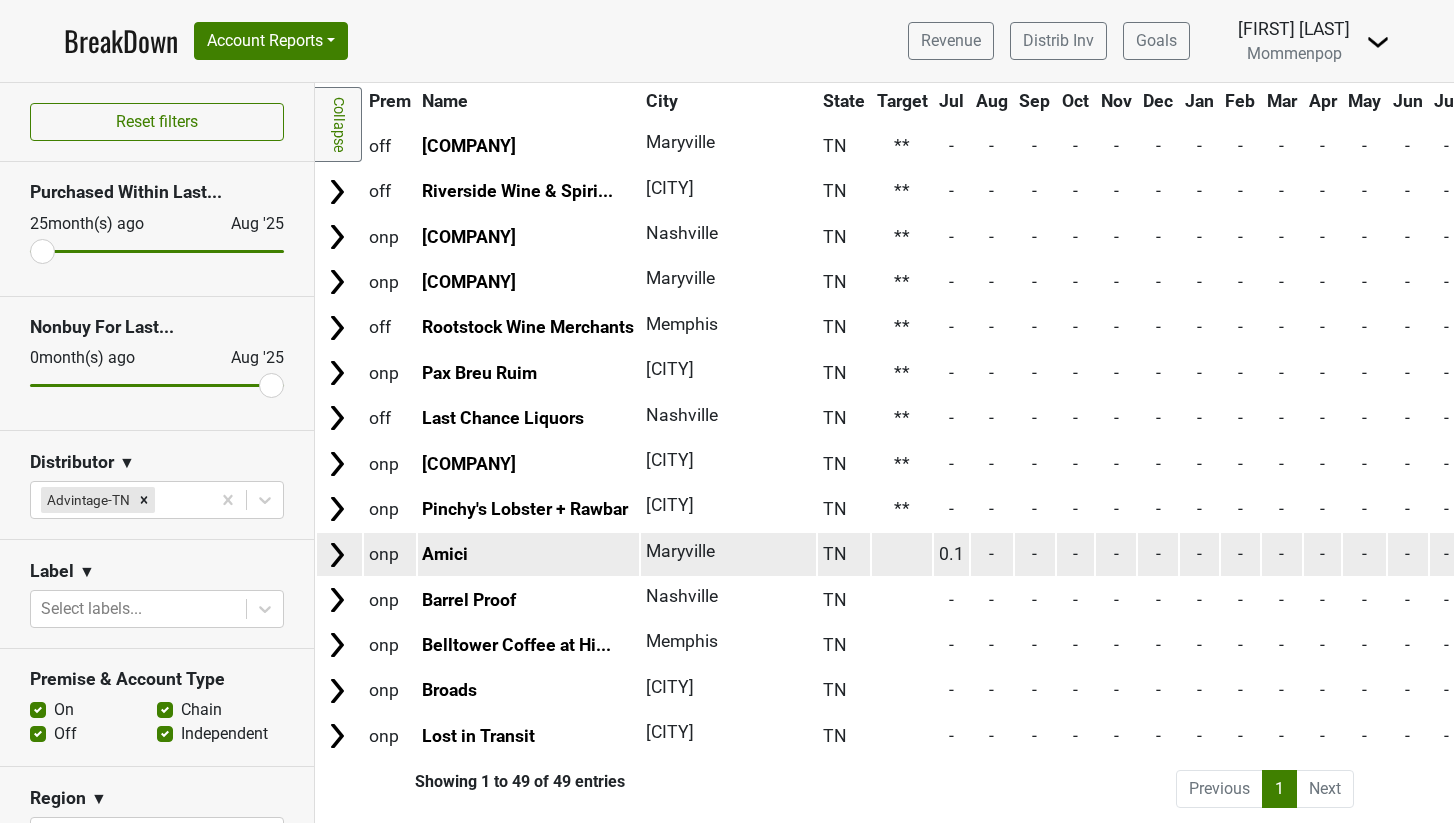 click at bounding box center [902, 554] 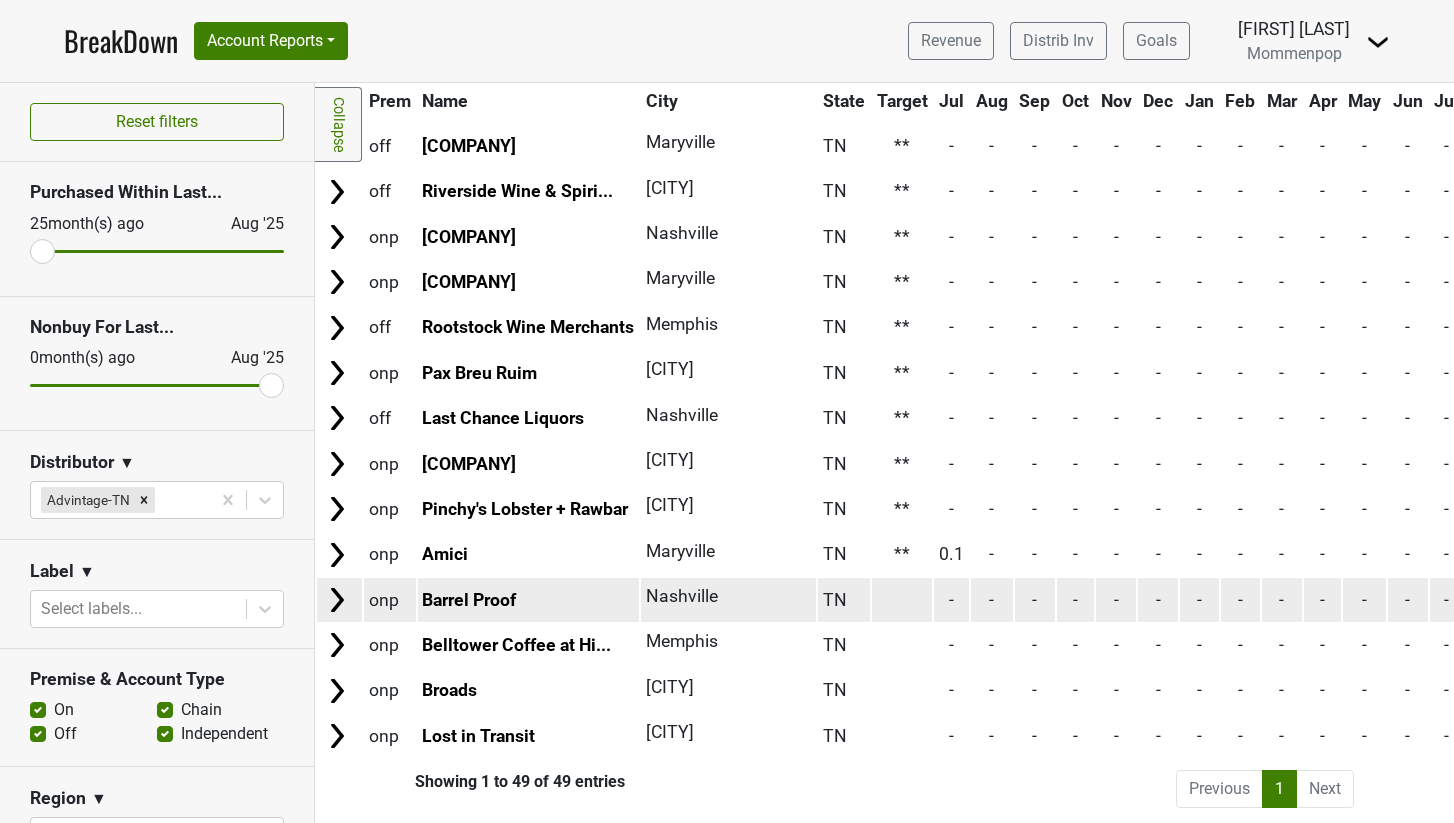 click at bounding box center [902, 599] 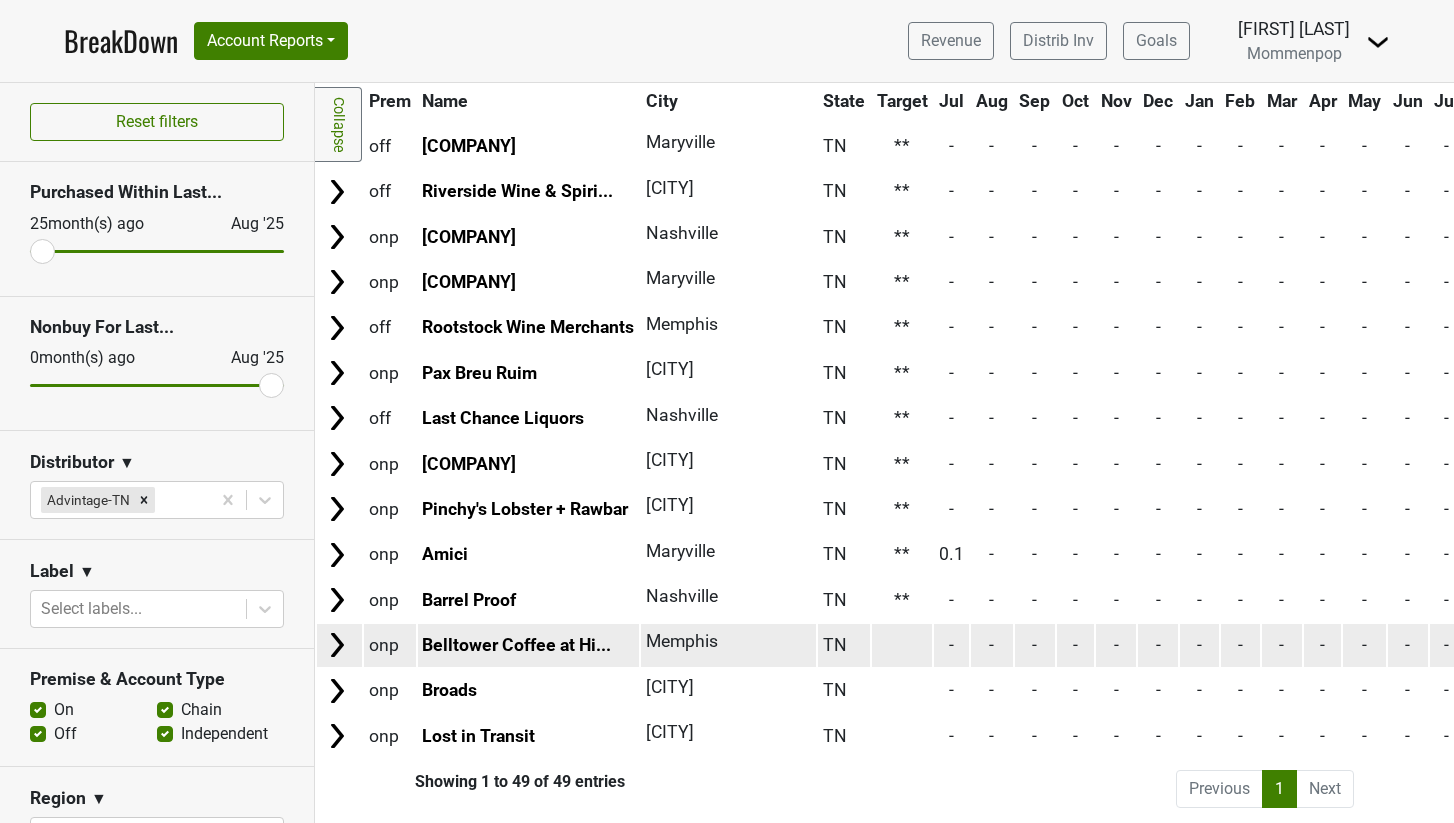 click at bounding box center [902, 645] 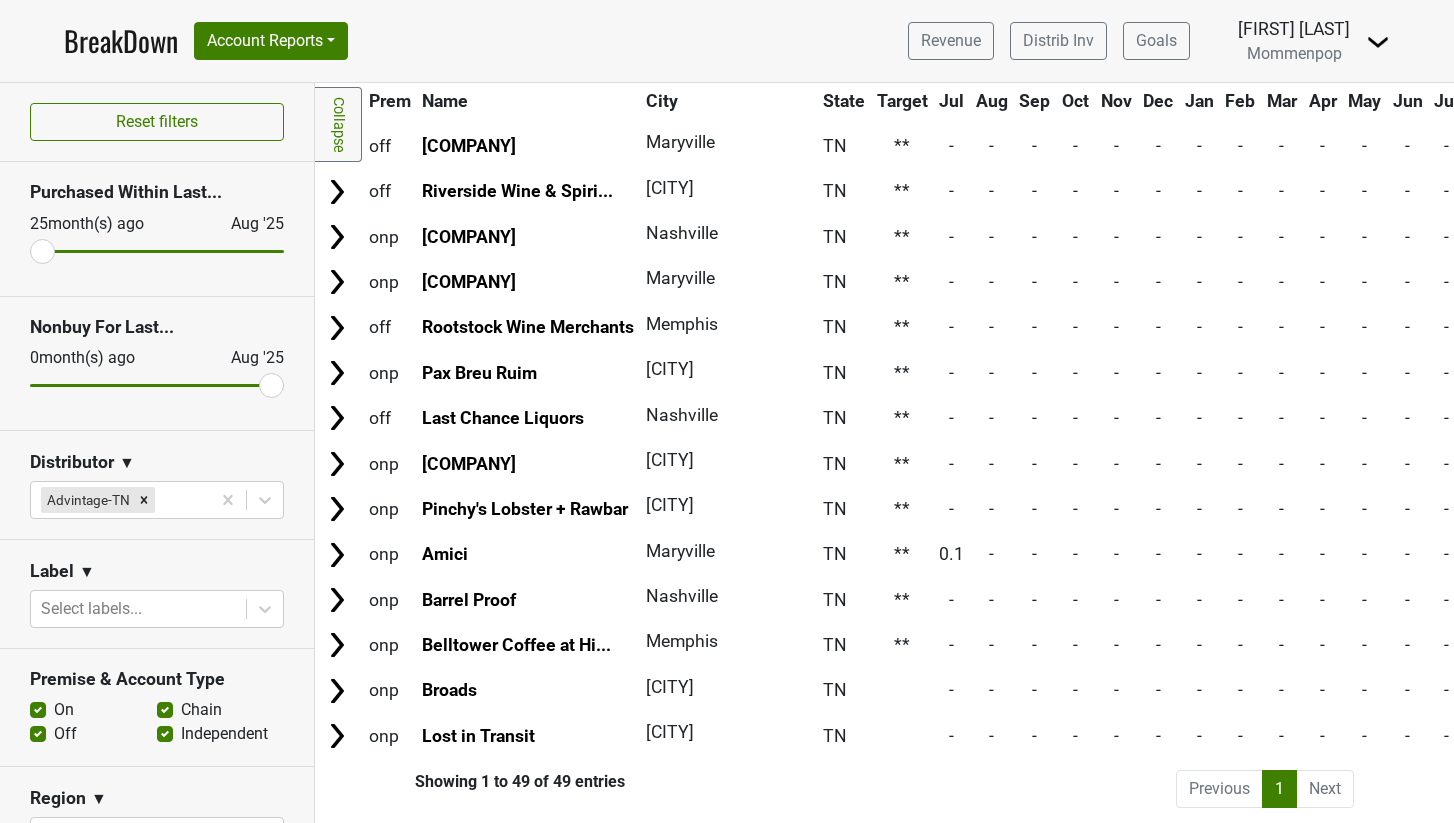 click on "Prem Name City State Target Jul Aug Sep Oct Nov Dec Jan Feb Mar Apr May Jun Jul Aug Status Trend LTCM PLTCM +- Region Salesperson Address             0.4 3.1 0.3 2.6 0.5 1.6 0.7 4.8 2.9 0.7 5.5 1.7 3.1 -     27.3 21.2
+6
onp
The Mill and Mine
Knoxville
TN
**
-
-
-
-
-
-
-
2.2
Rising onp ** Flagged^ off ** Lost" at bounding box center [1511, -411] 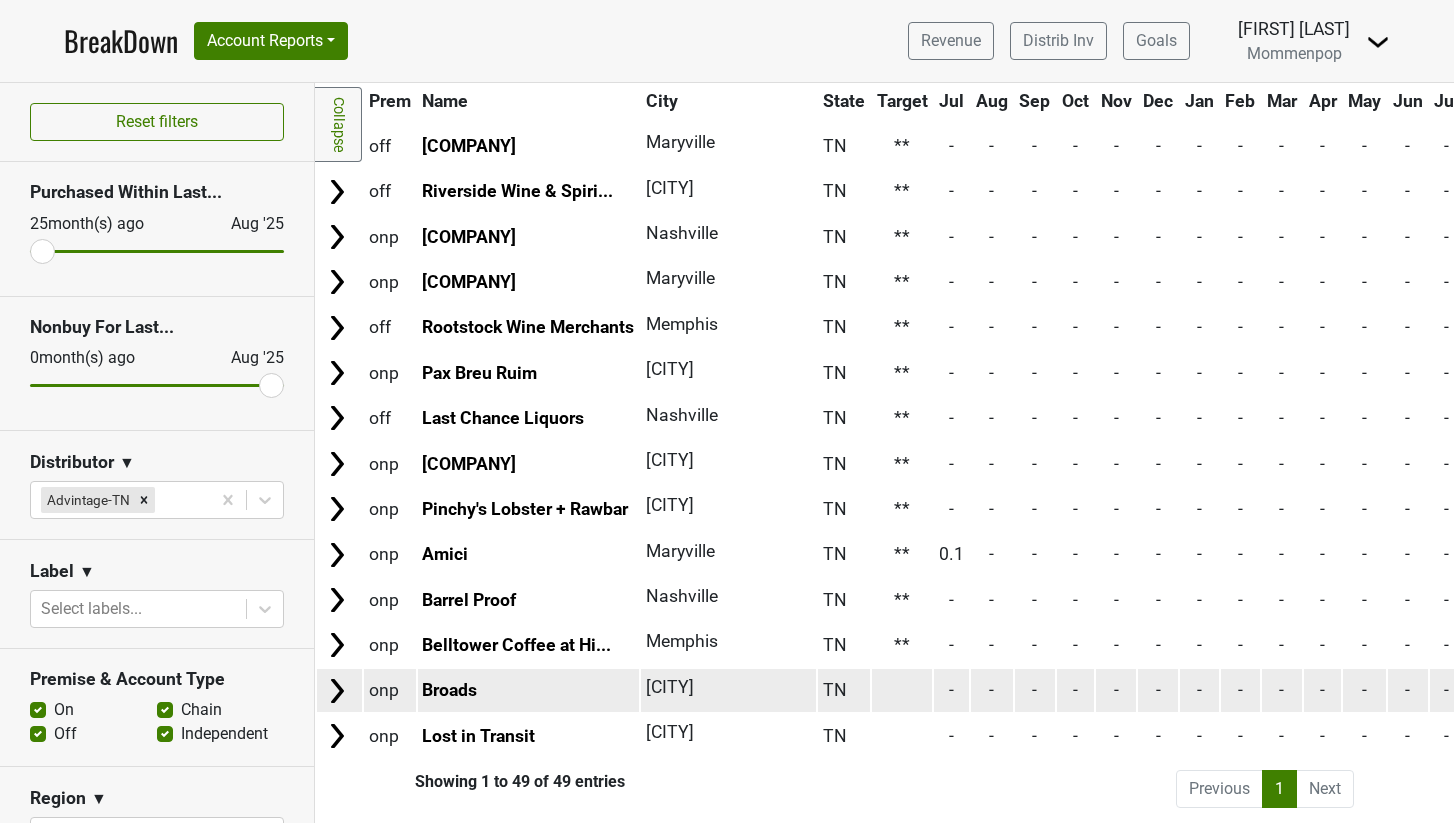 click at bounding box center (902, 690) 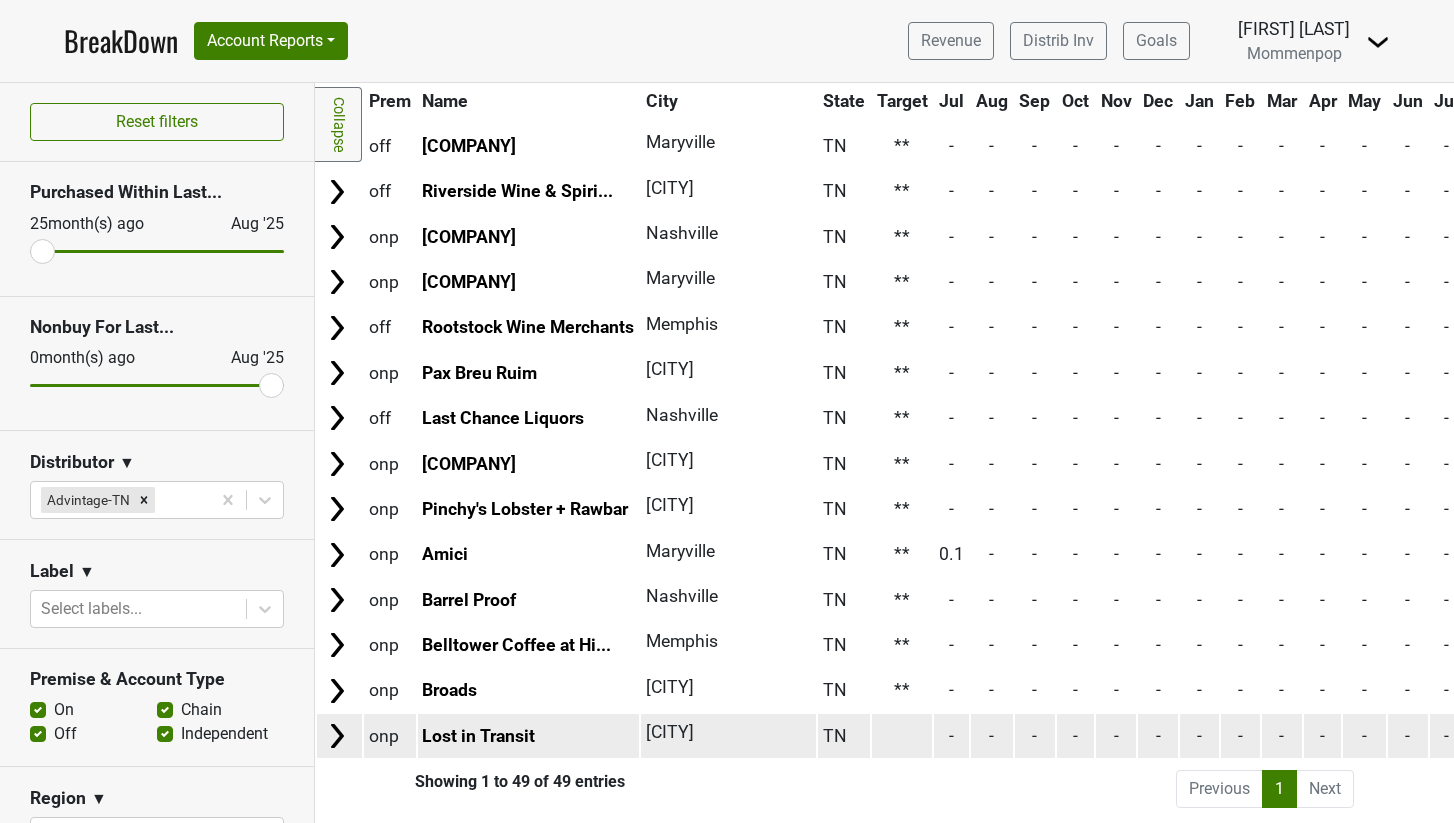 click at bounding box center [902, 735] 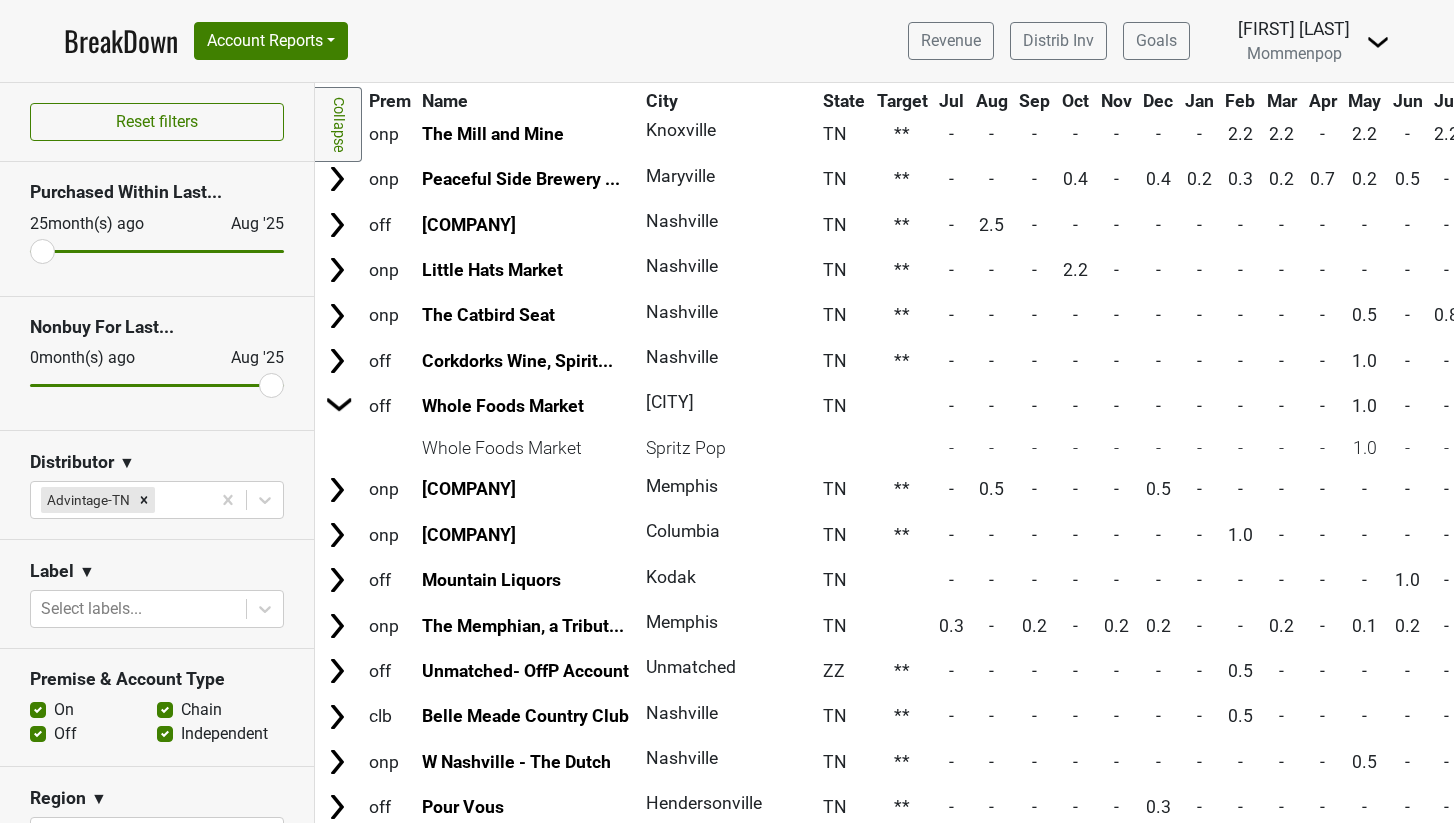 scroll, scrollTop: 212, scrollLeft: 0, axis: vertical 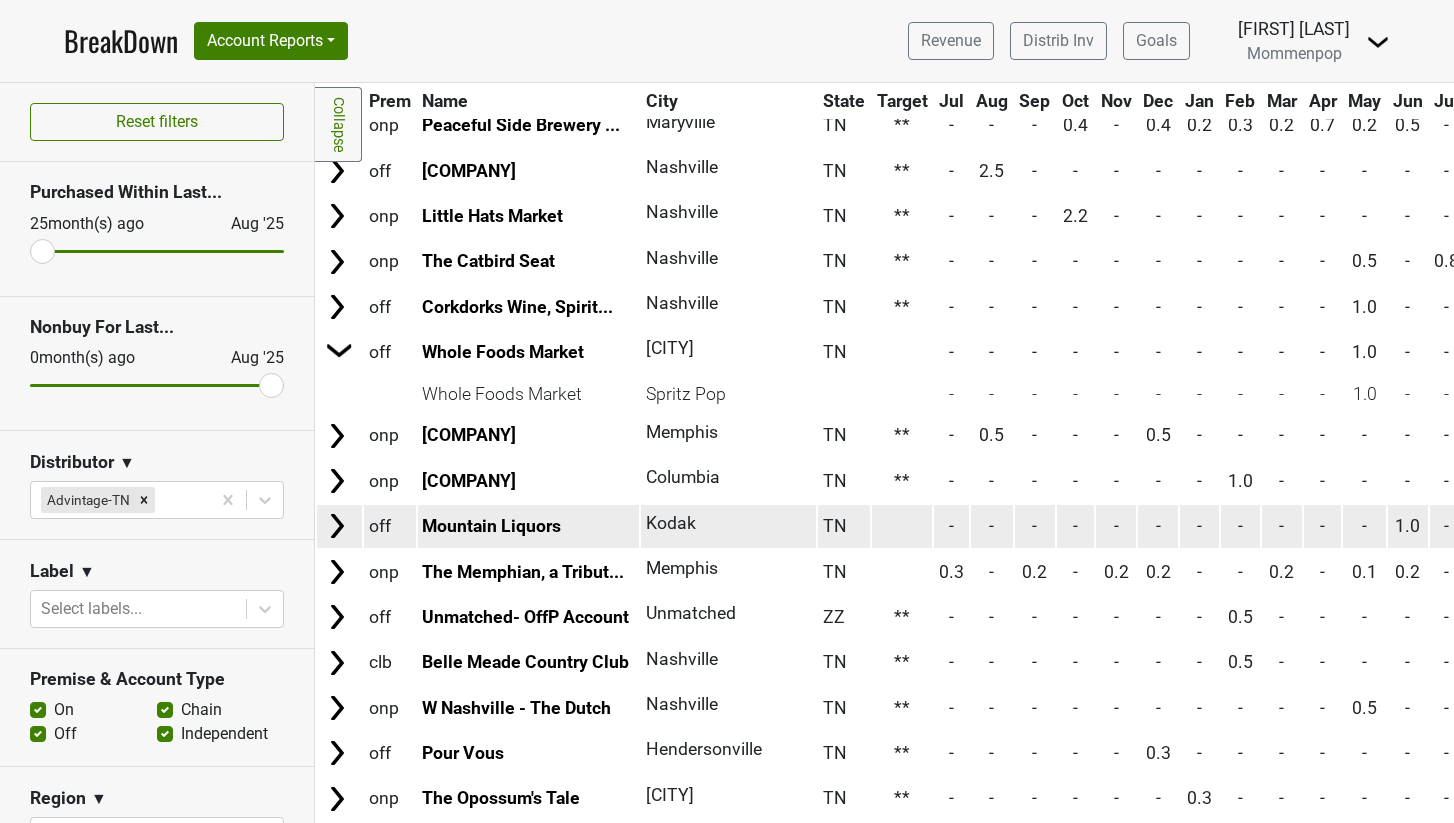 click at bounding box center [902, 526] 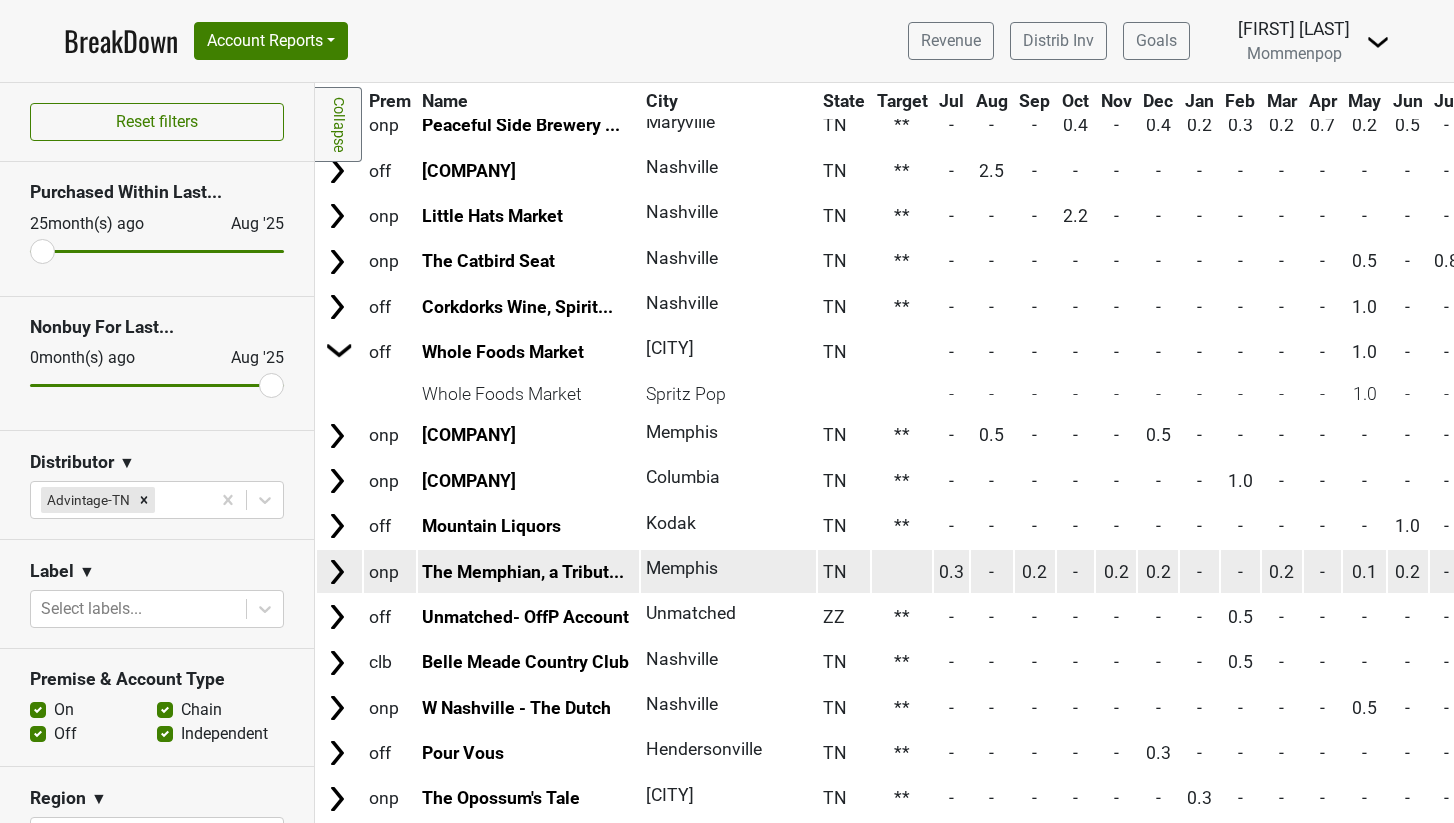 click at bounding box center [902, 571] 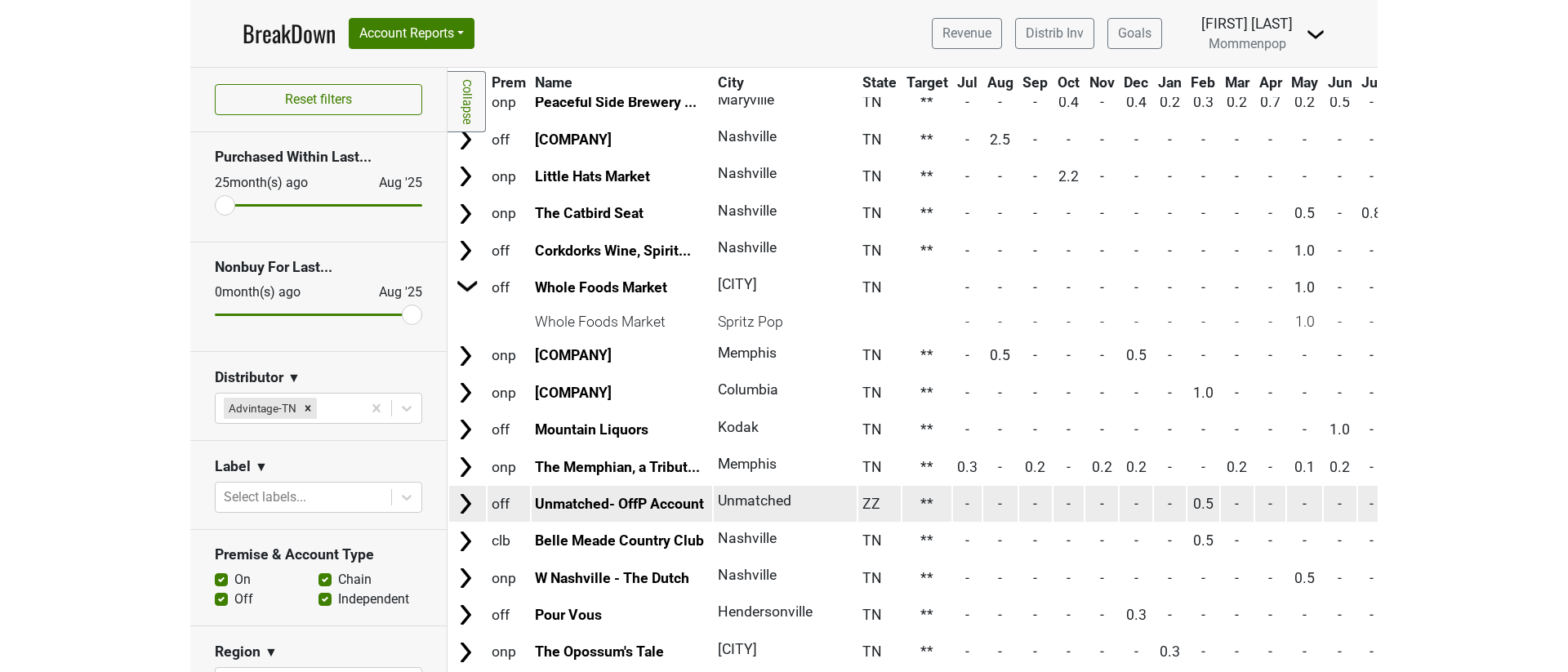 scroll, scrollTop: 0, scrollLeft: 0, axis: both 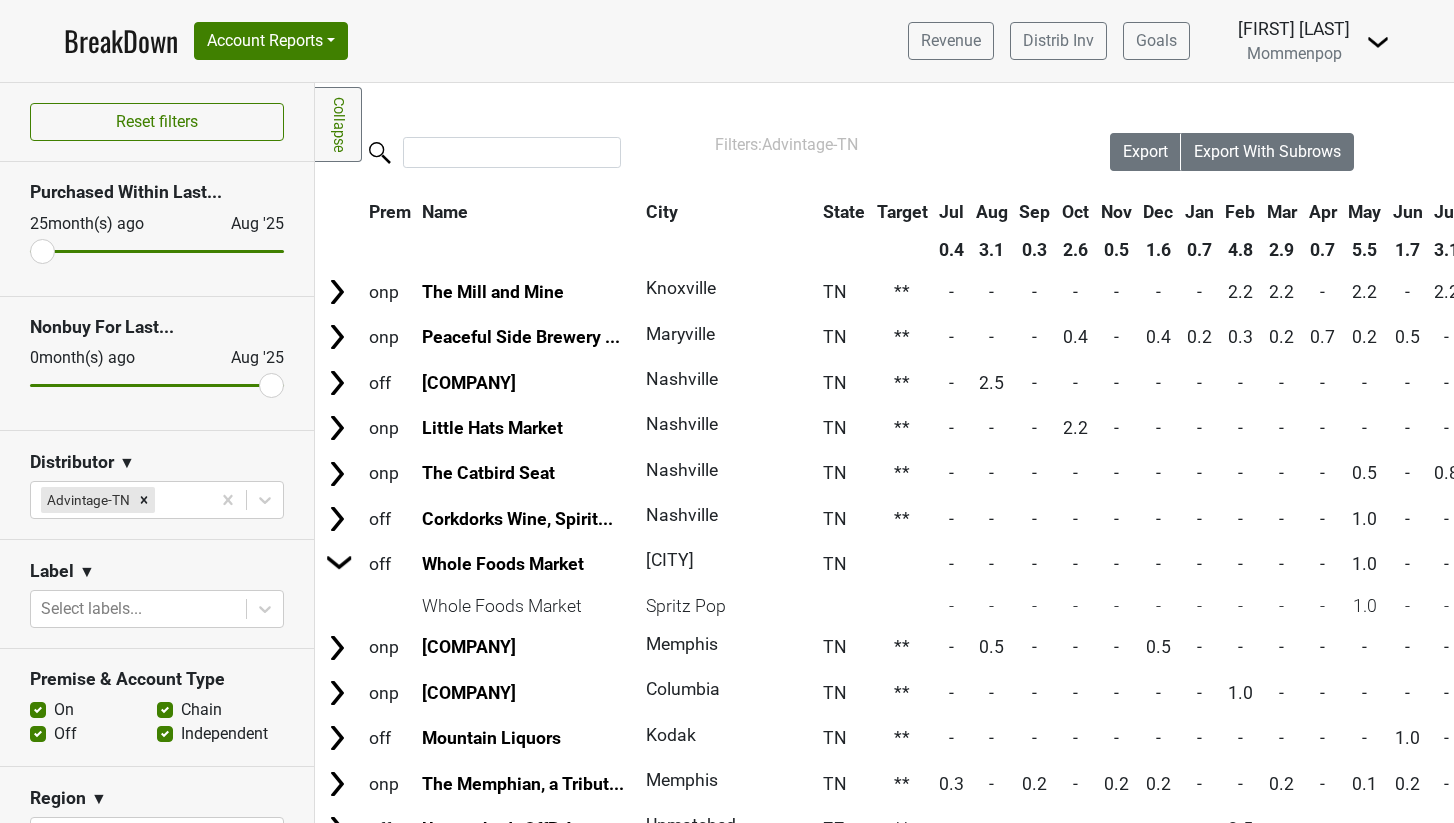click on "[PERSON]" at bounding box center (1294, 29) 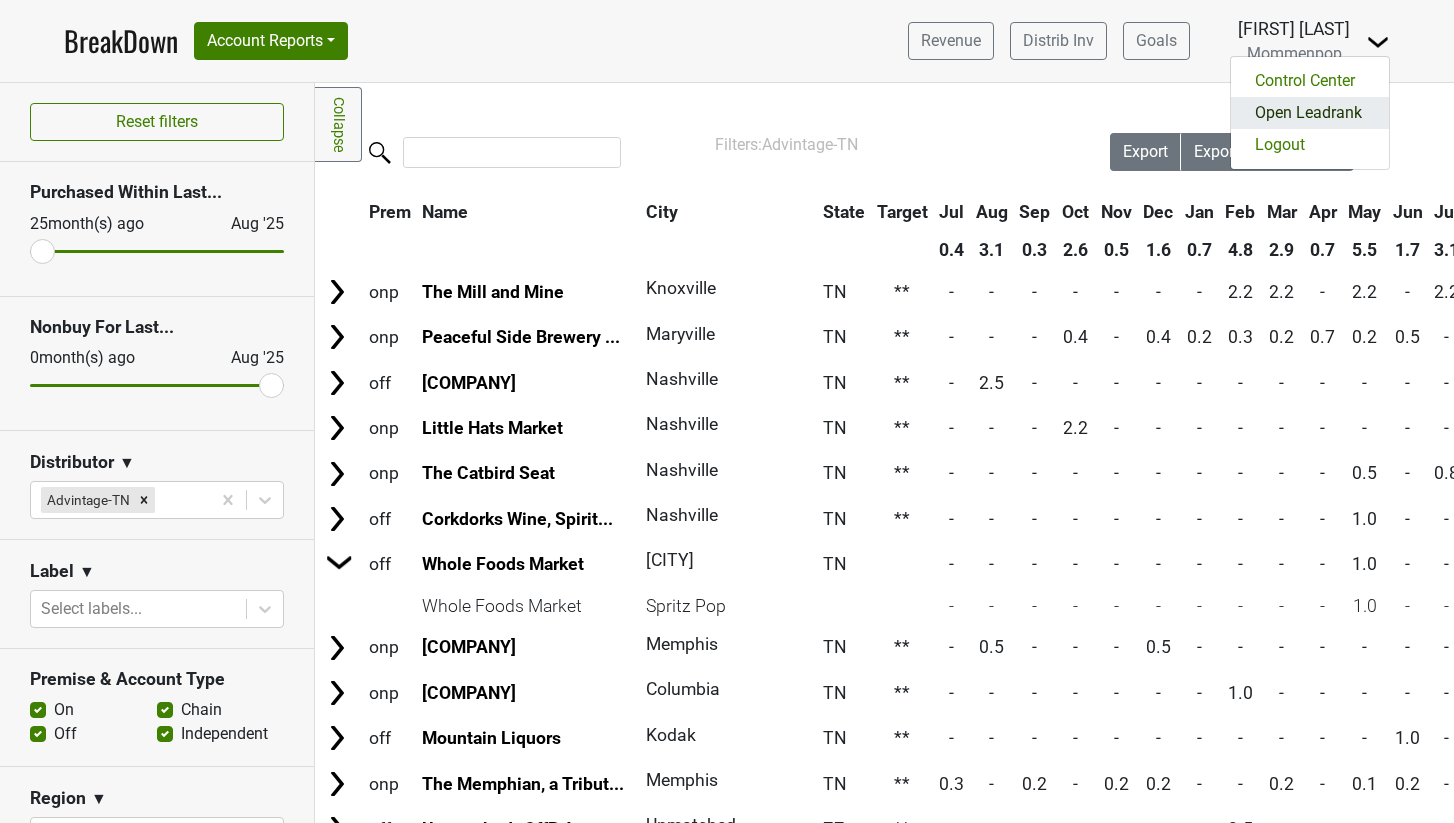 click on "Open Leadrank" at bounding box center (1310, 113) 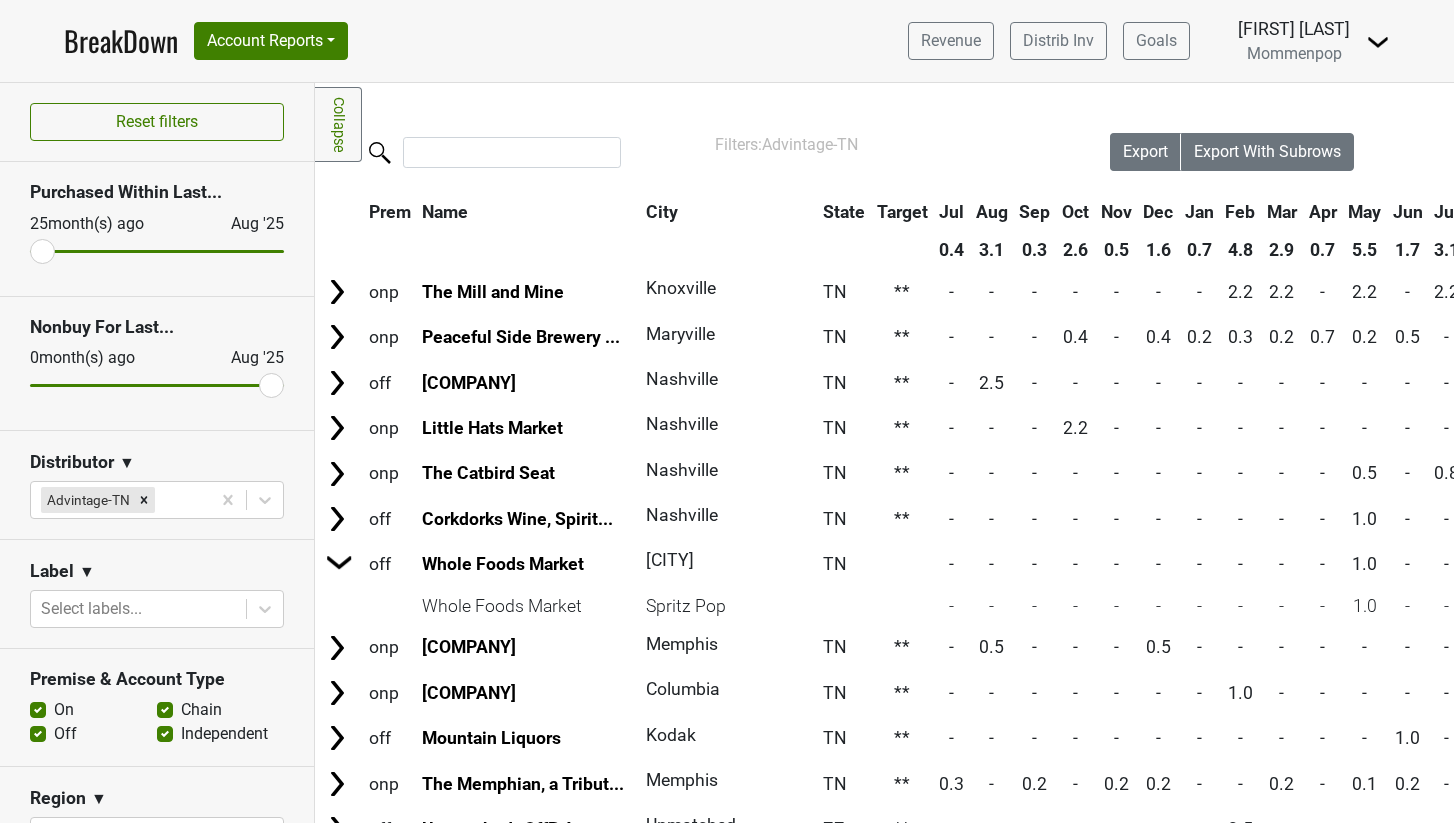 click on "Collapse" at bounding box center [338, 124] 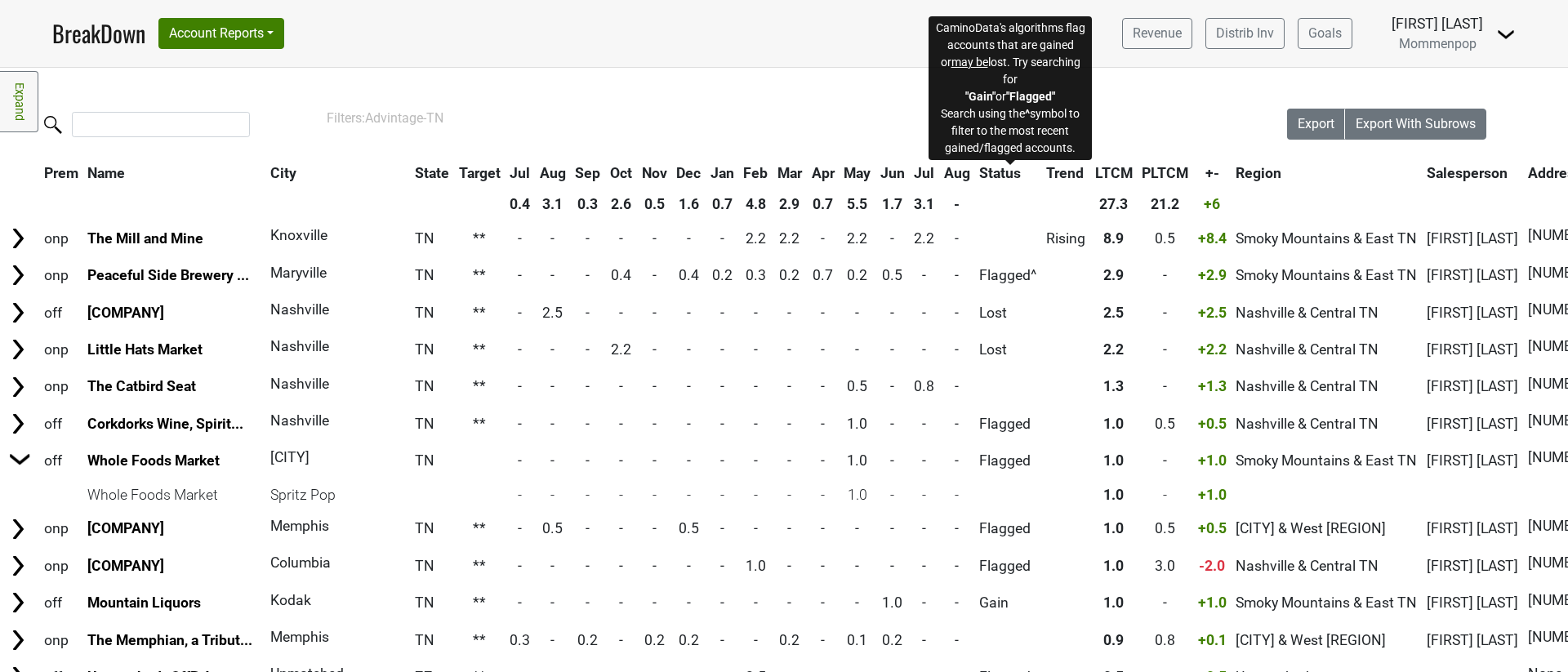 click on "Status" at bounding box center [1000, 173] 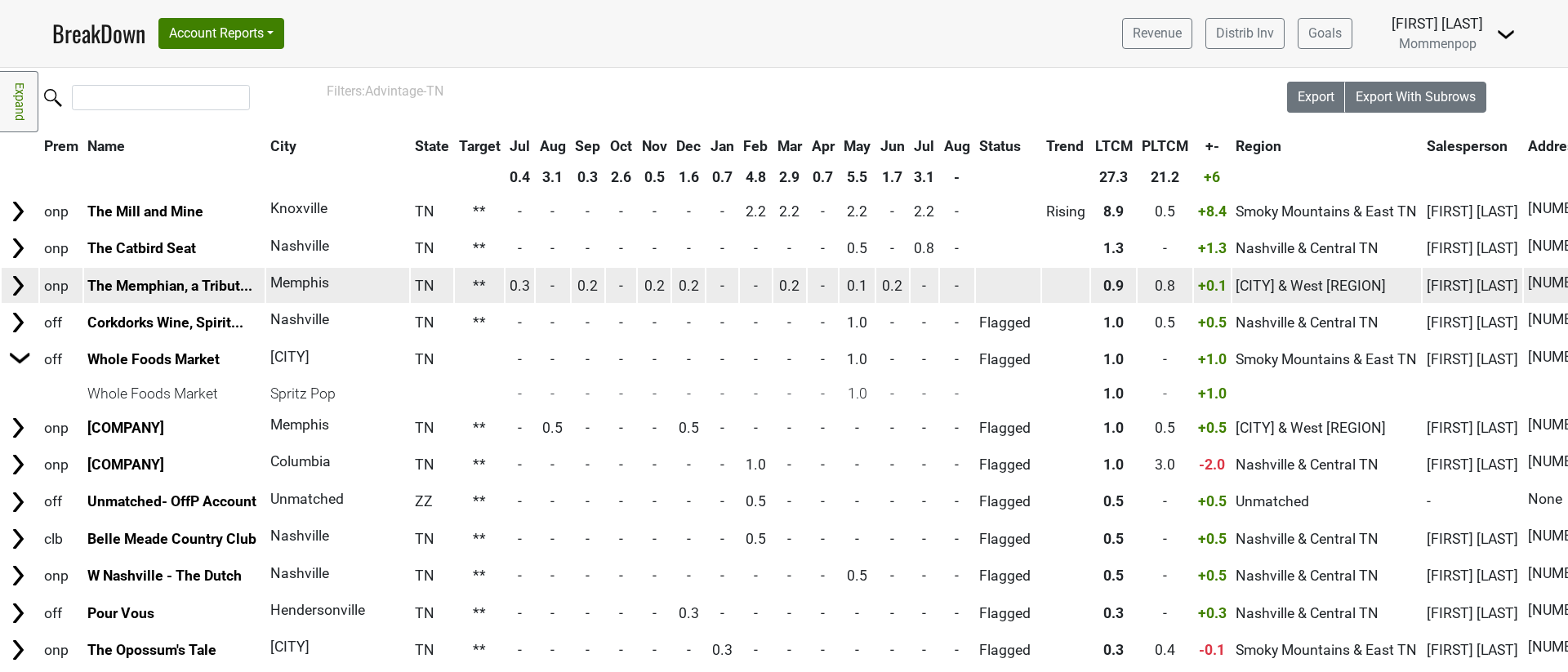 scroll, scrollTop: 54, scrollLeft: 0, axis: vertical 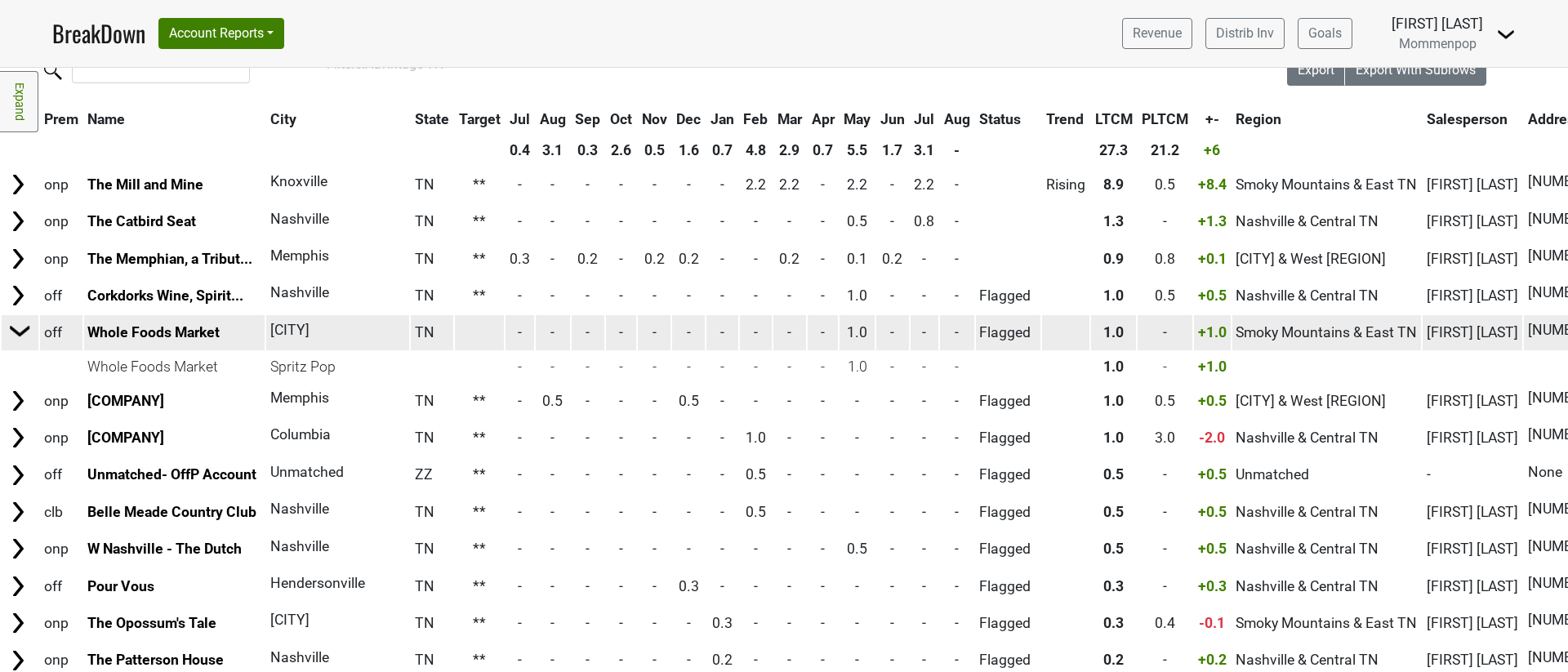 click at bounding box center (20, 331) 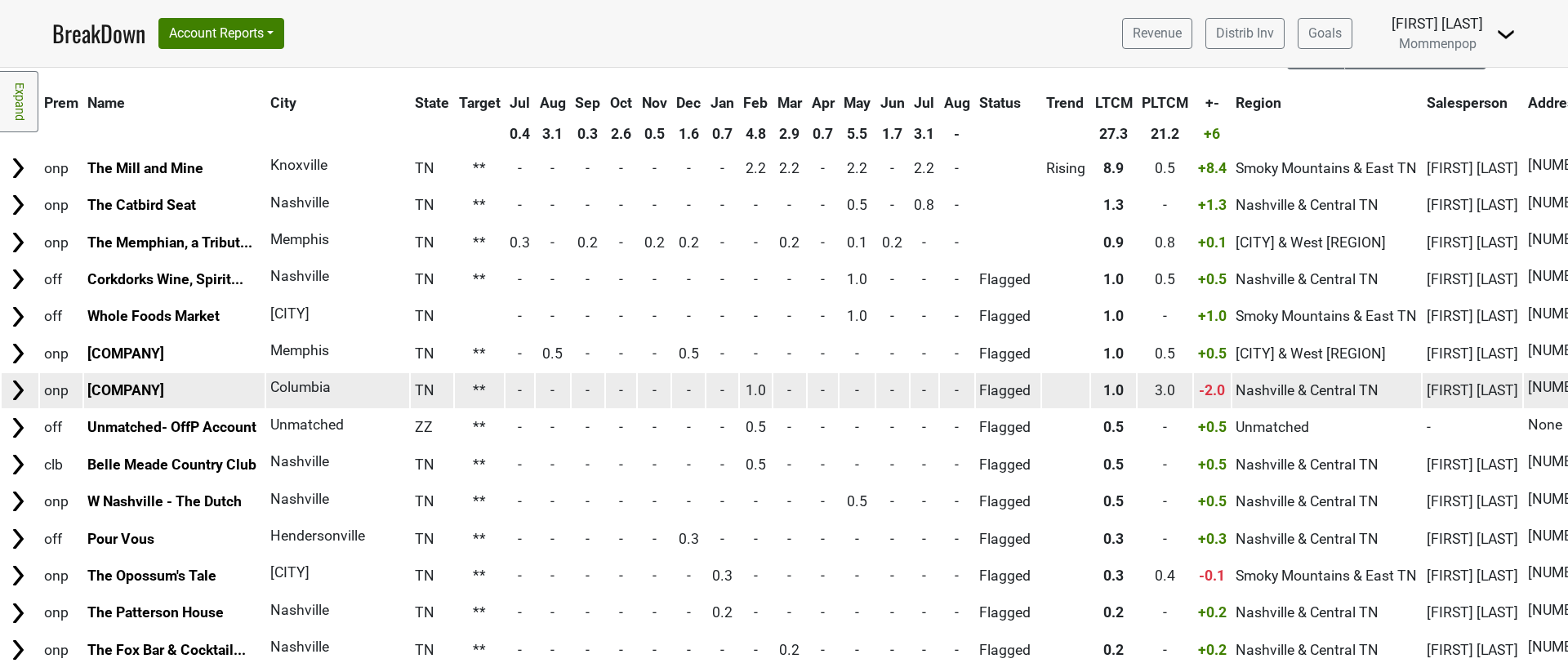 scroll, scrollTop: 0, scrollLeft: 0, axis: both 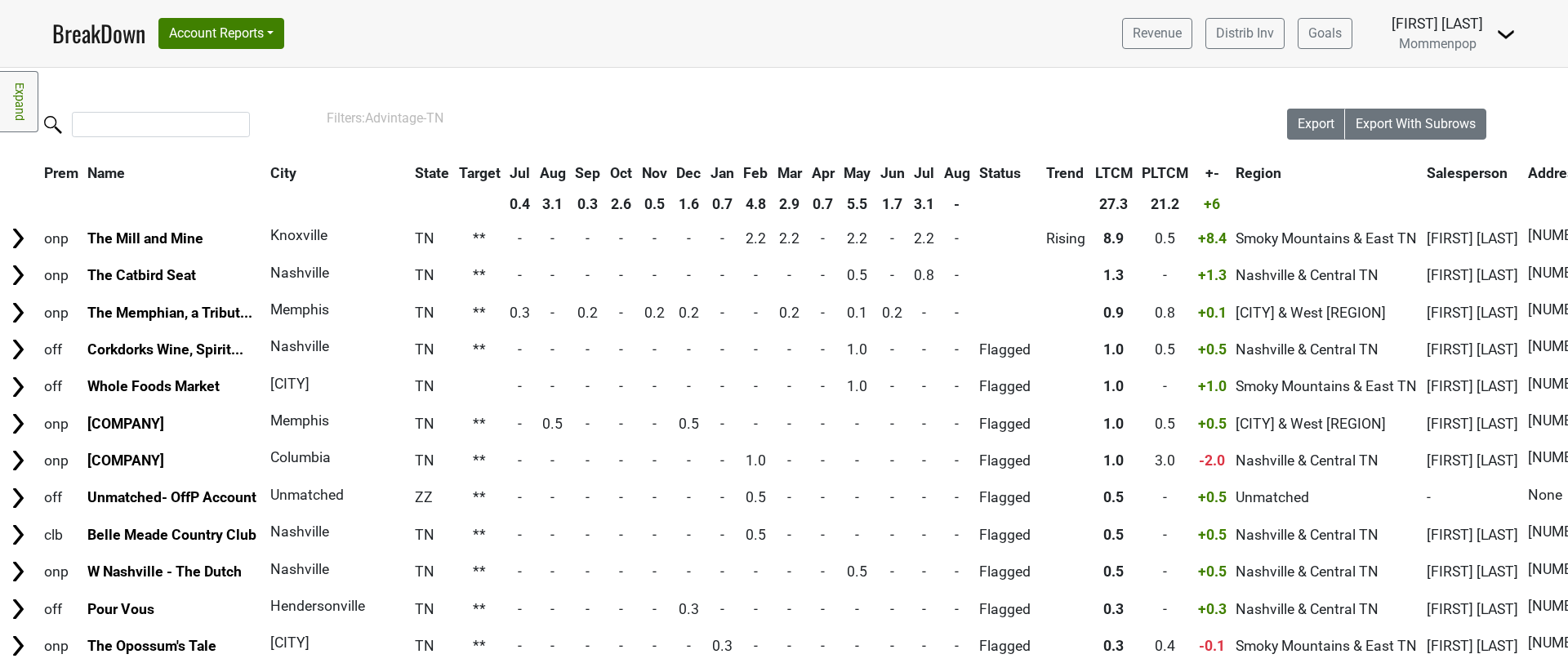 click at bounding box center (1506, 34) 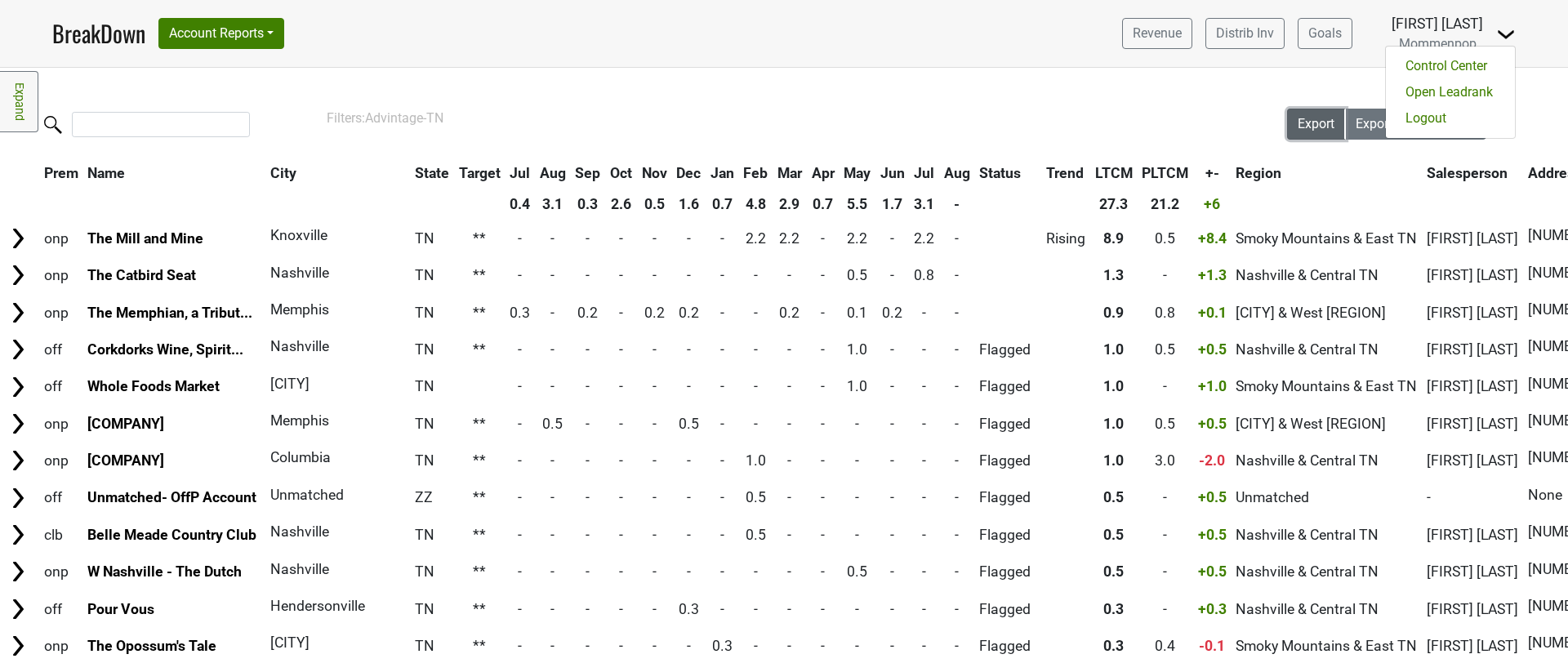 click on "Export" at bounding box center [1316, 123] 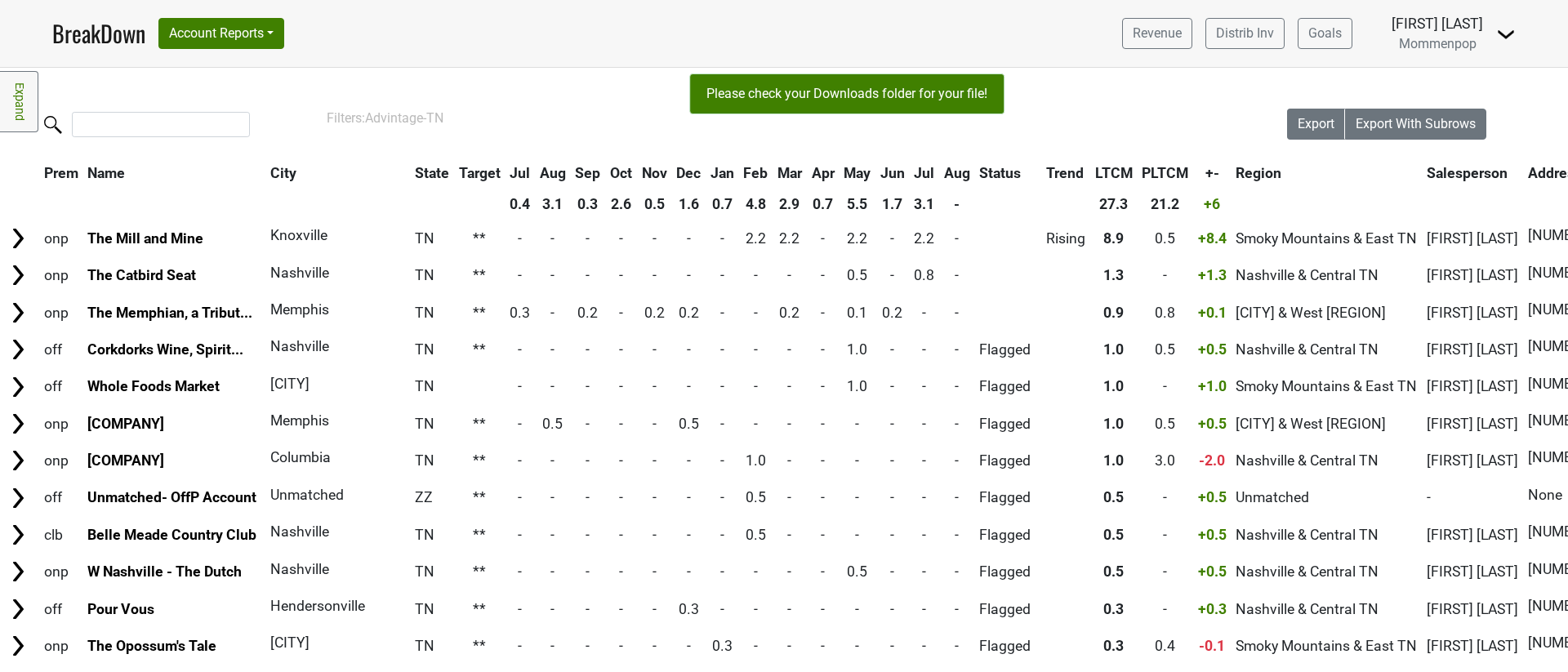 click at bounding box center (1506, 34) 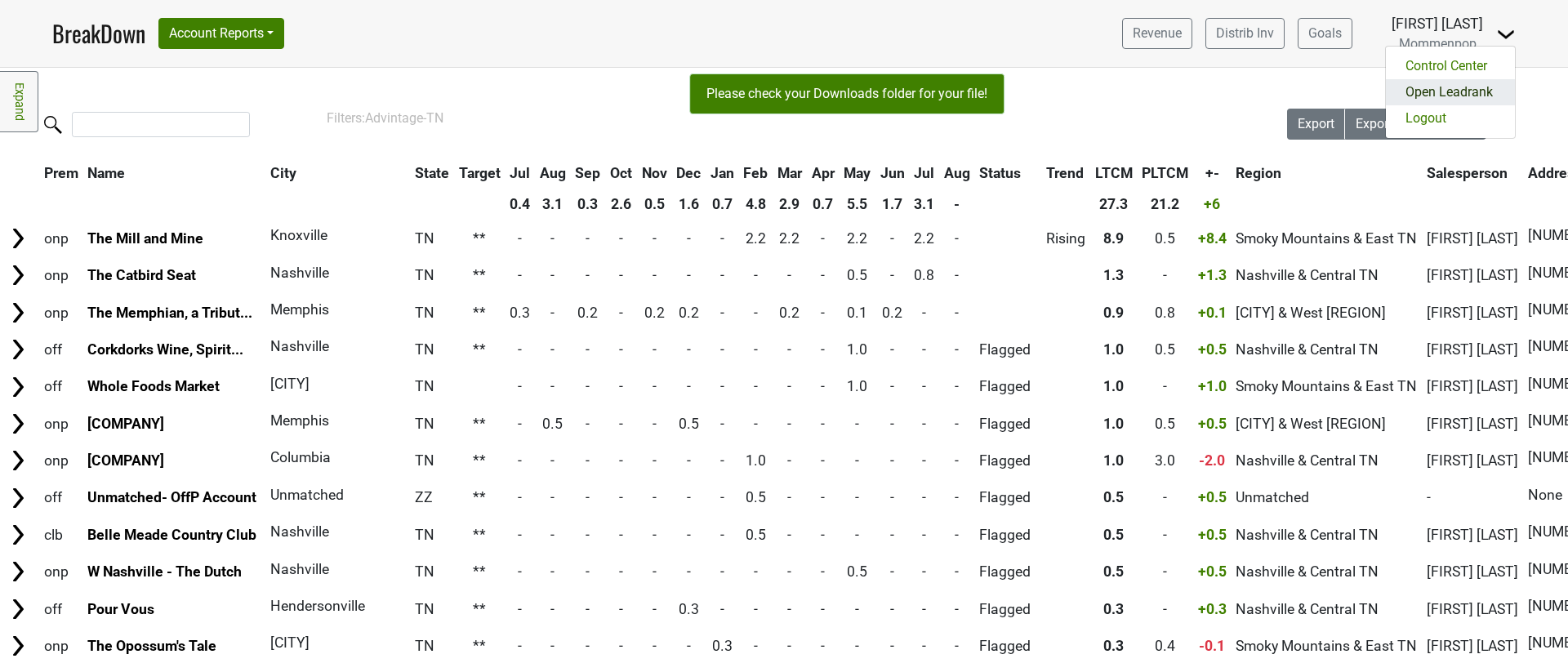 click on "Open Leadrank" at bounding box center (1450, 92) 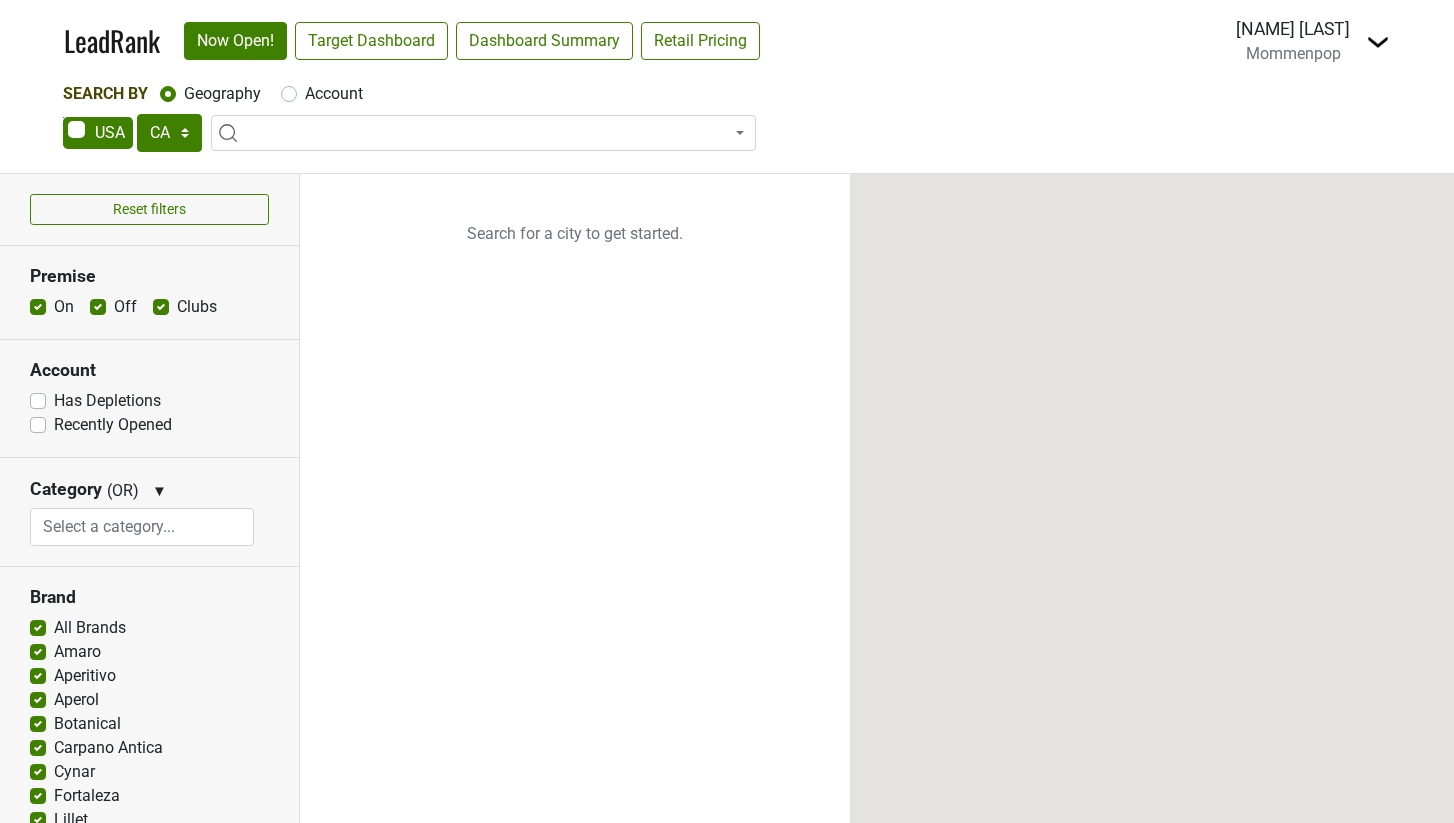 select on "CA" 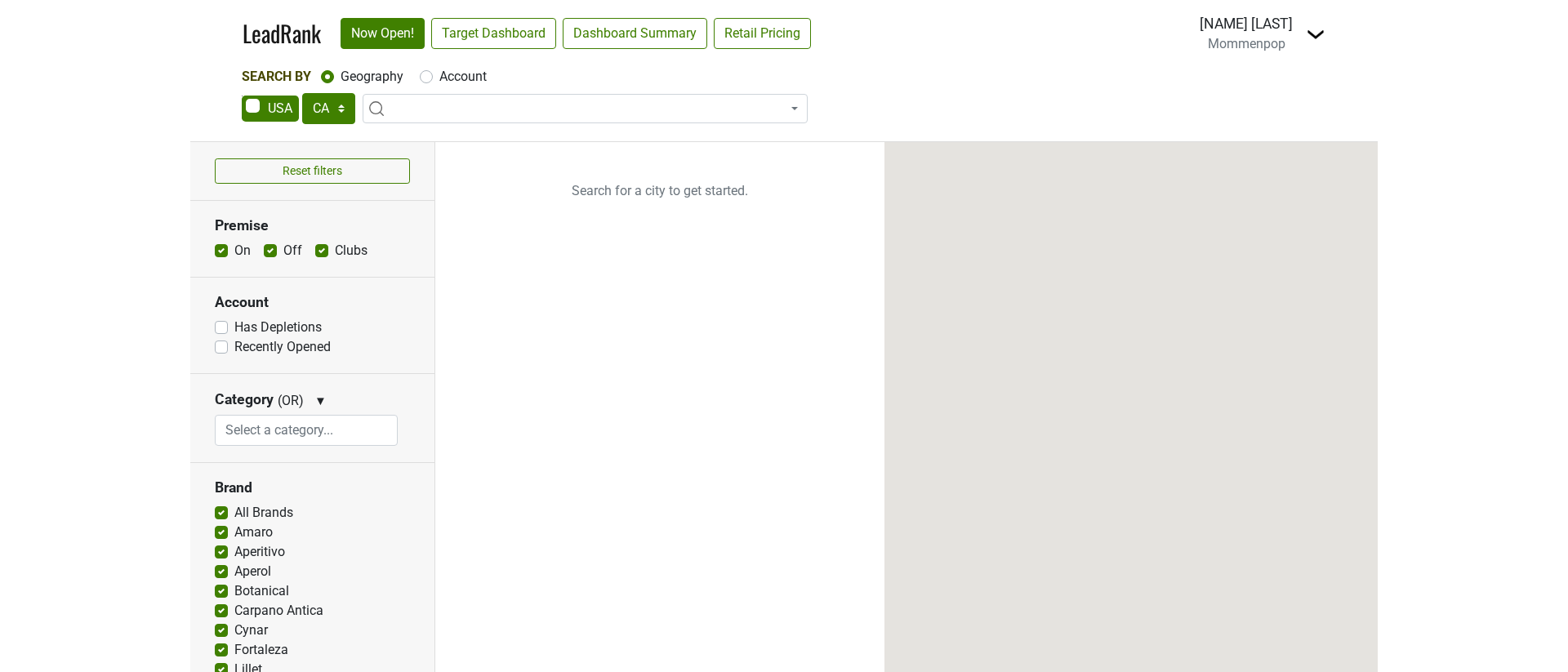 scroll, scrollTop: 0, scrollLeft: 0, axis: both 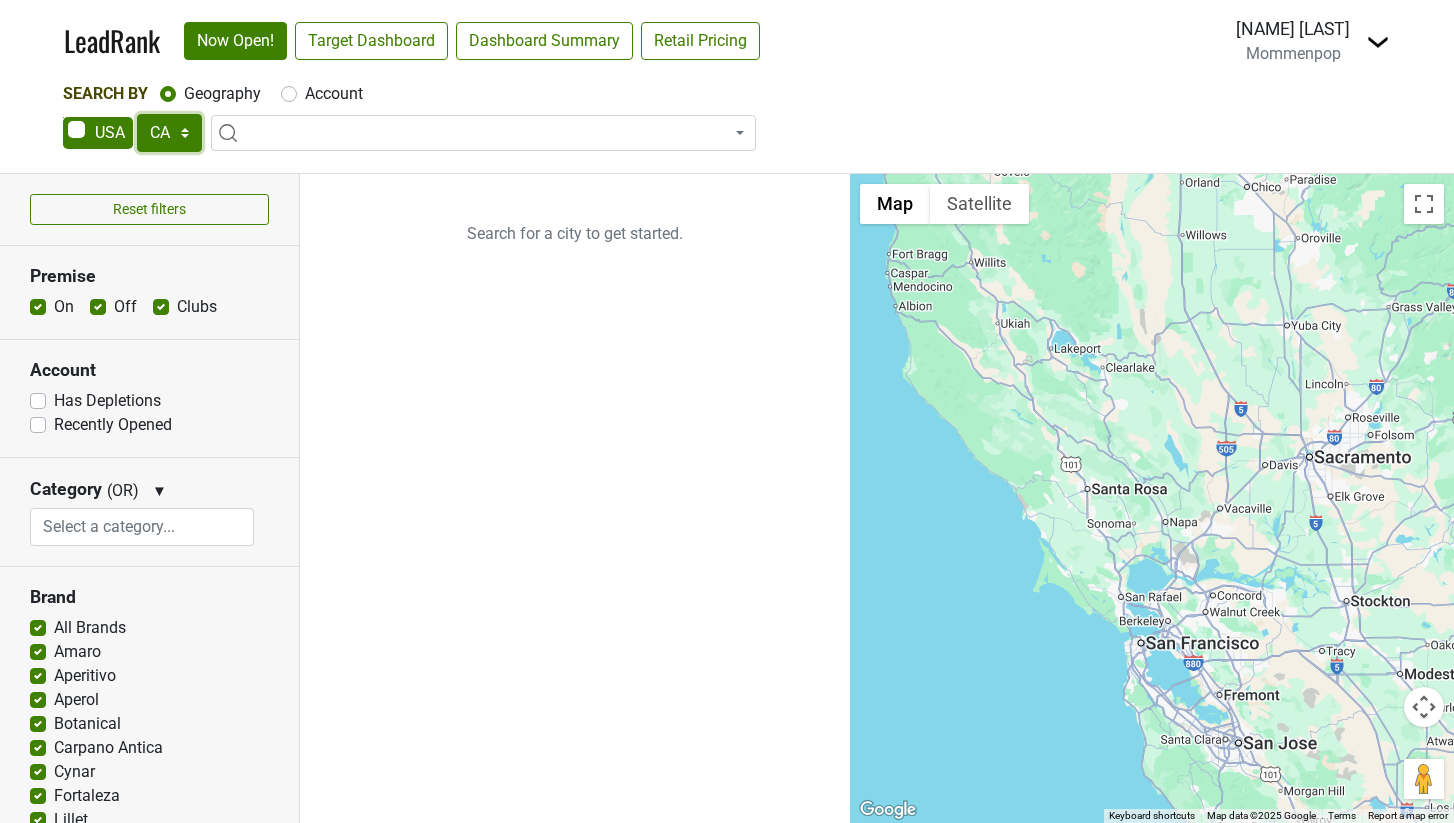 click on "AK AL AR AZ CA CO CT DC DE FL GA HI IA ID IL IN KS KY LA MA MD ME MI MN MO MS MT NC ND NE NH NJ NM NV NY OH OK OR PA RI SC SD TN TX UT VA VT WA WI WV WY" at bounding box center (169, 133) 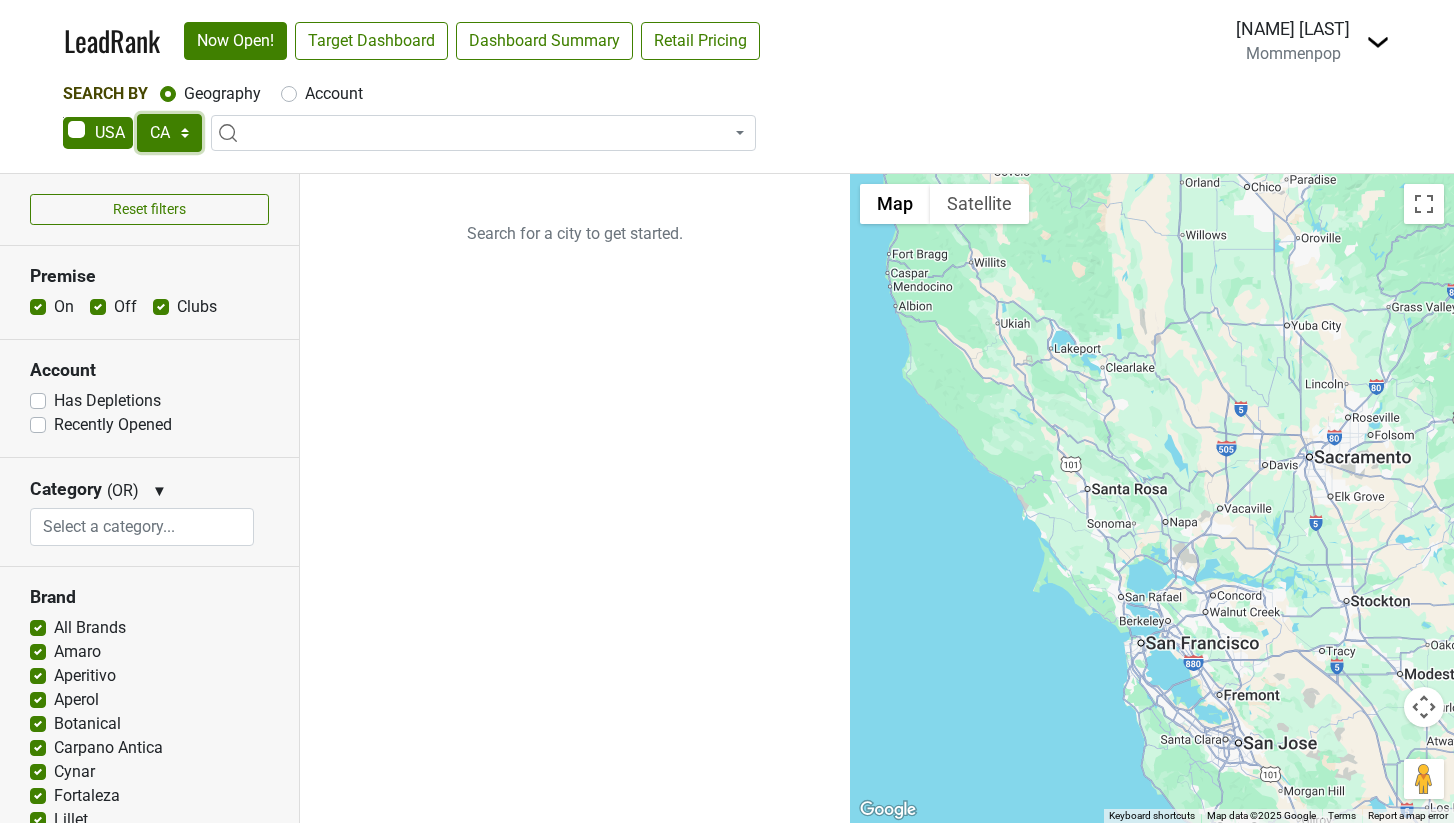 select on "TN" 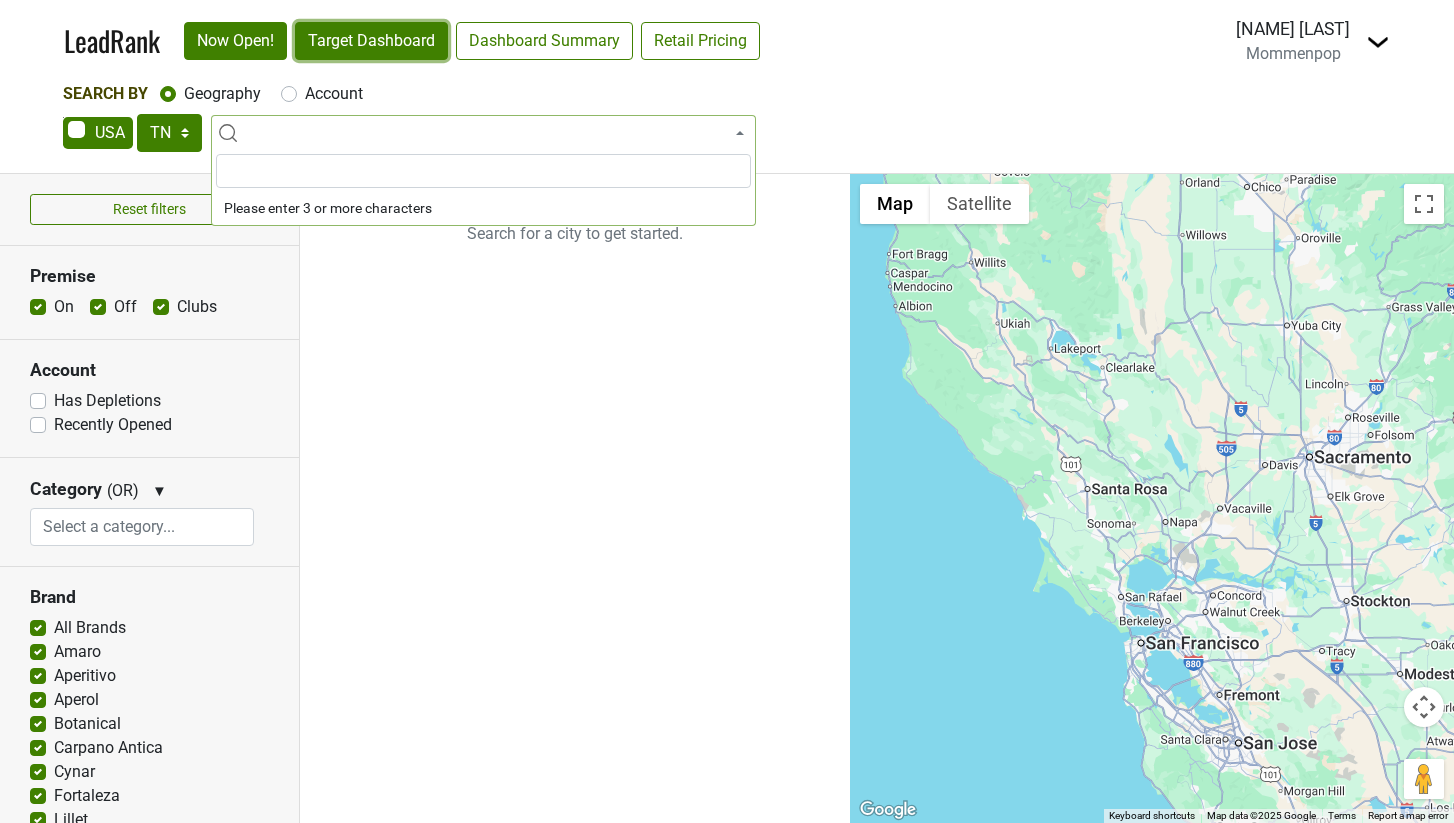 click on "Target Dashboard" at bounding box center [371, 41] 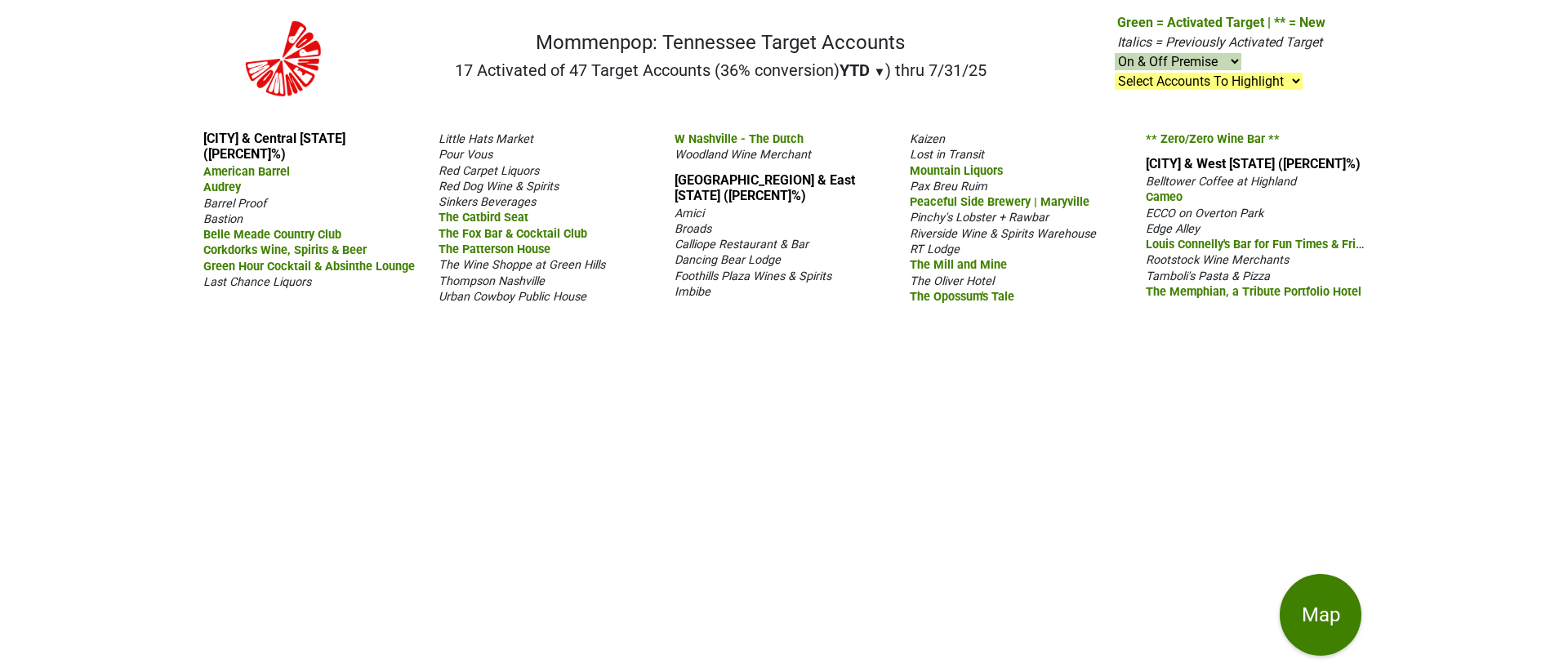 scroll, scrollTop: 0, scrollLeft: 0, axis: both 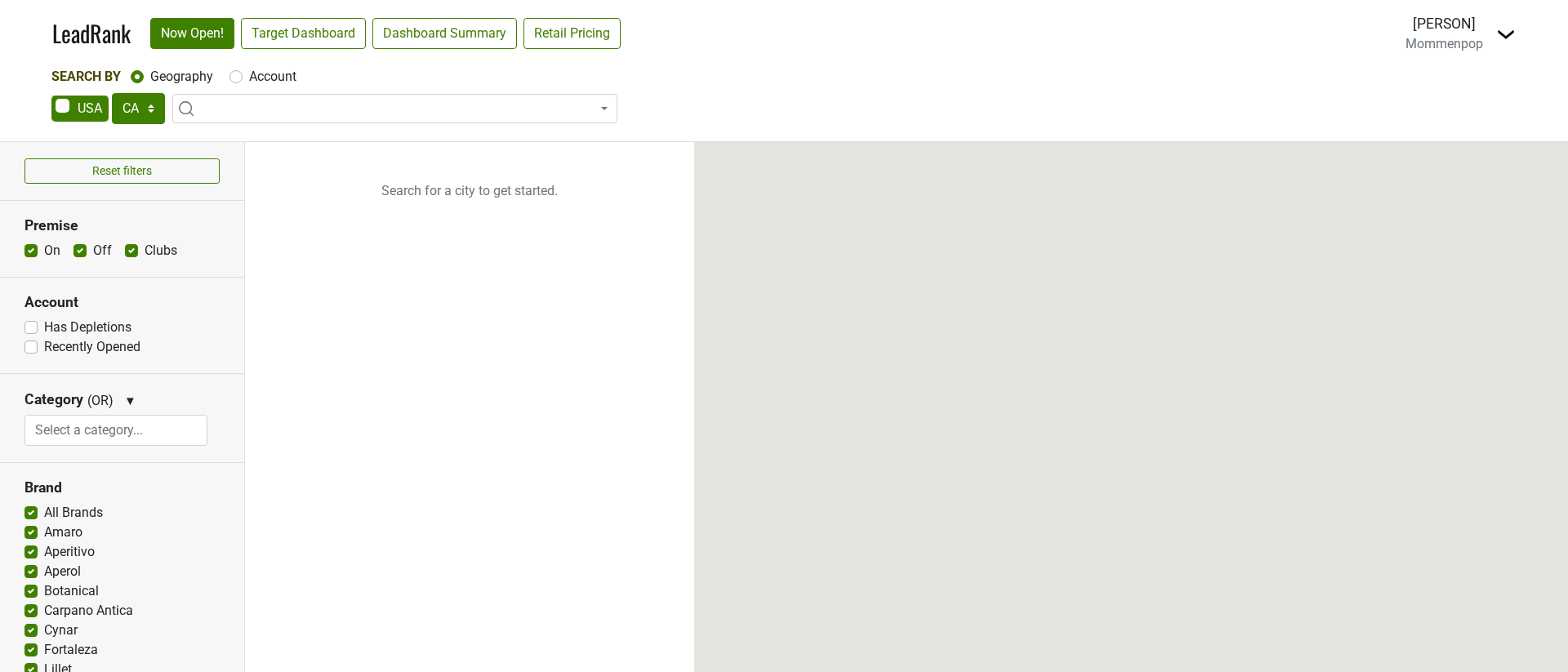 select on "CA" 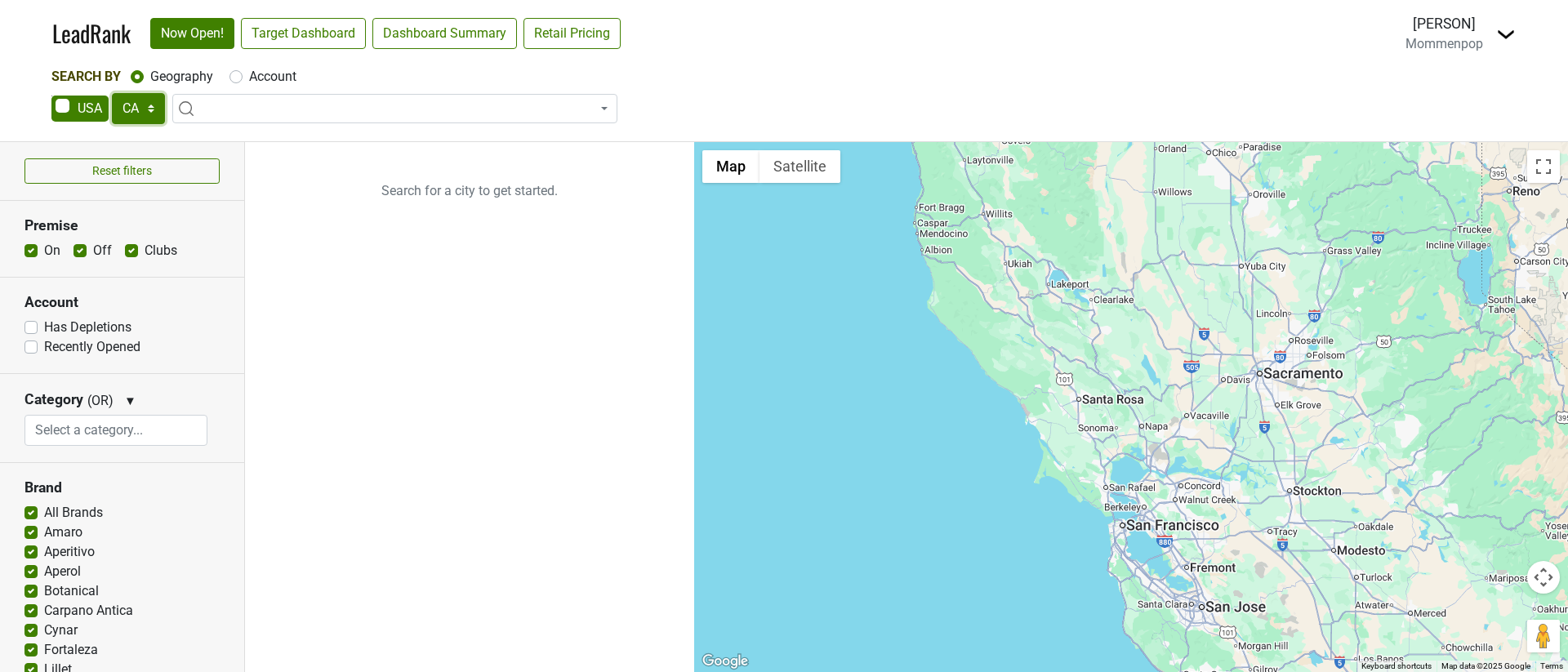 click on "AK AL AR AZ CA CO CT DC DE FL GA HI IA ID IL IN KS KY LA MA MD ME MI MN MO MS MT NC ND NE NH NJ NM NV NY OH OK OR PA RI SC SD TN TX UT VA VT WA WI WV WY" at bounding box center (138, 109) 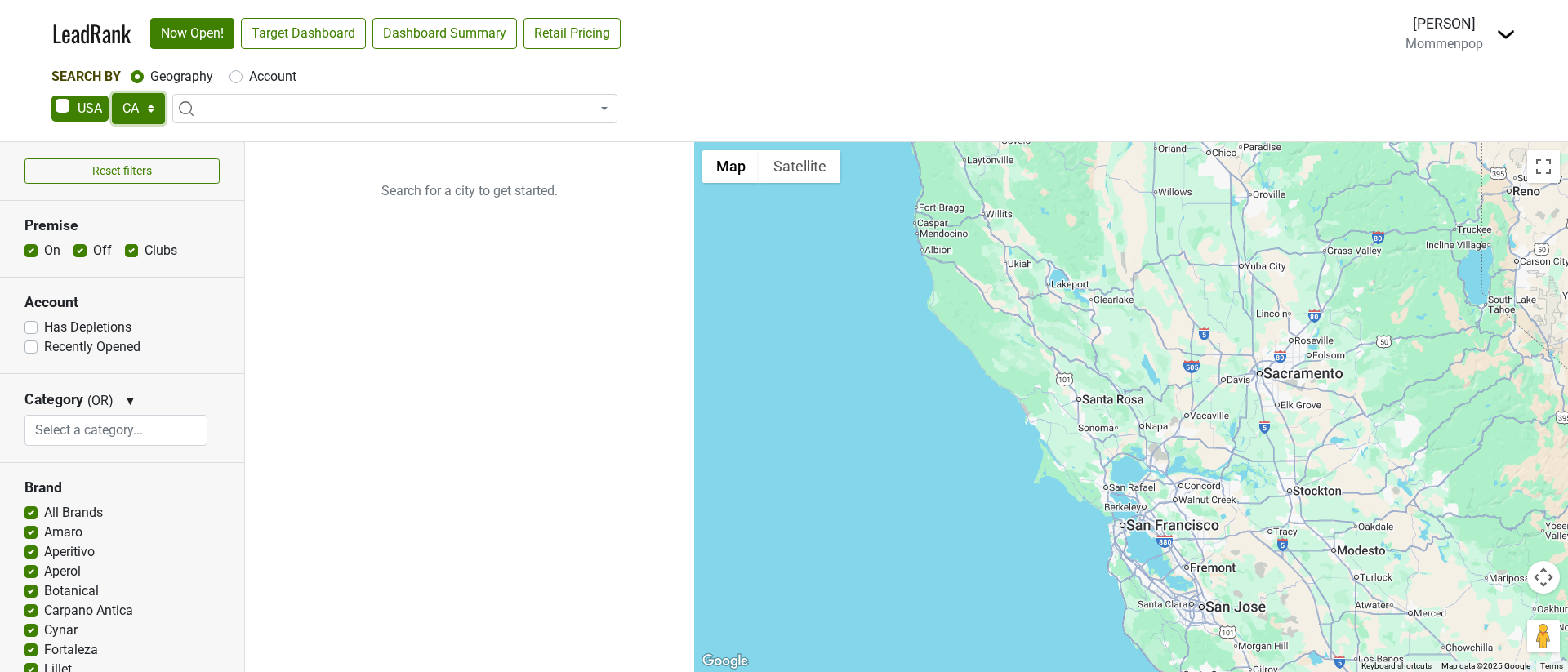 select on "TN" 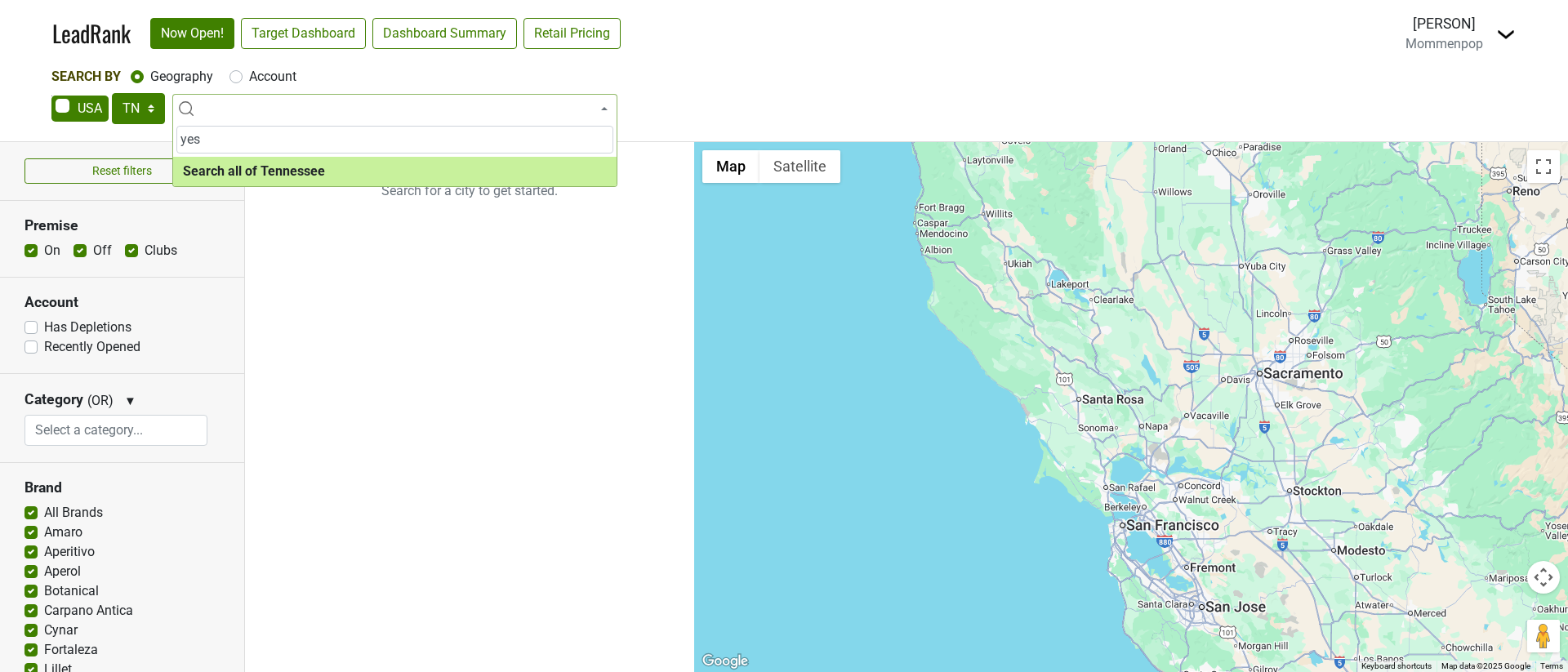 type on "yes" 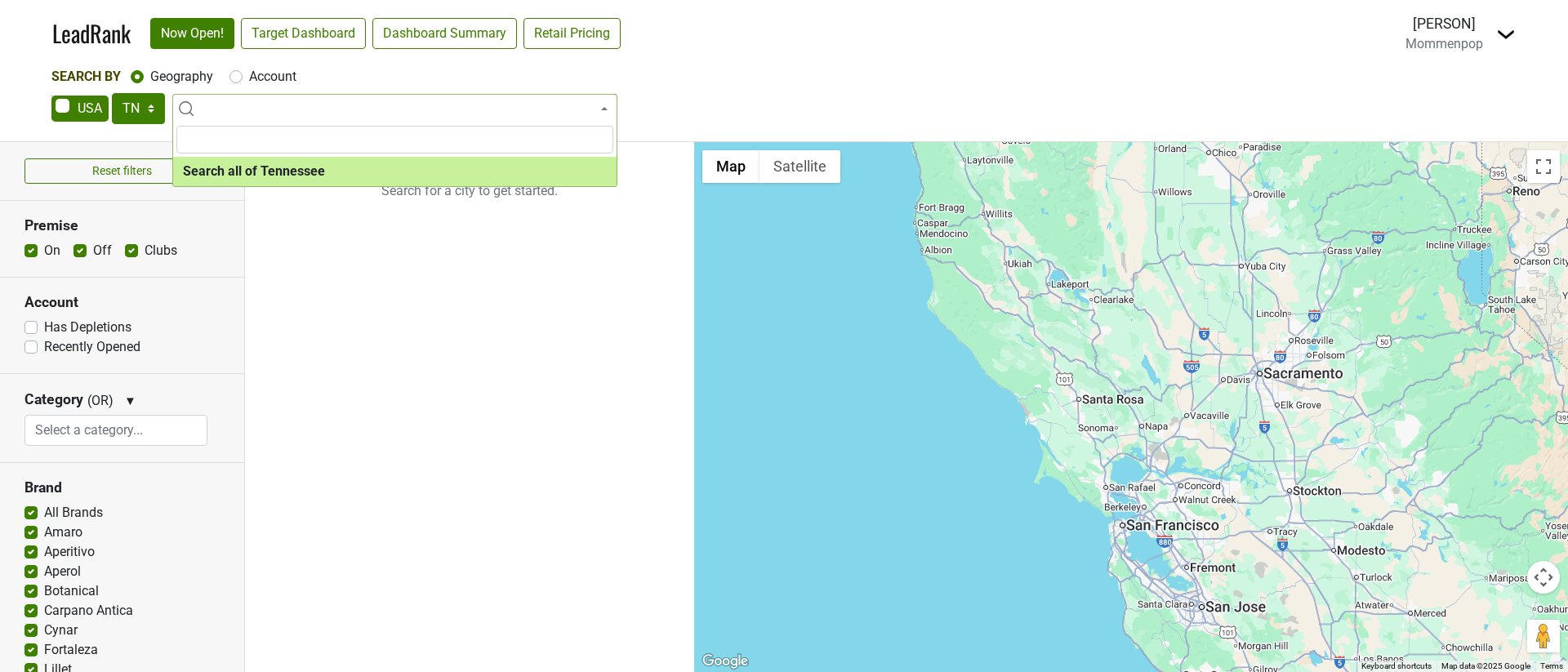 select on "ALL_TN" 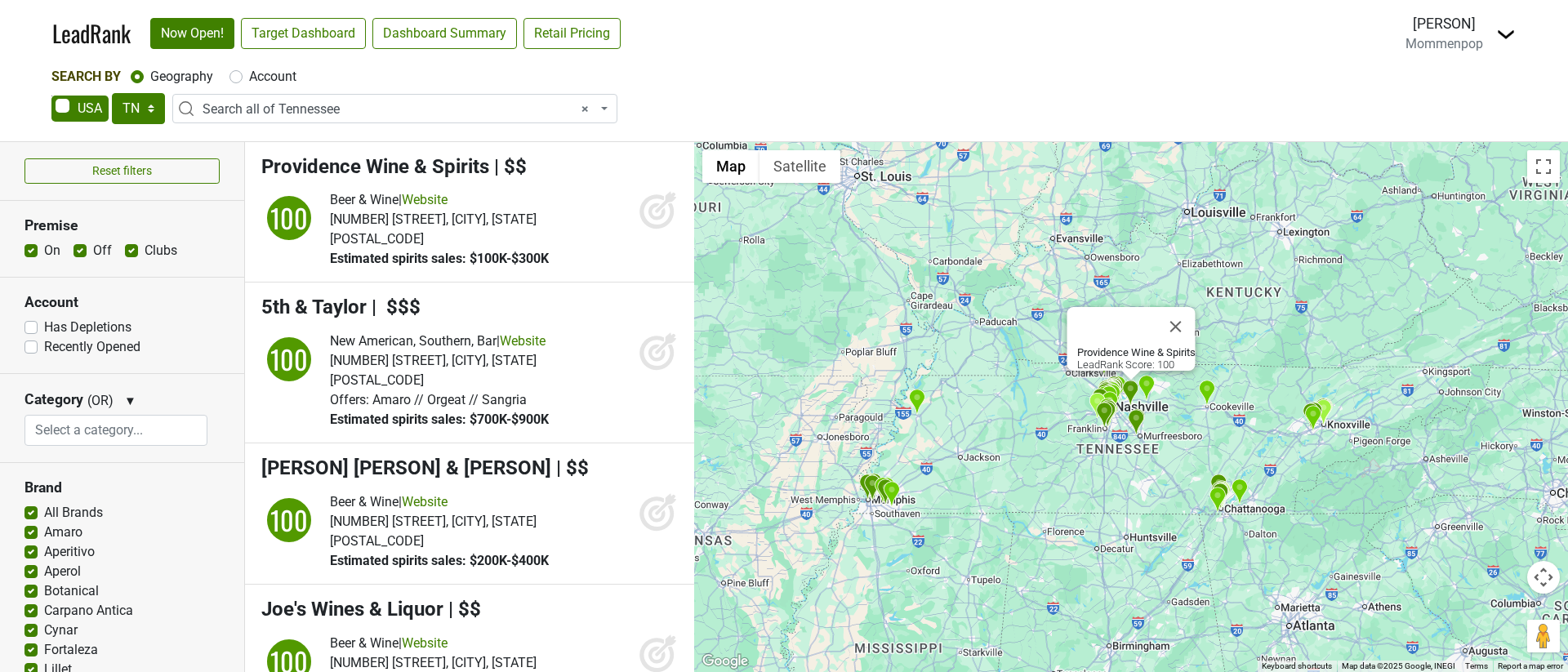 click 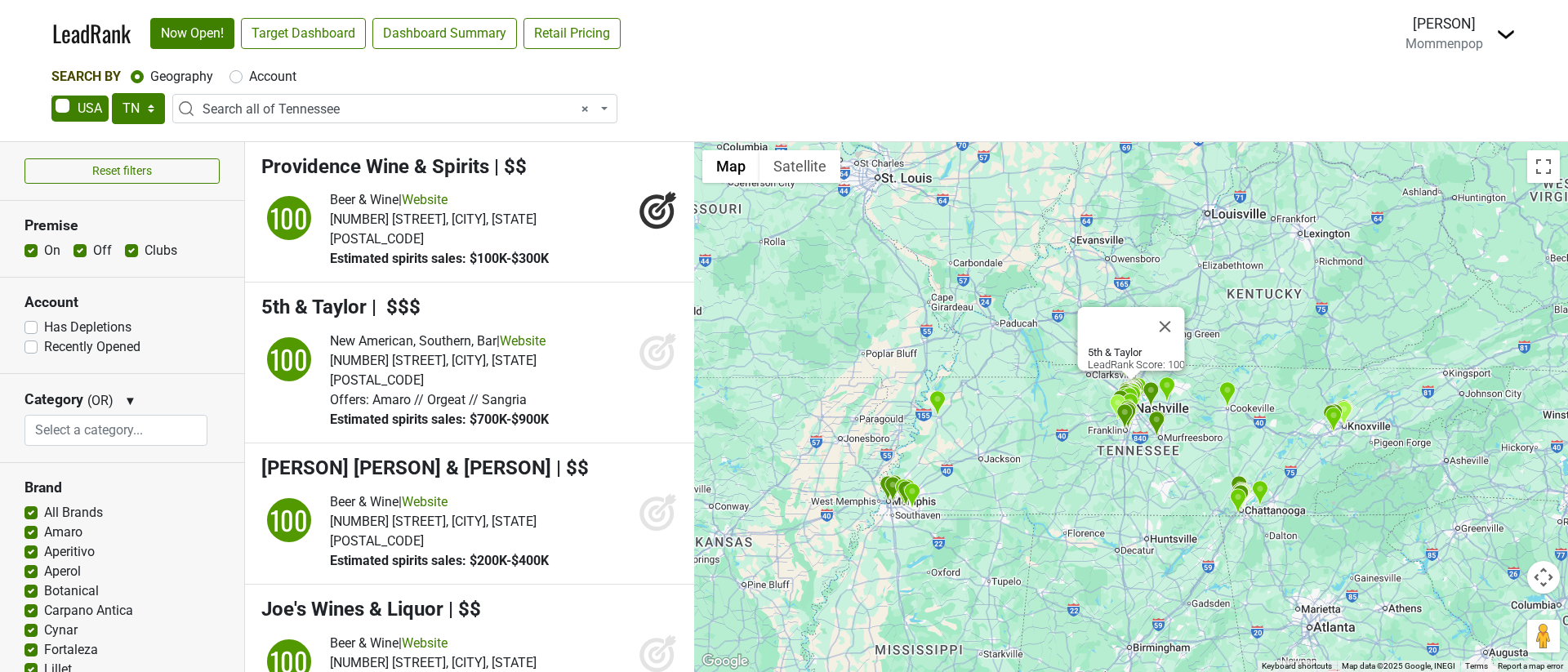 click 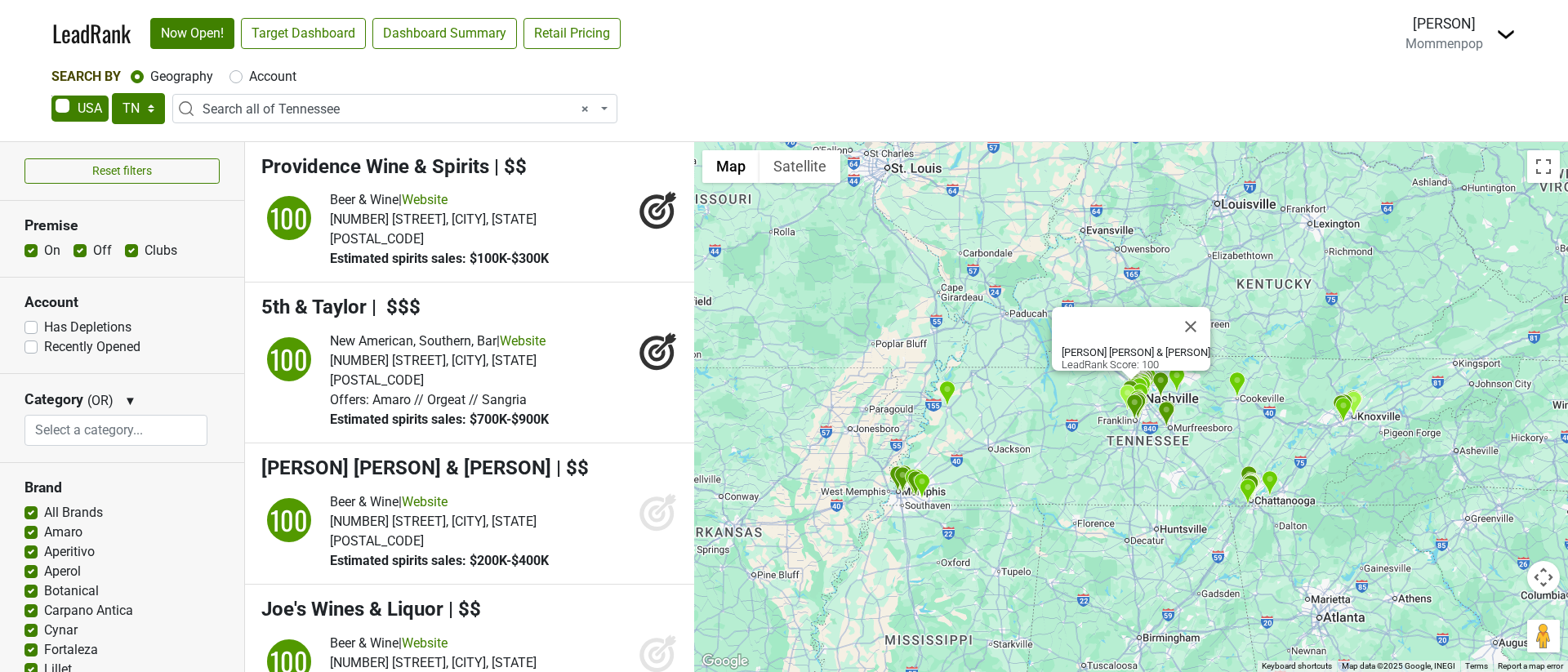 click 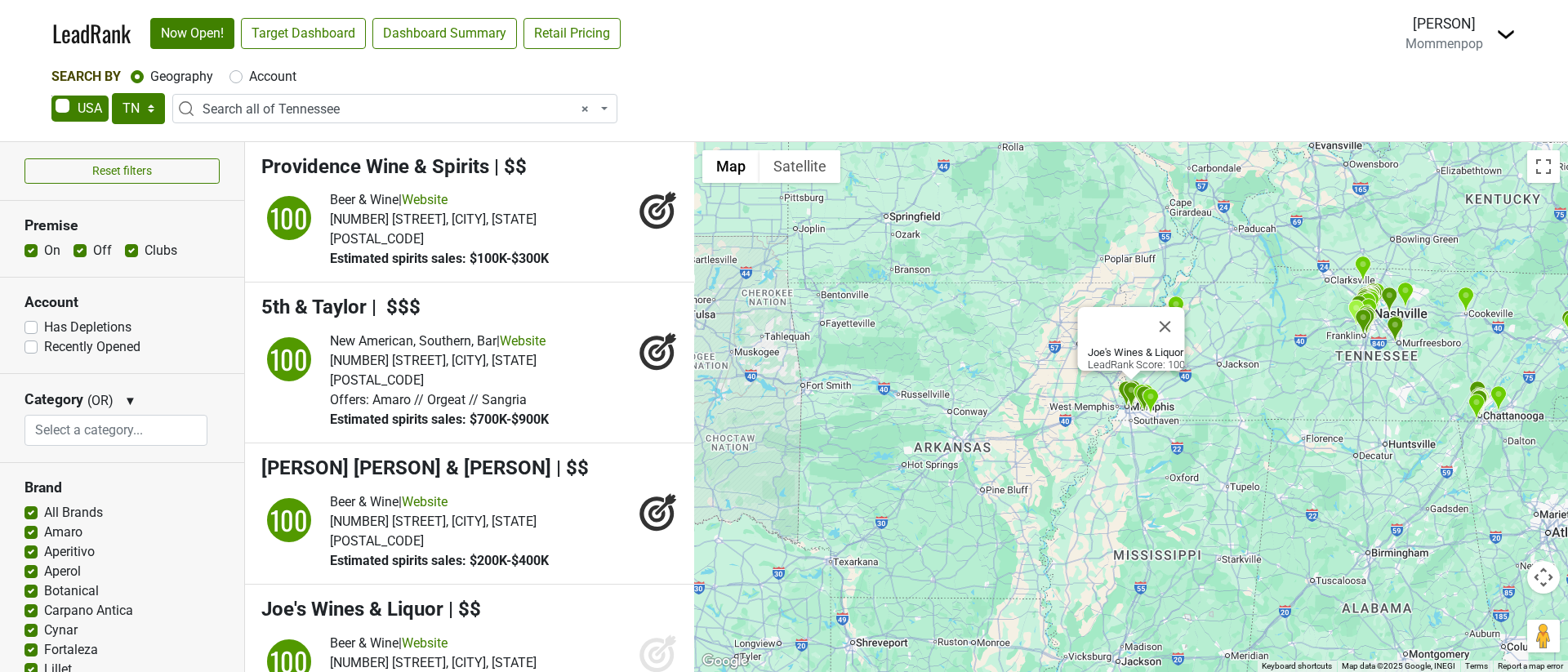 click 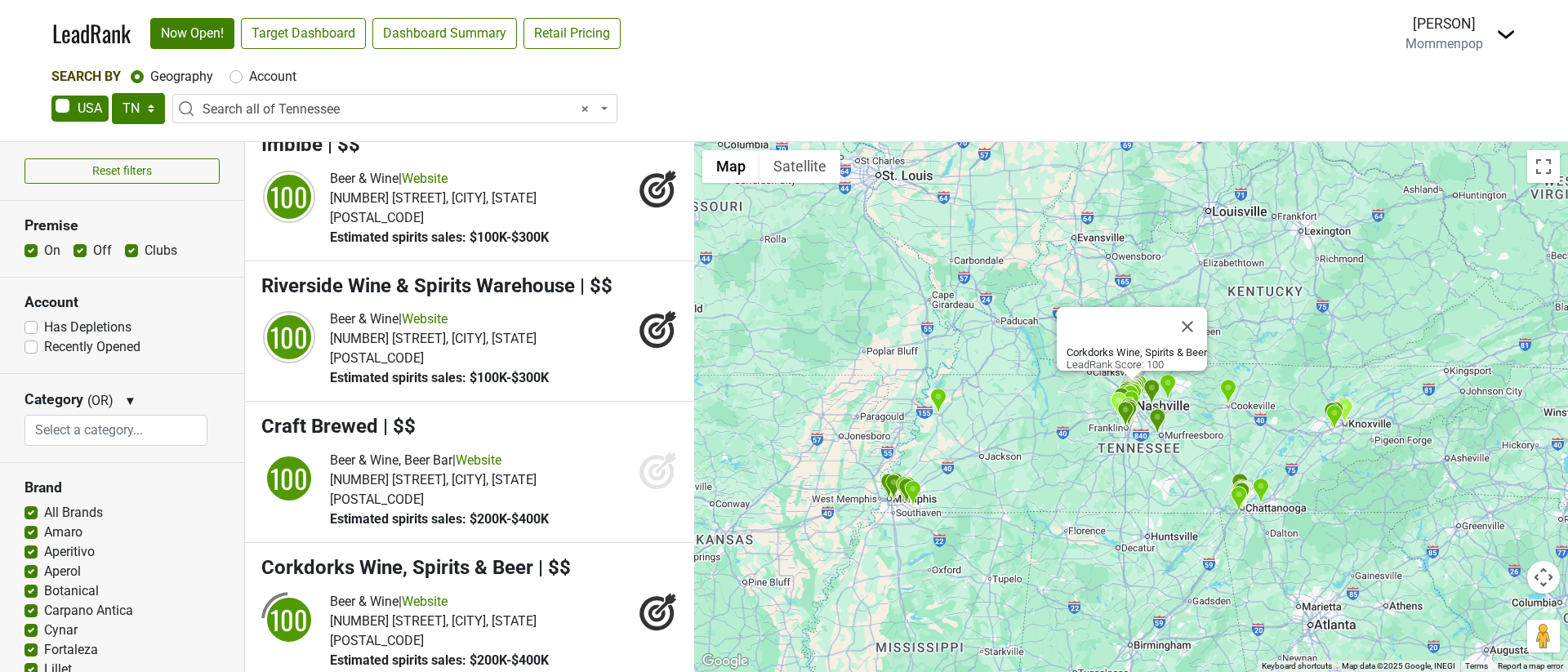 scroll, scrollTop: 741, scrollLeft: 0, axis: vertical 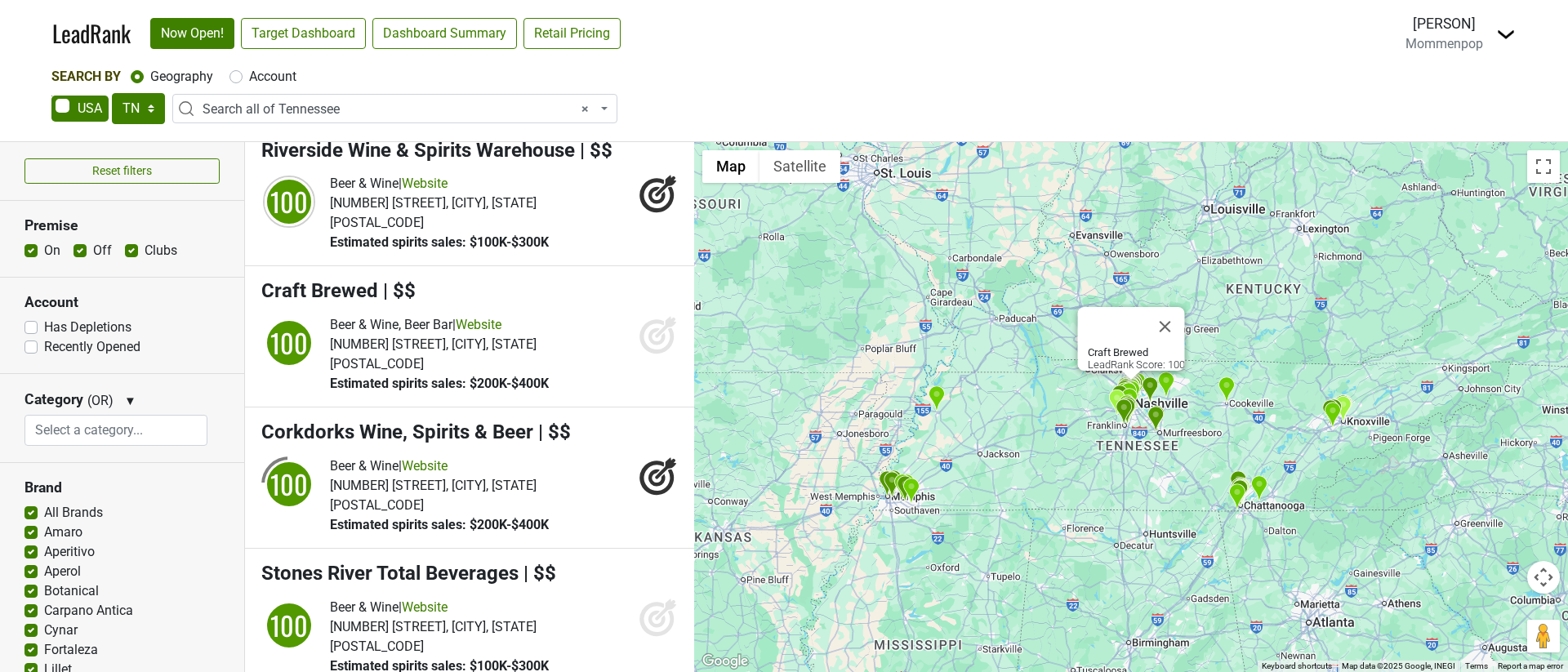 click 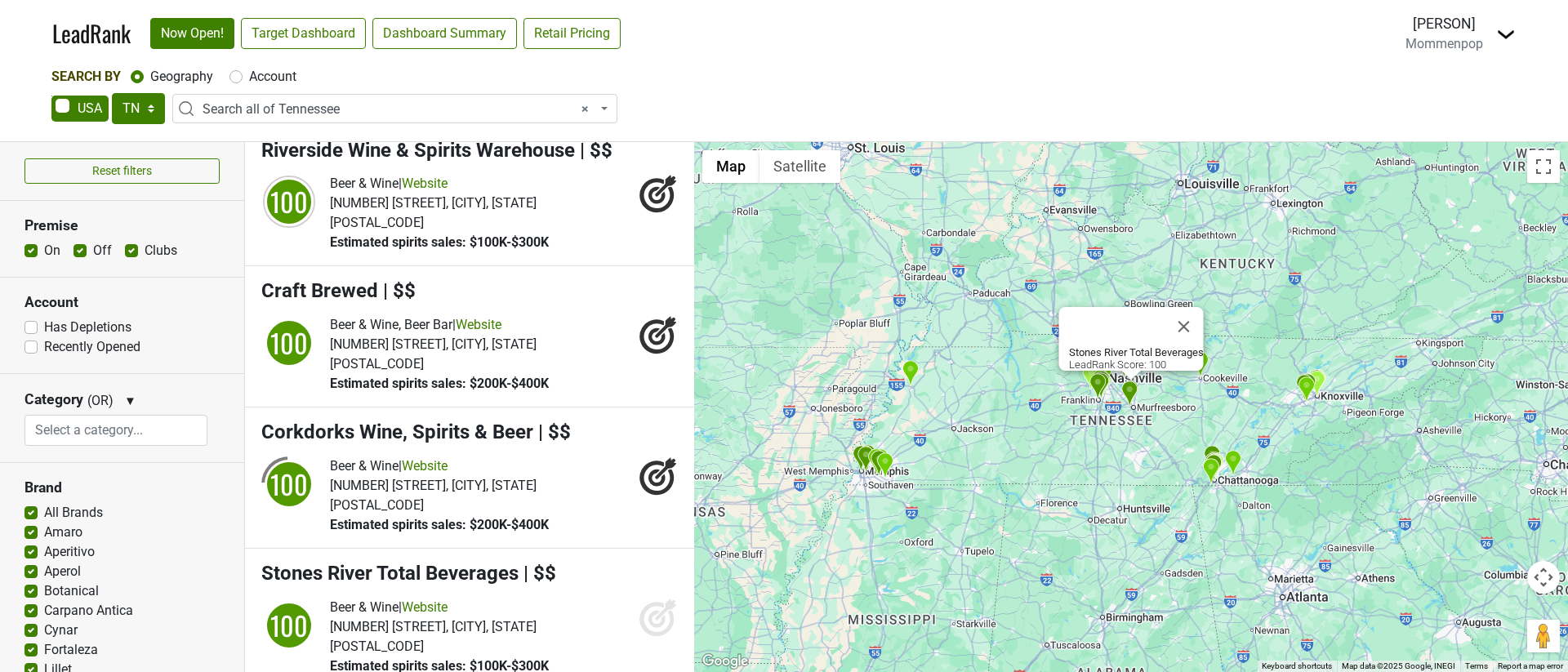 click 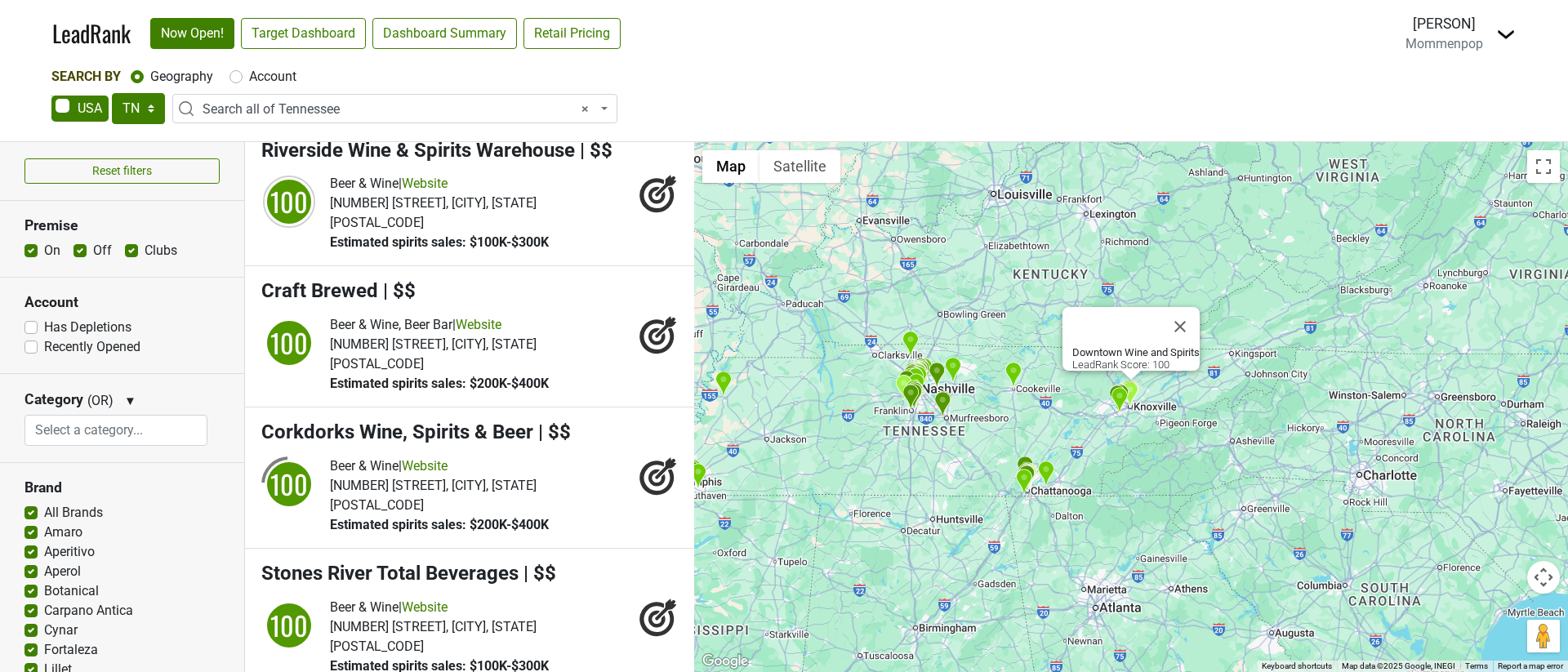click on "[NUMBER] [STREET], [CITY], [STATE] [POSTAL_CODE]" at bounding box center [504, 778] 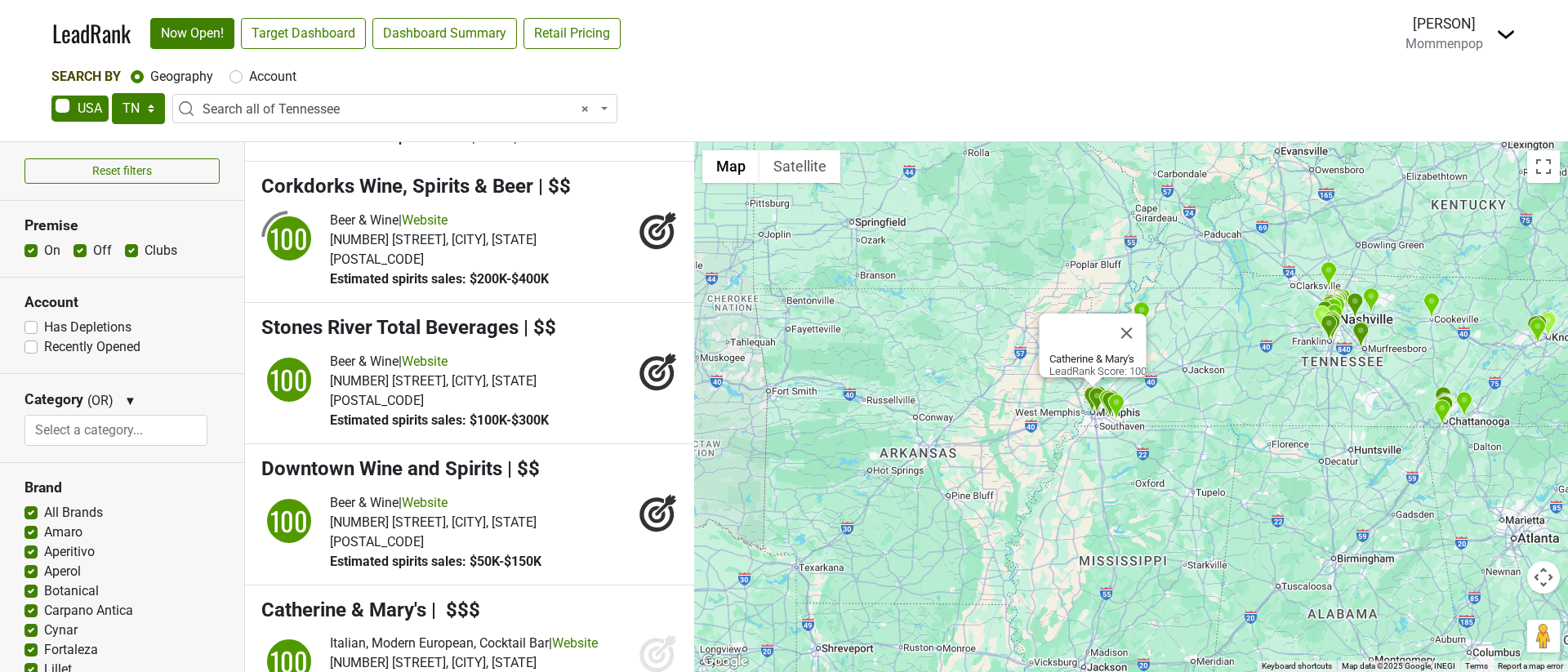 scroll, scrollTop: 1109, scrollLeft: 0, axis: vertical 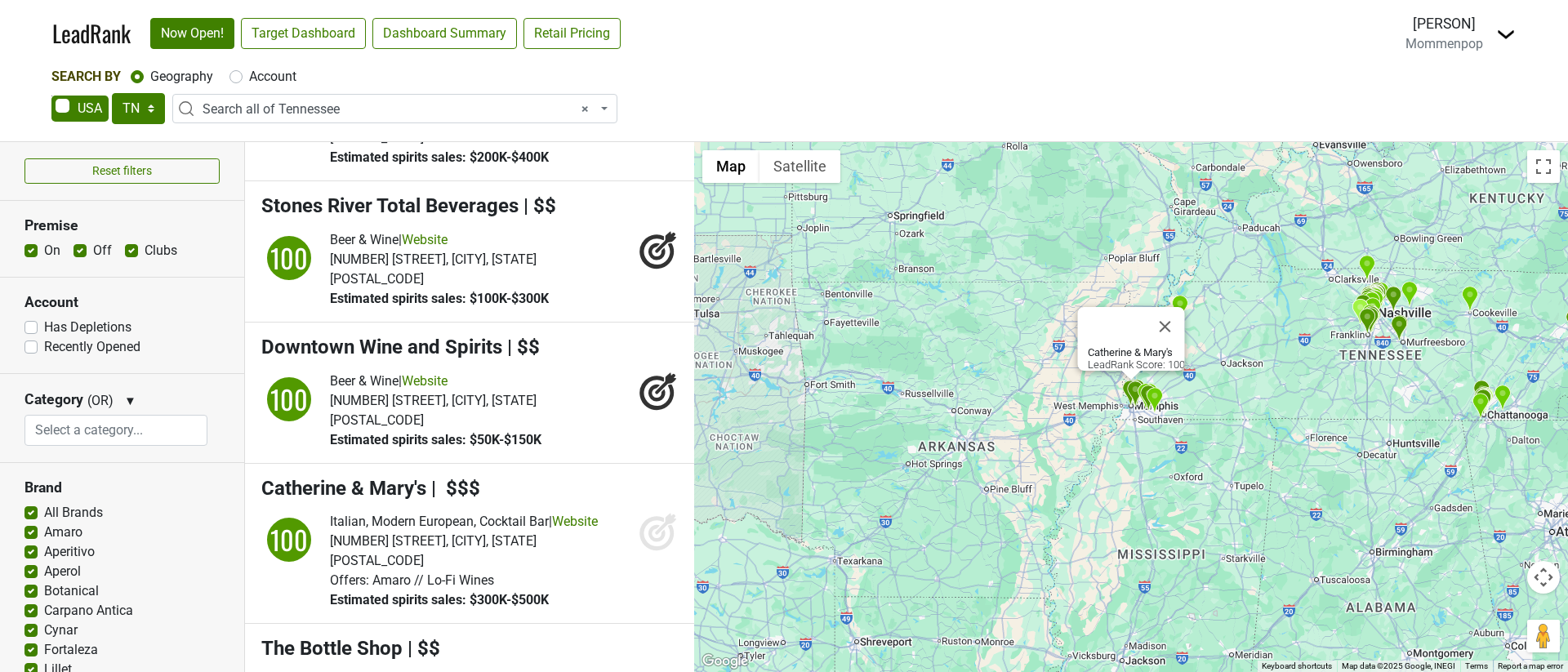 click 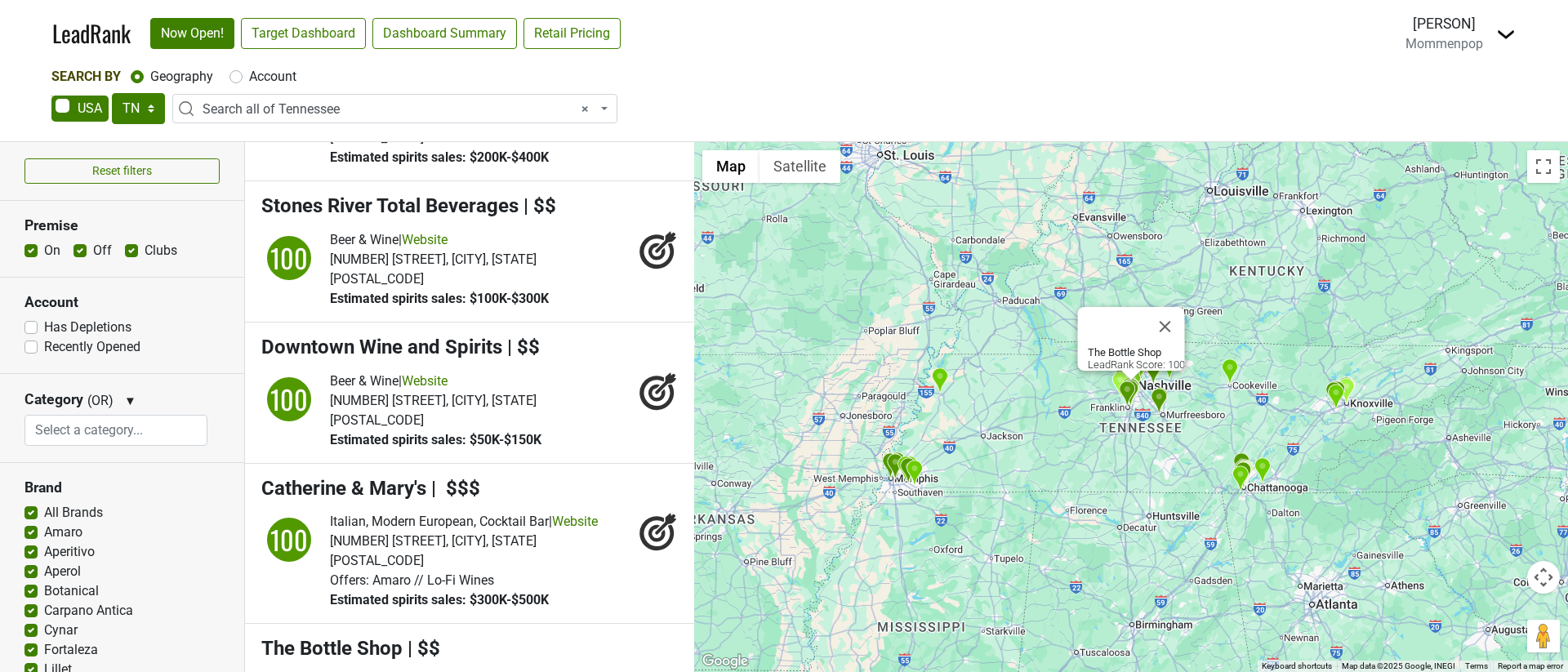 click 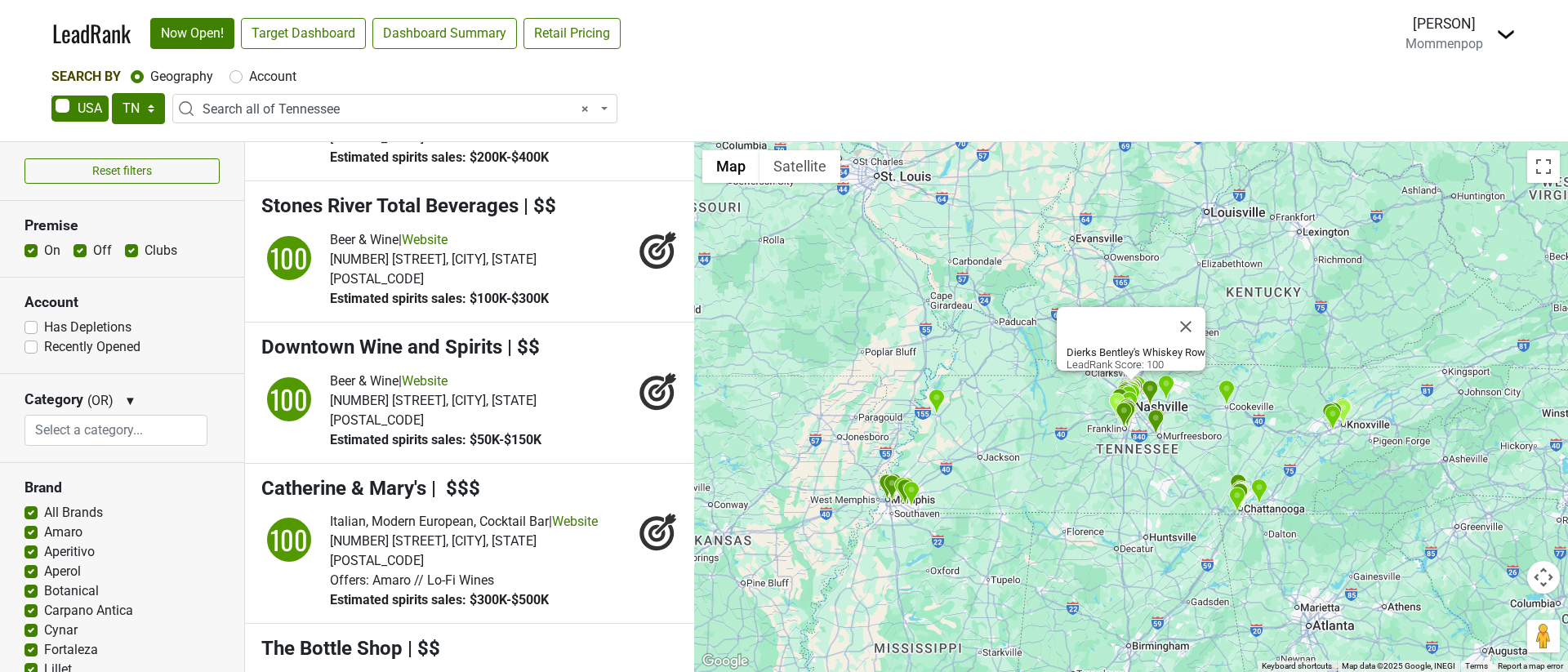 click 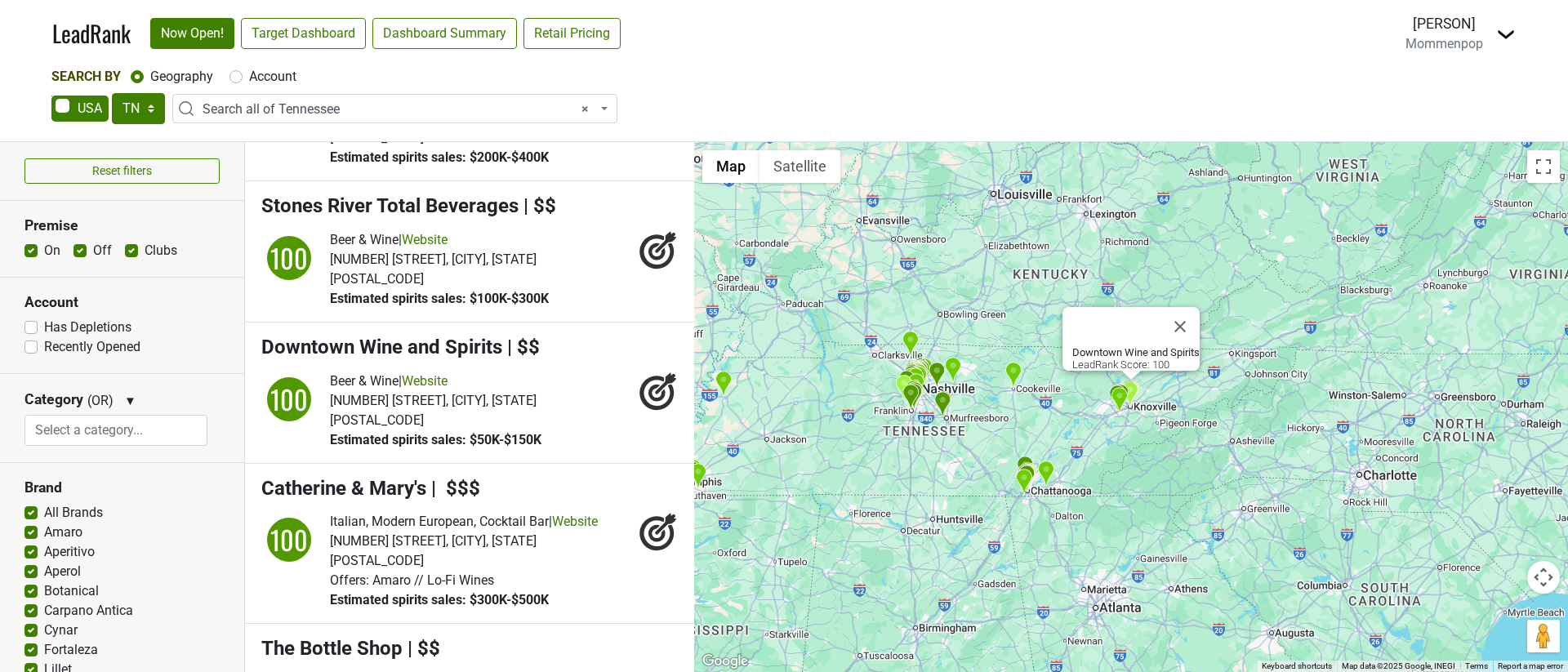 click on "Off" at bounding box center [102, 251] 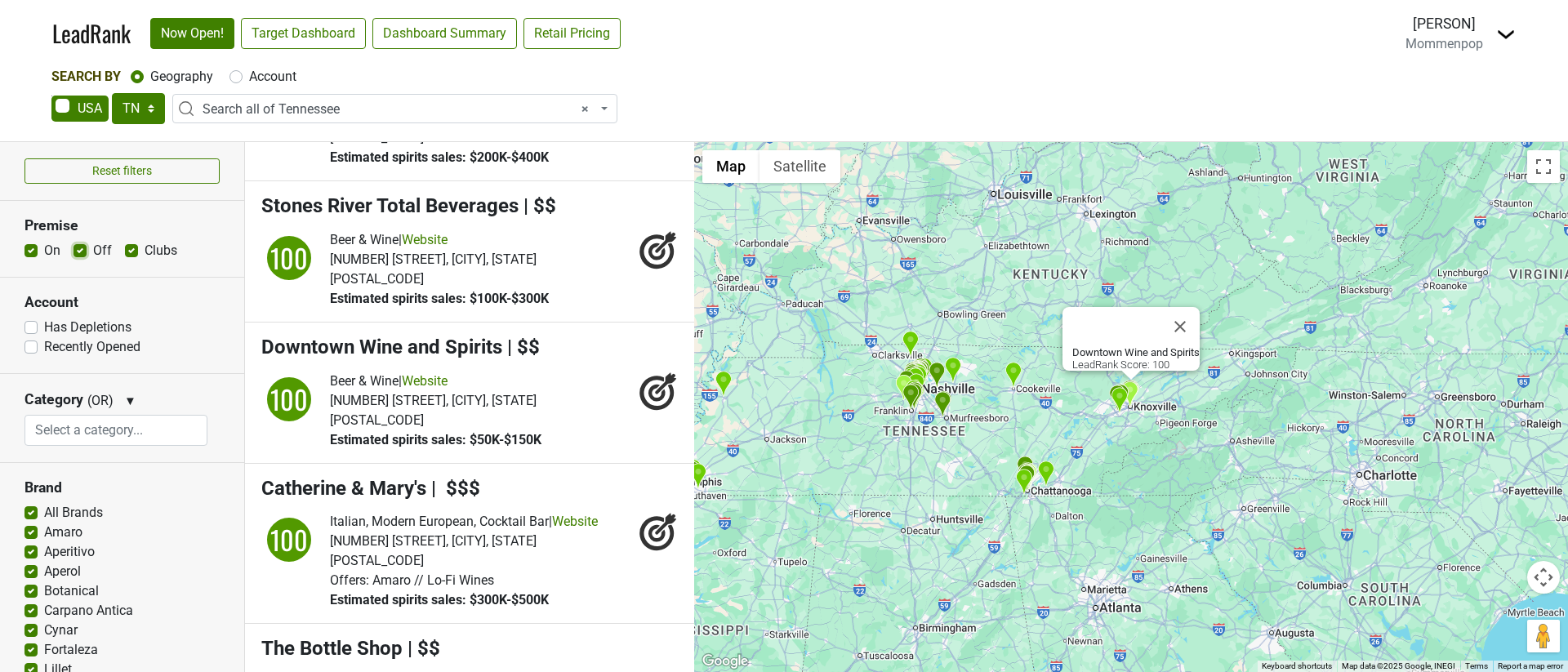 click on "Off" at bounding box center (80, 249) 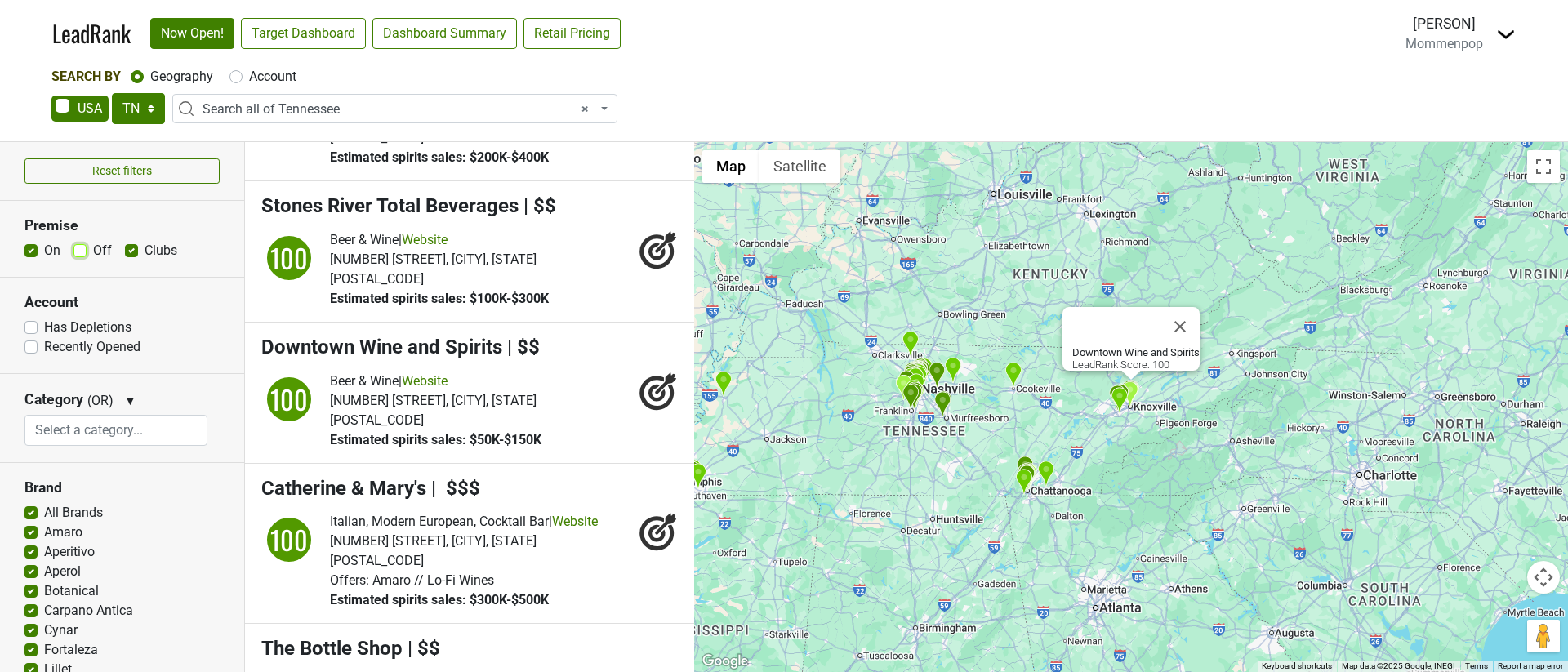 scroll, scrollTop: 0, scrollLeft: 0, axis: both 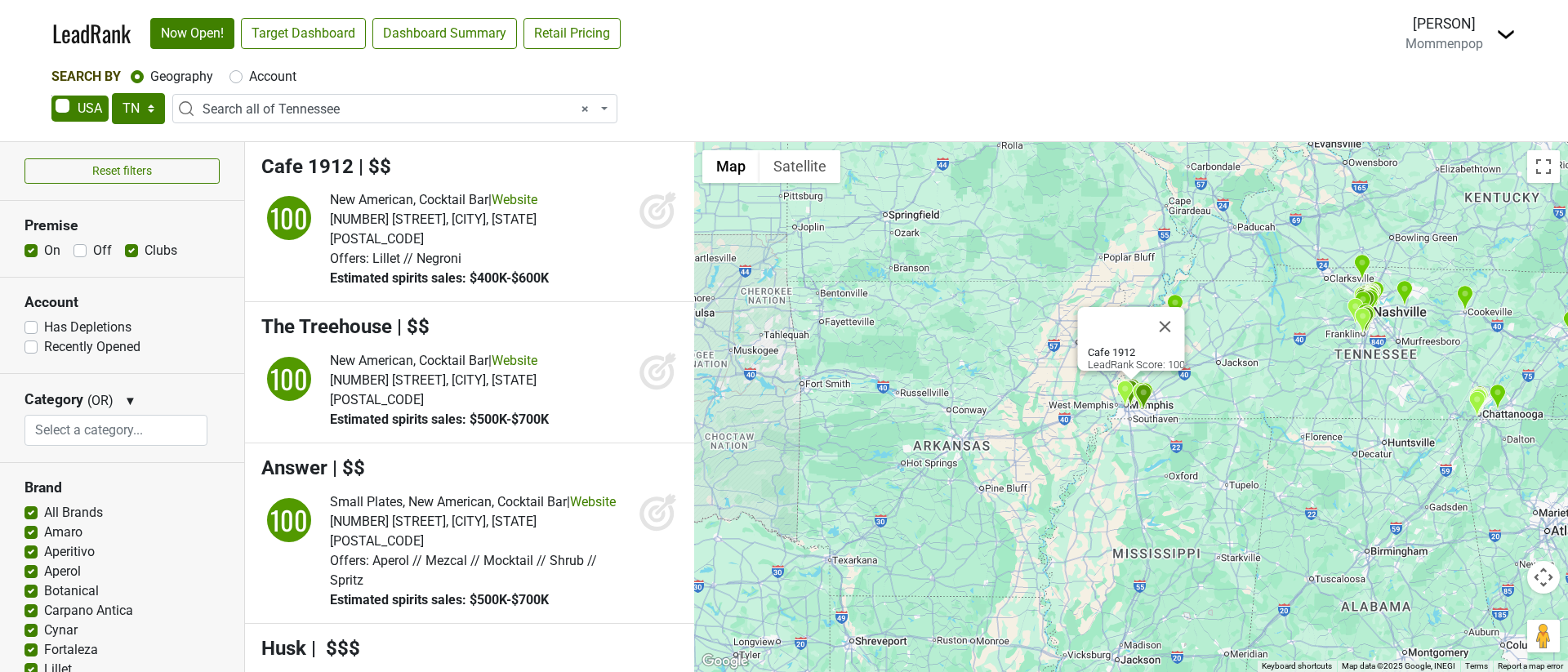 click 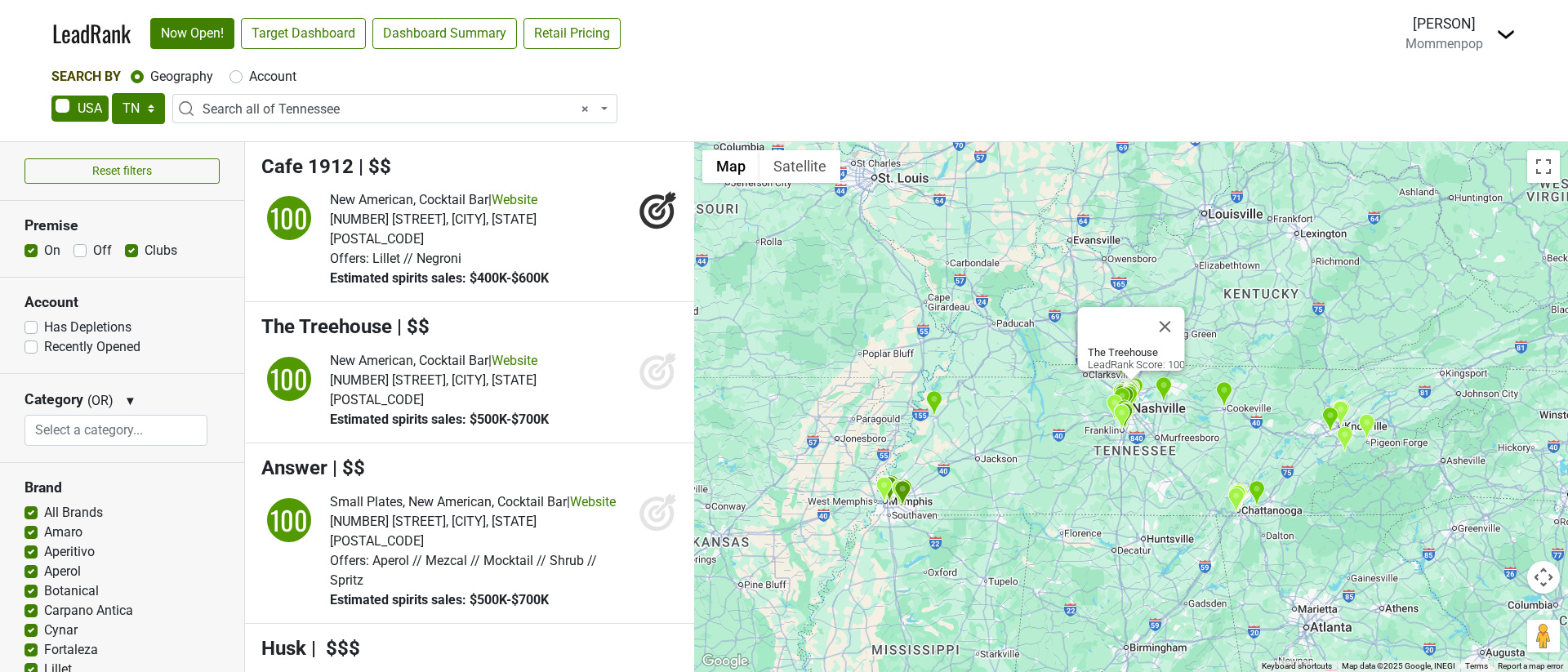 click 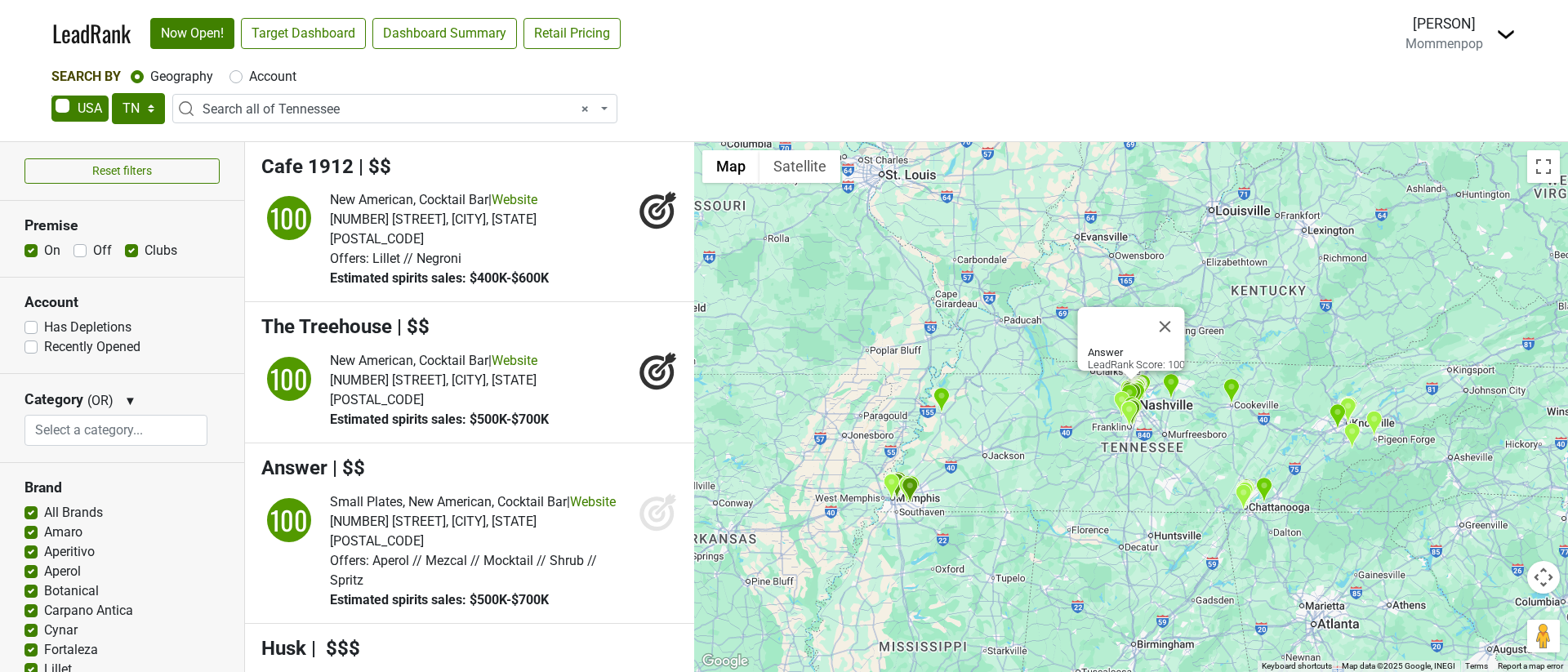 click 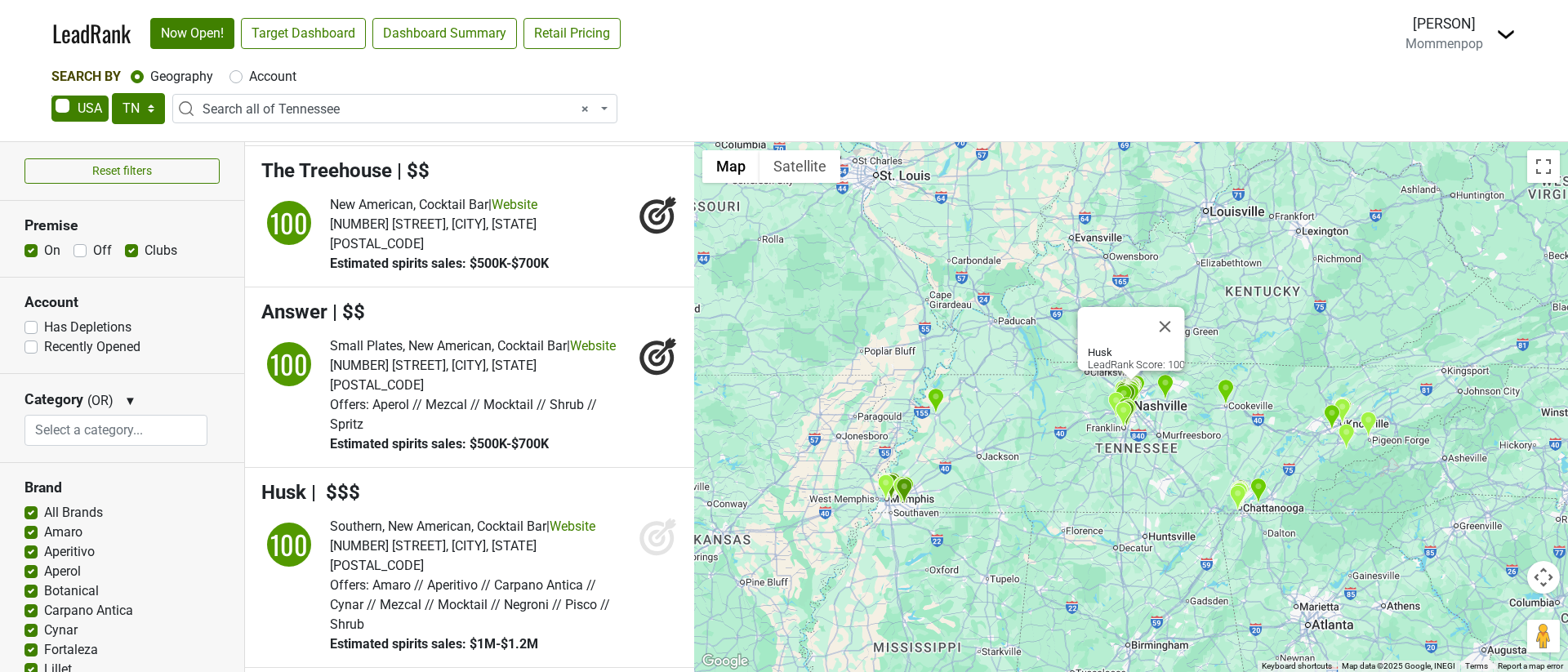 click 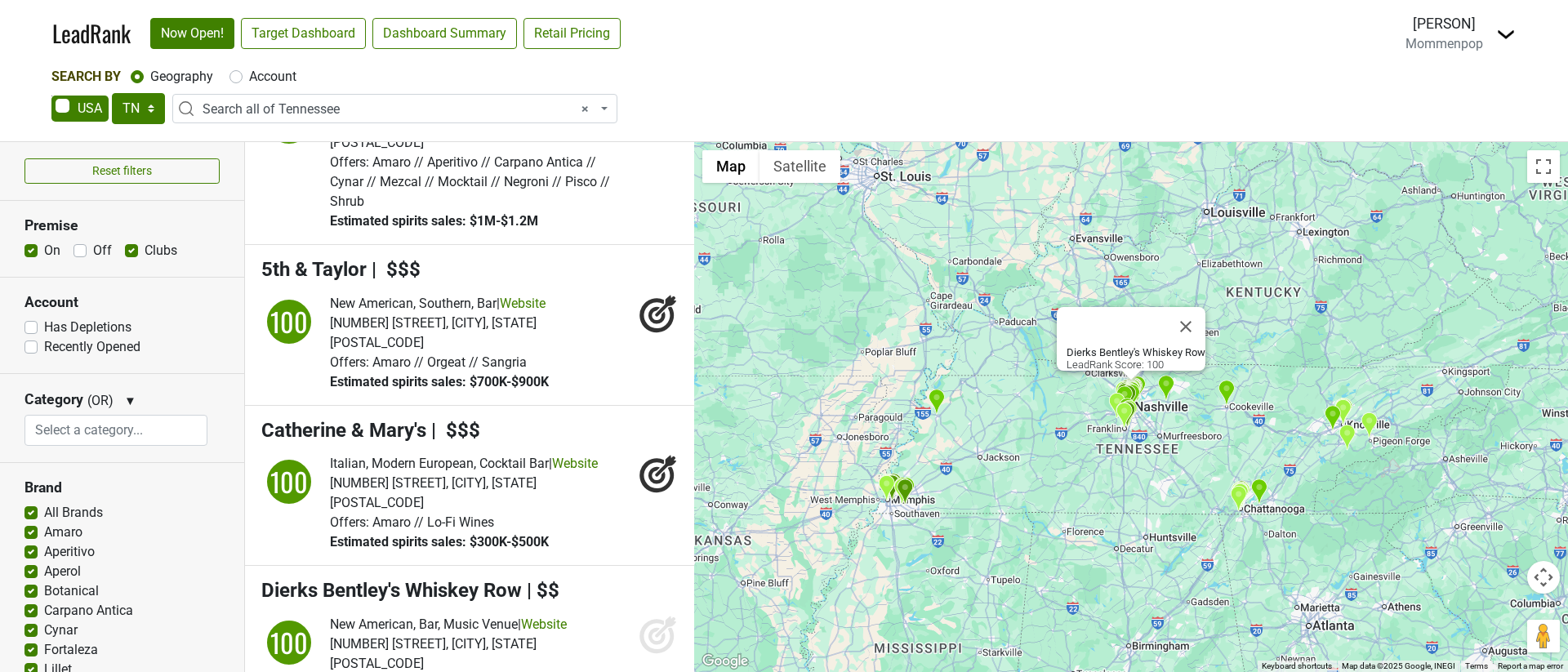 scroll, scrollTop: 1043, scrollLeft: 0, axis: vertical 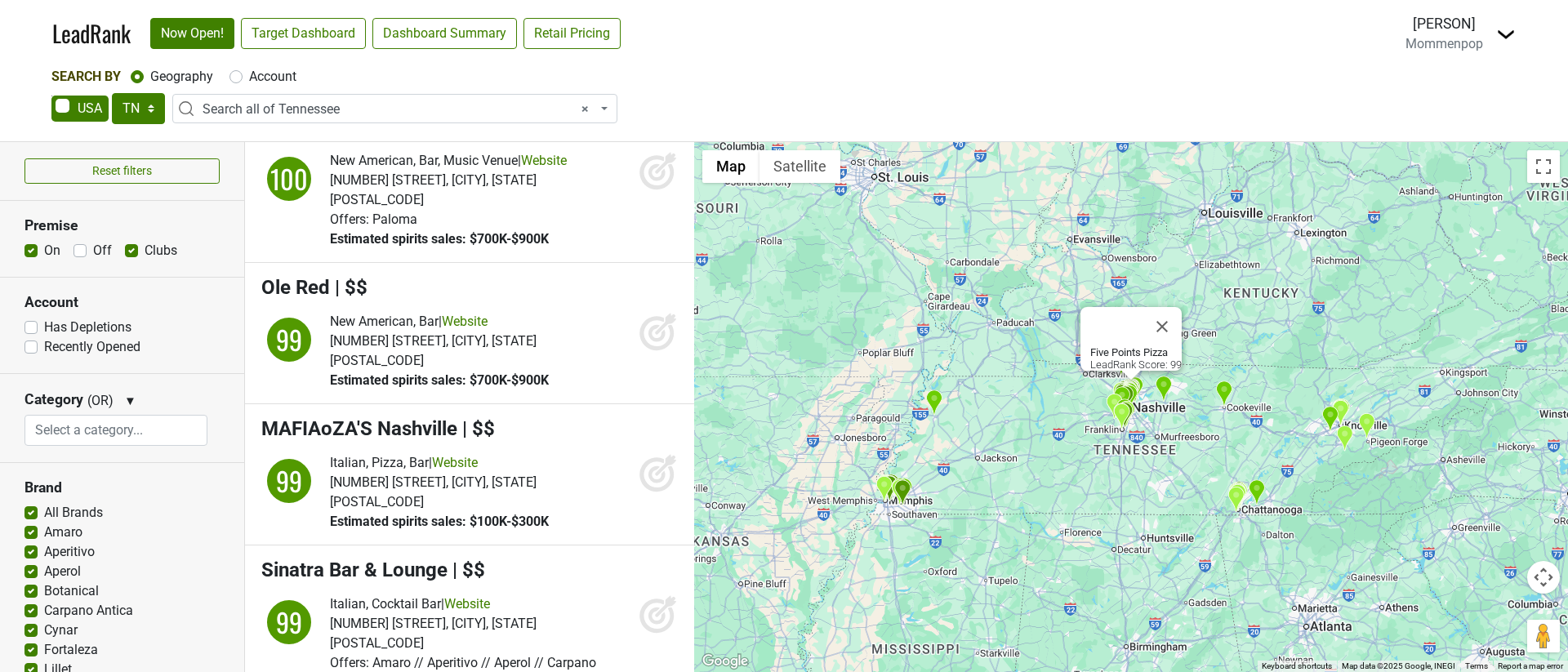 click 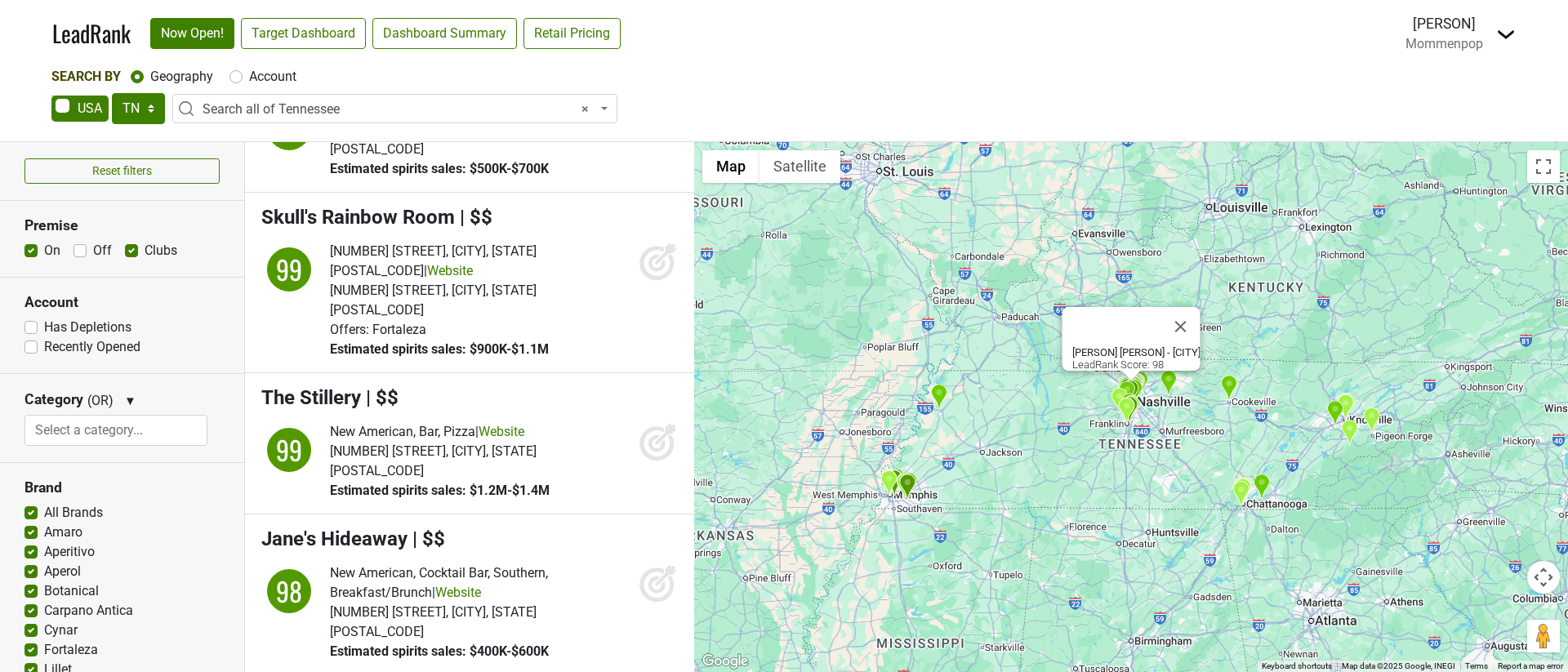 scroll, scrollTop: 1715, scrollLeft: 0, axis: vertical 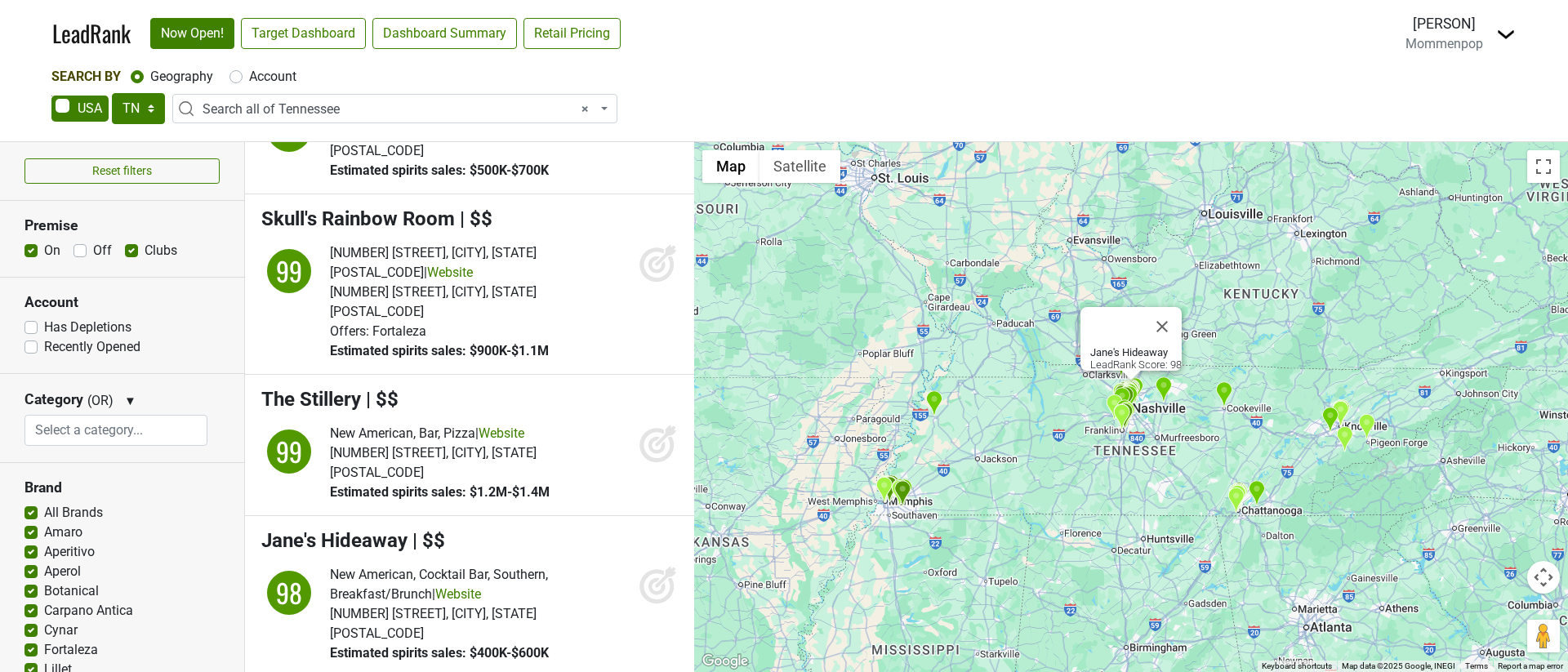 click 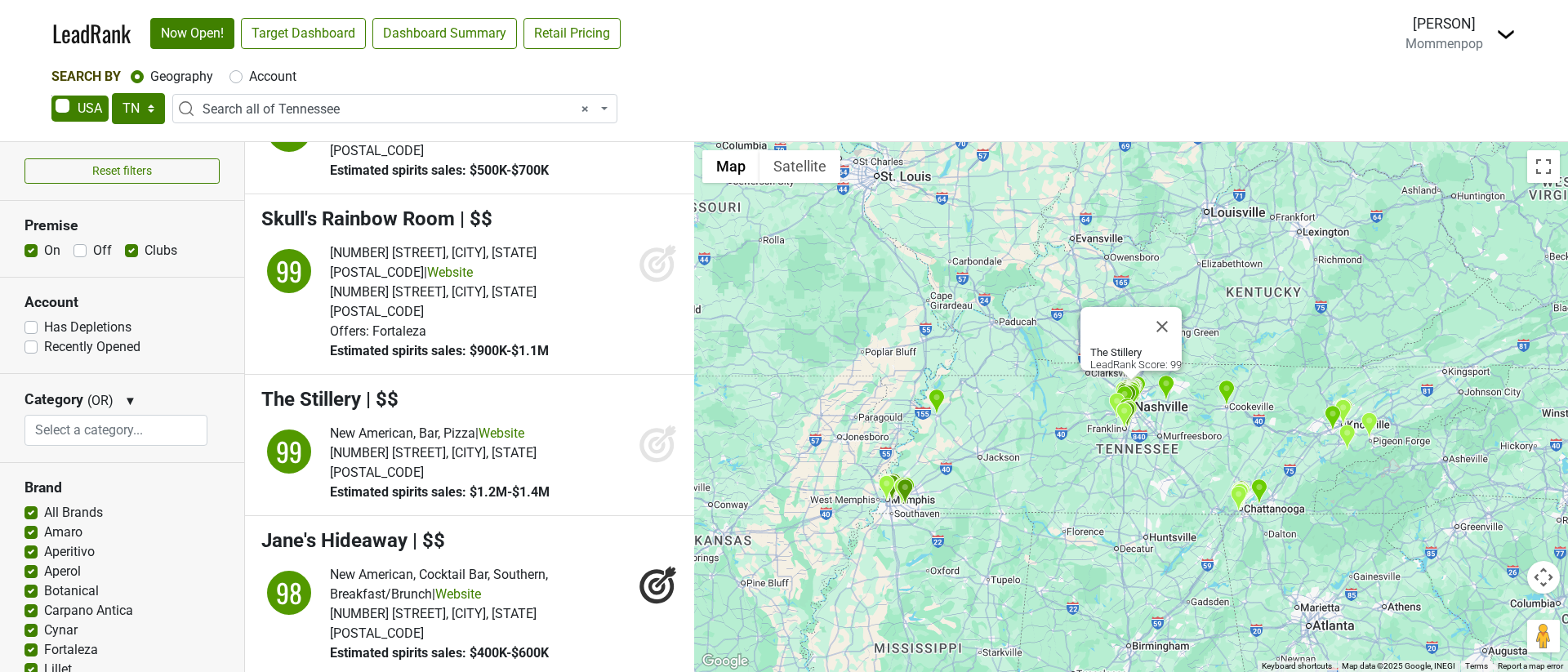 click 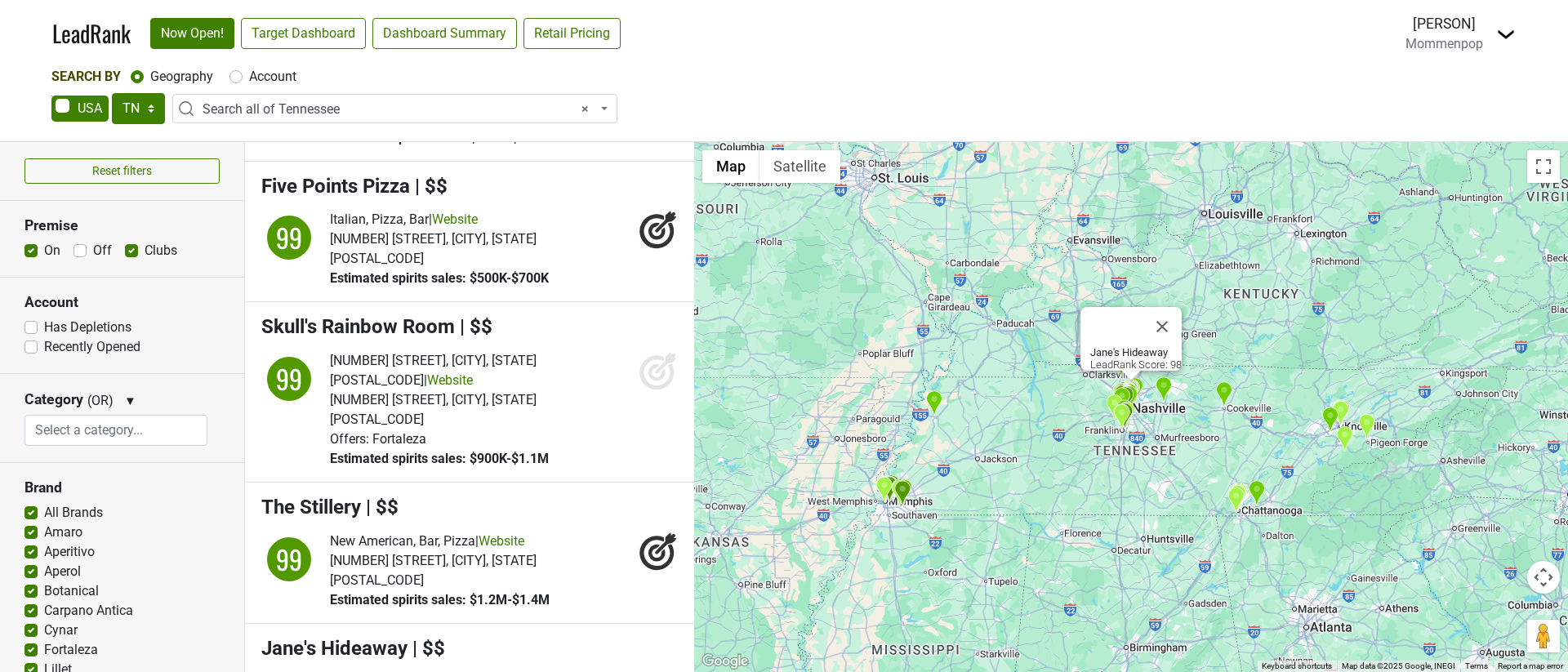 scroll, scrollTop: 1547, scrollLeft: 0, axis: vertical 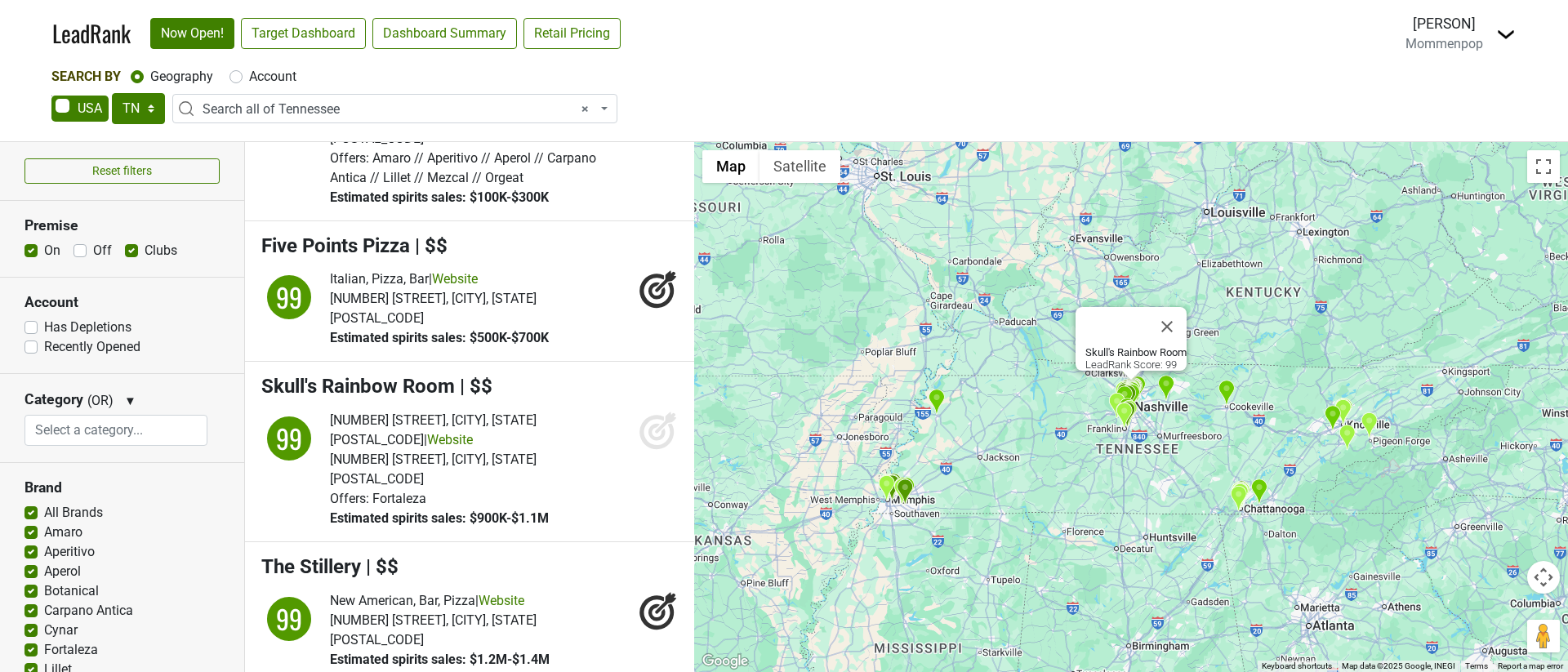 click 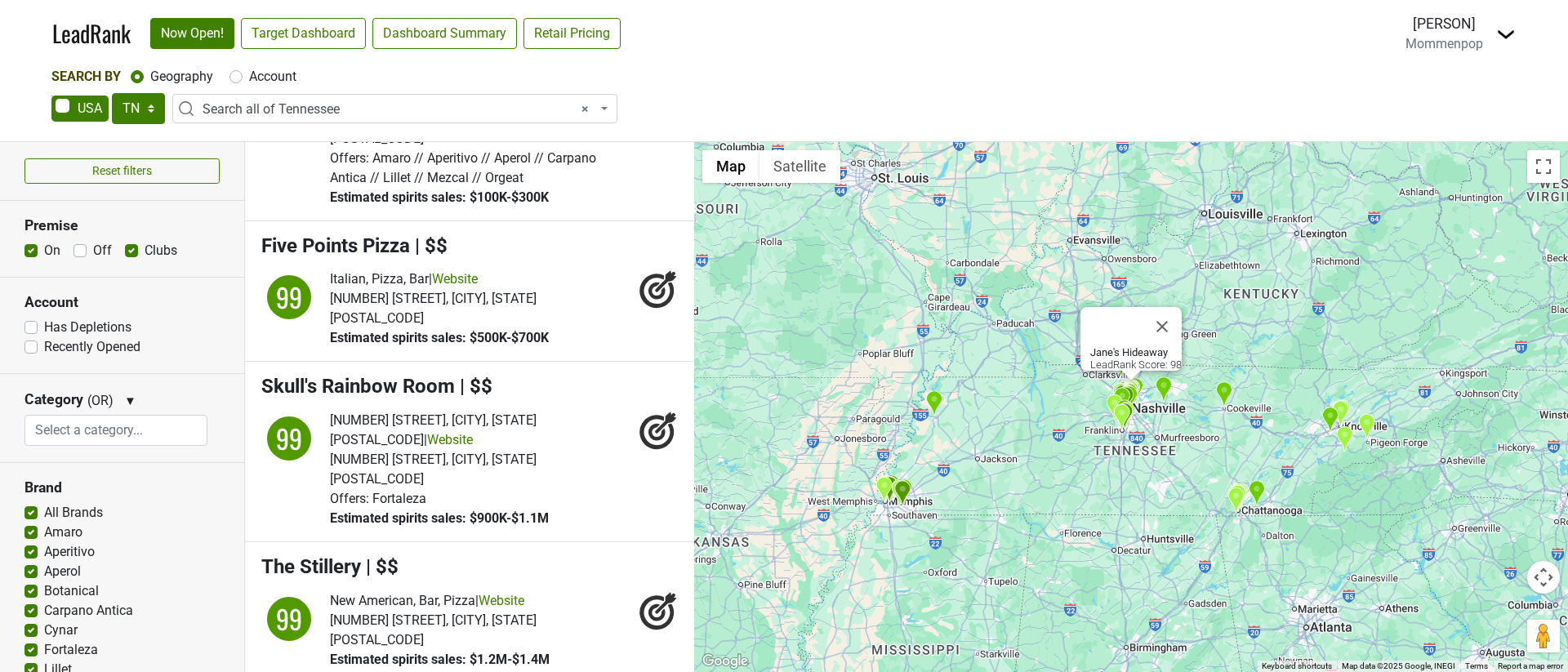 scroll, scrollTop: 2207, scrollLeft: 0, axis: vertical 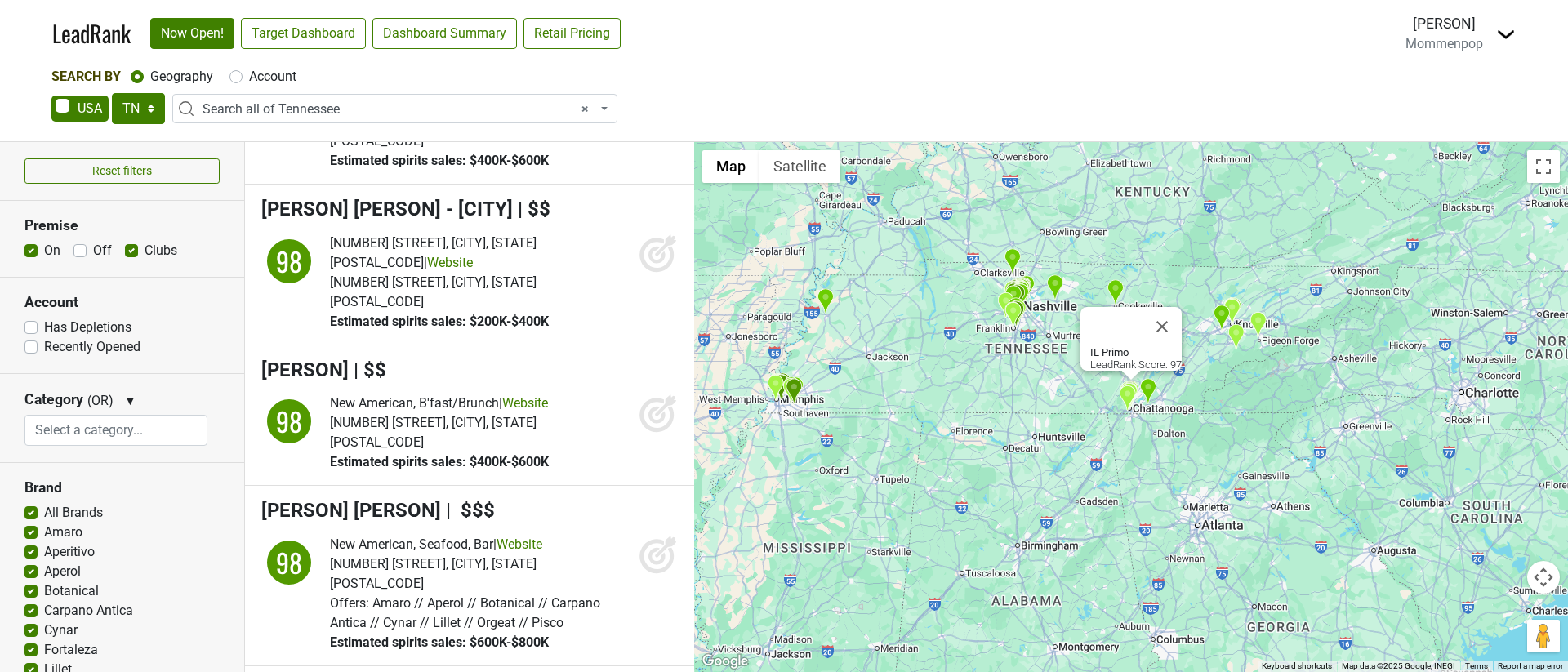 click 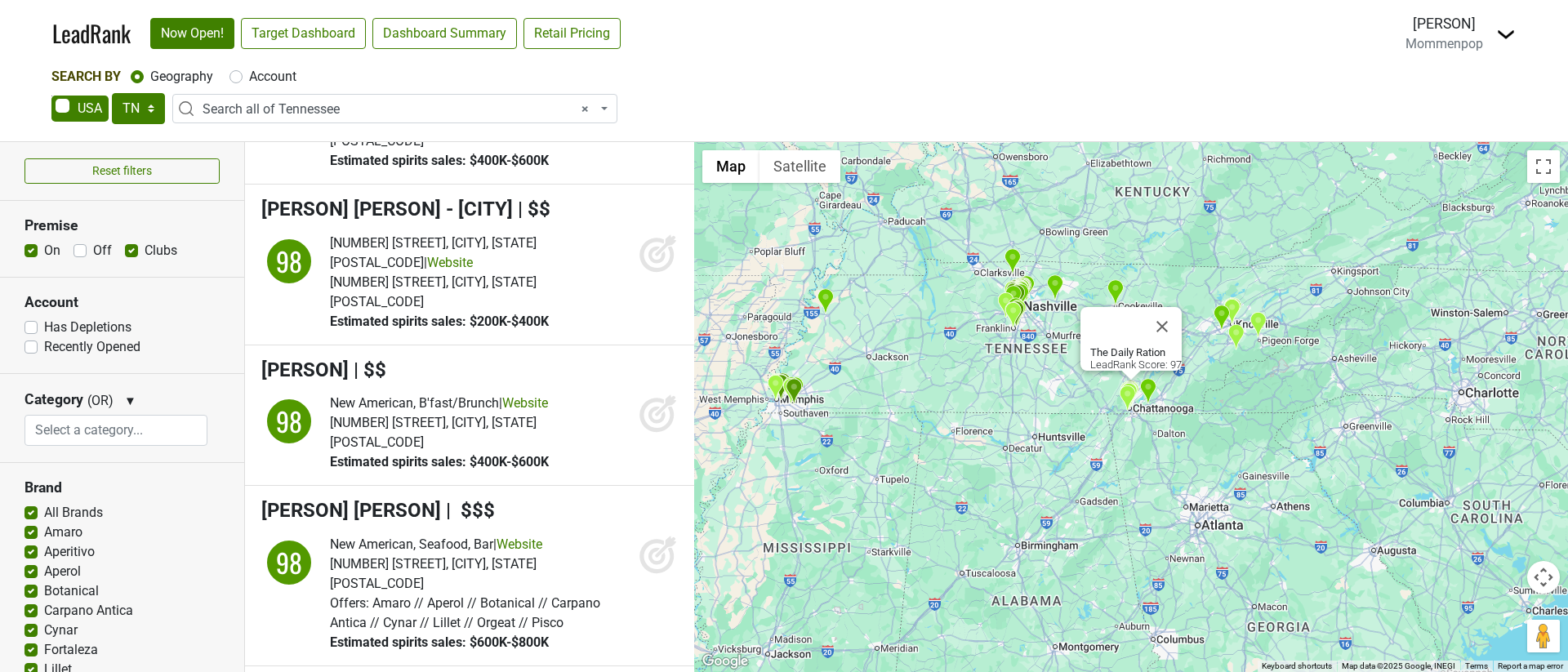 scroll, scrollTop: 2505, scrollLeft: 0, axis: vertical 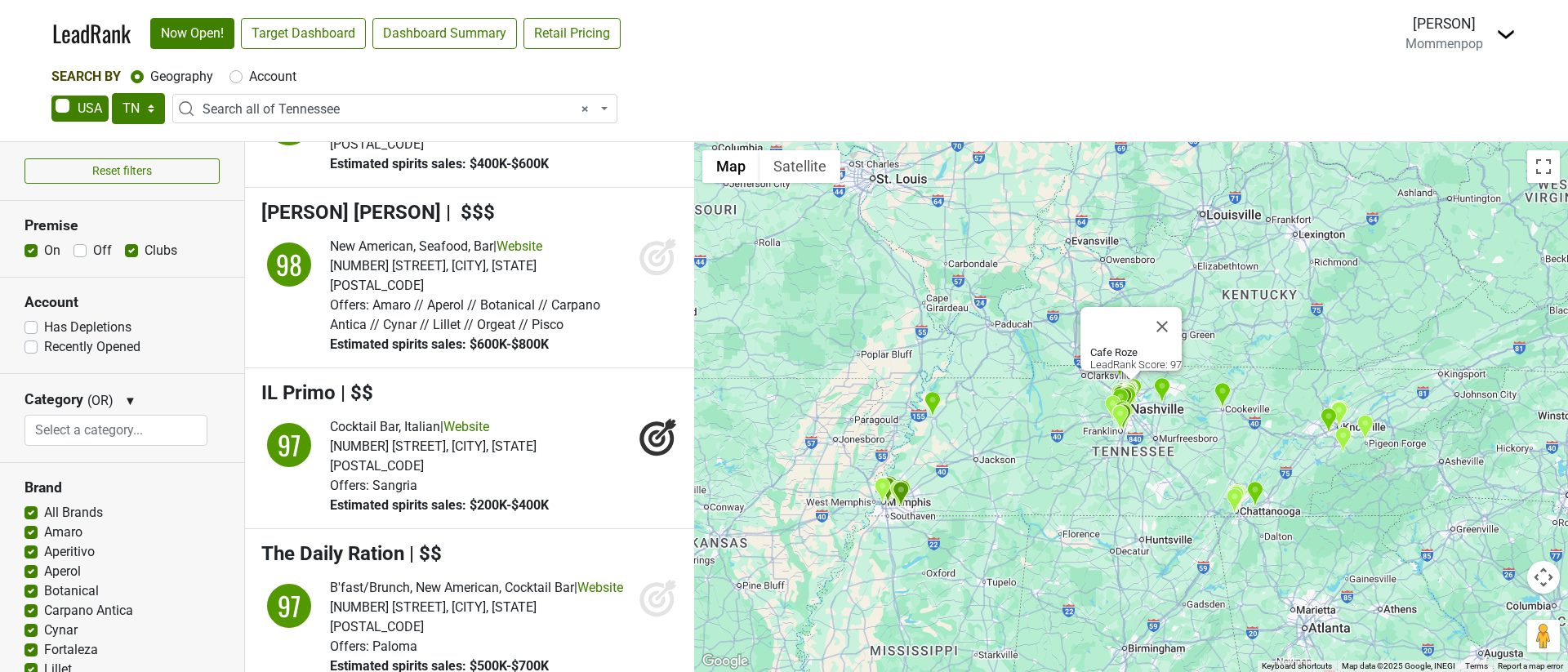 click 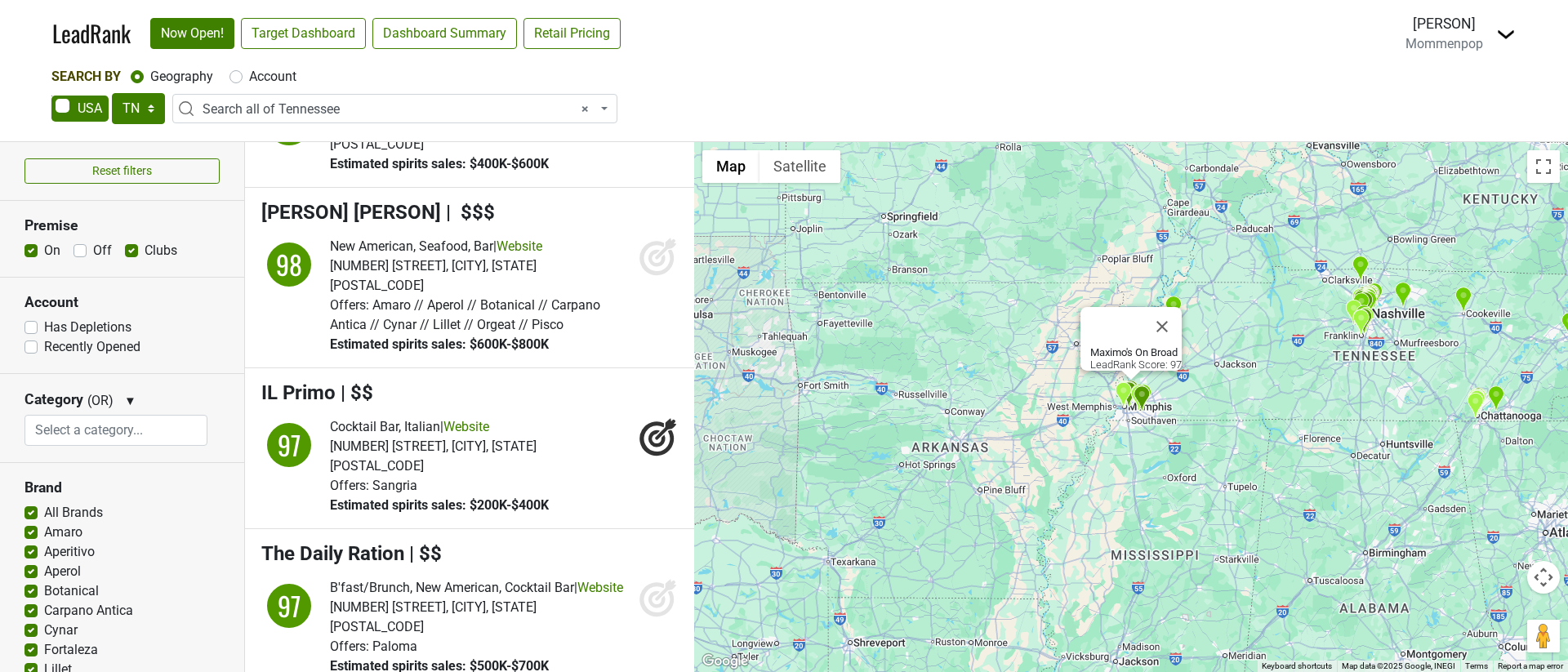 click 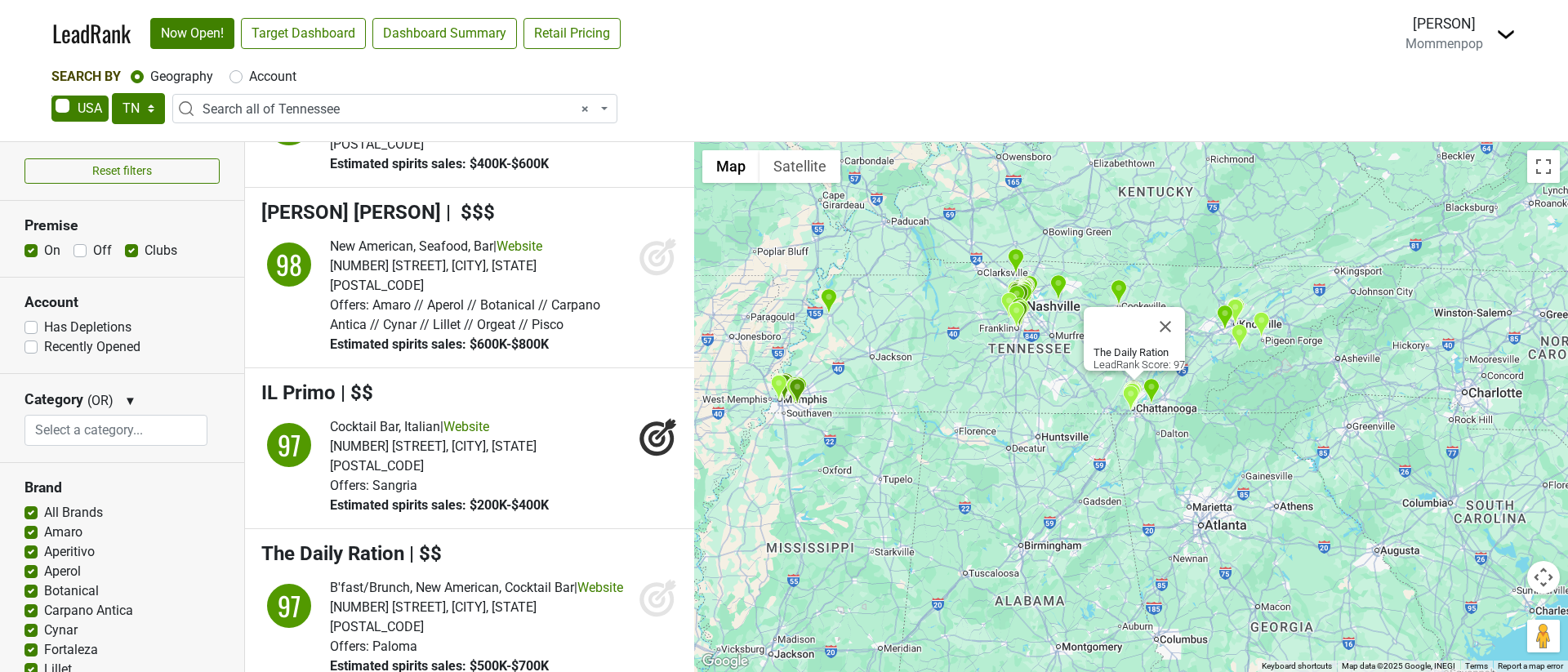 click 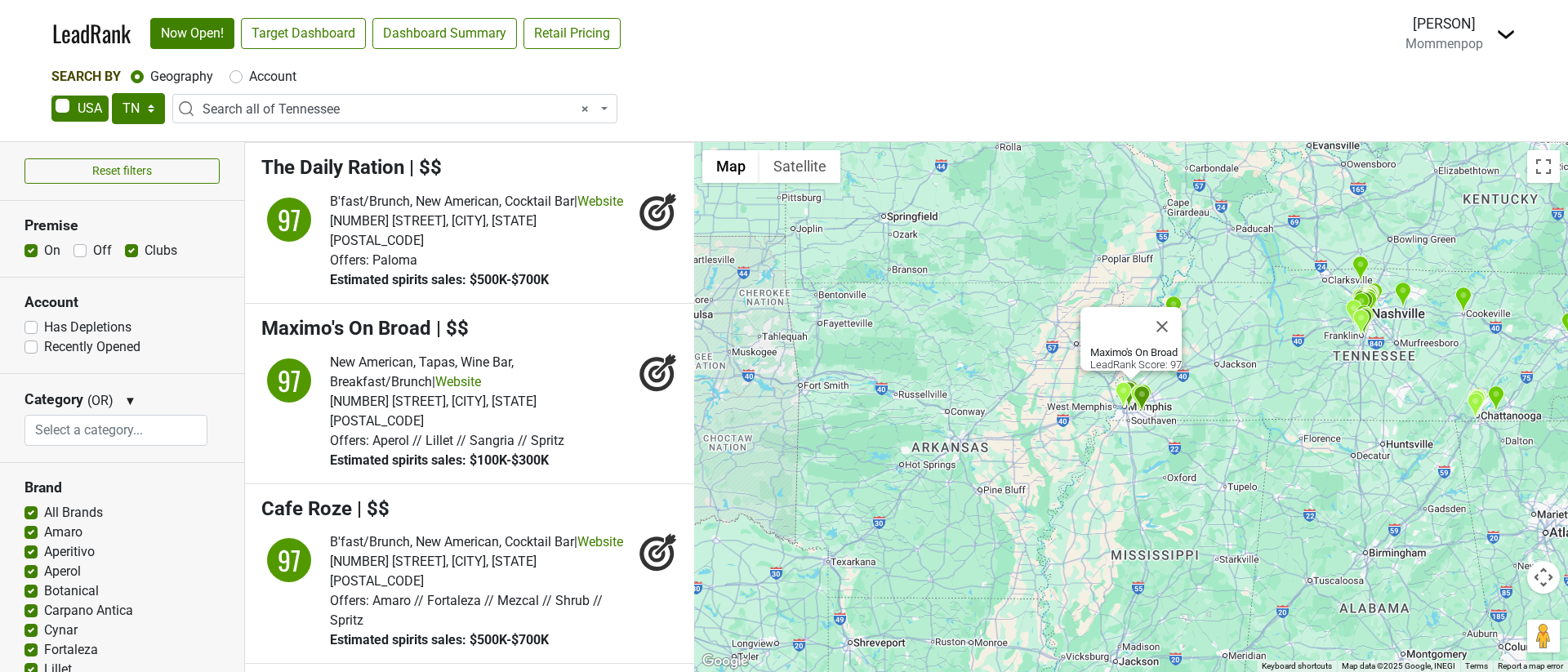 scroll, scrollTop: 2917, scrollLeft: 0, axis: vertical 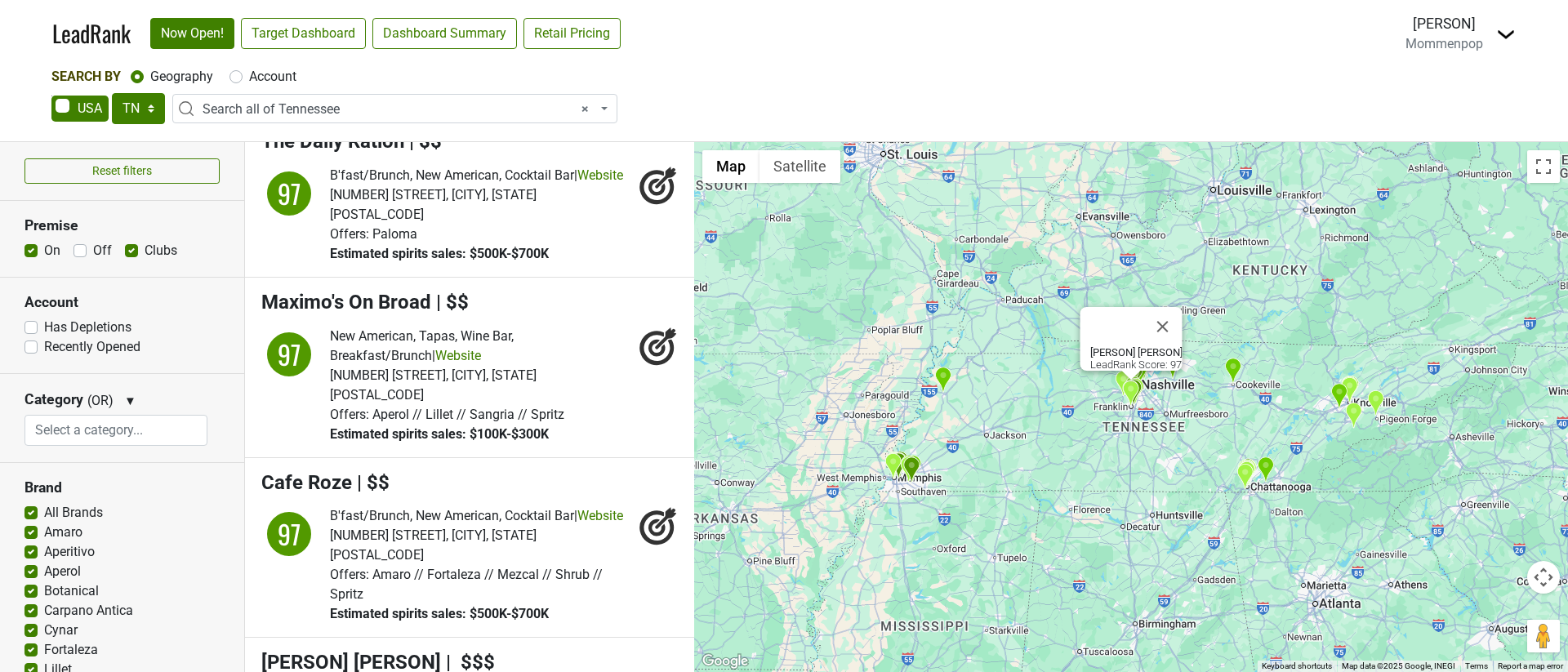 click 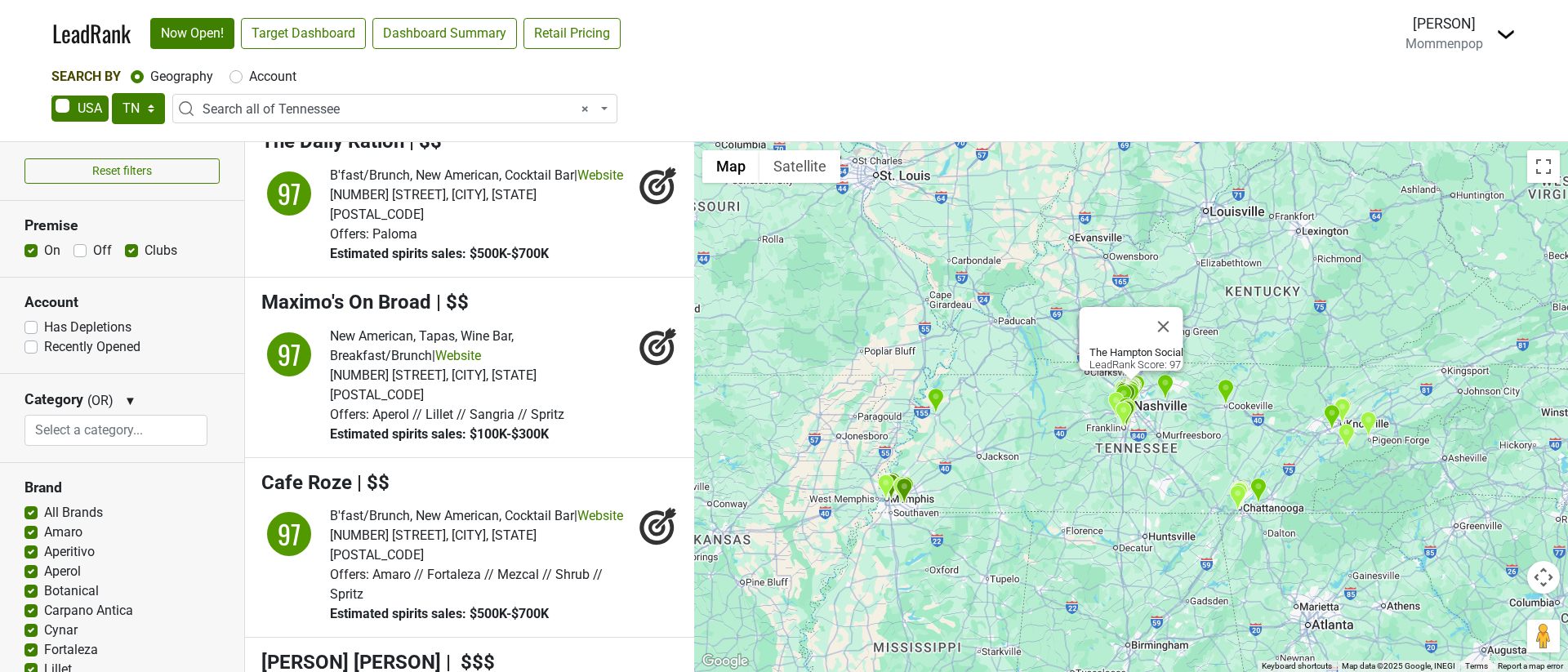 click 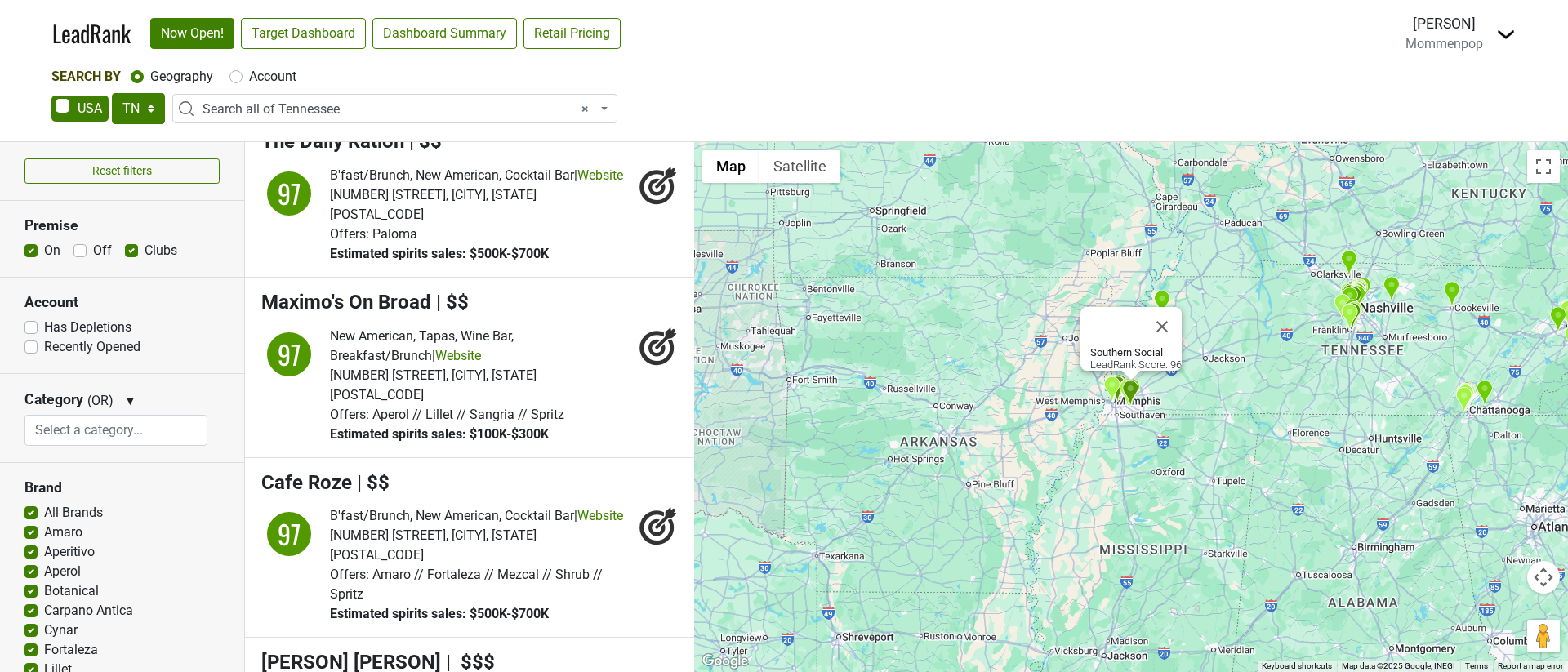 click 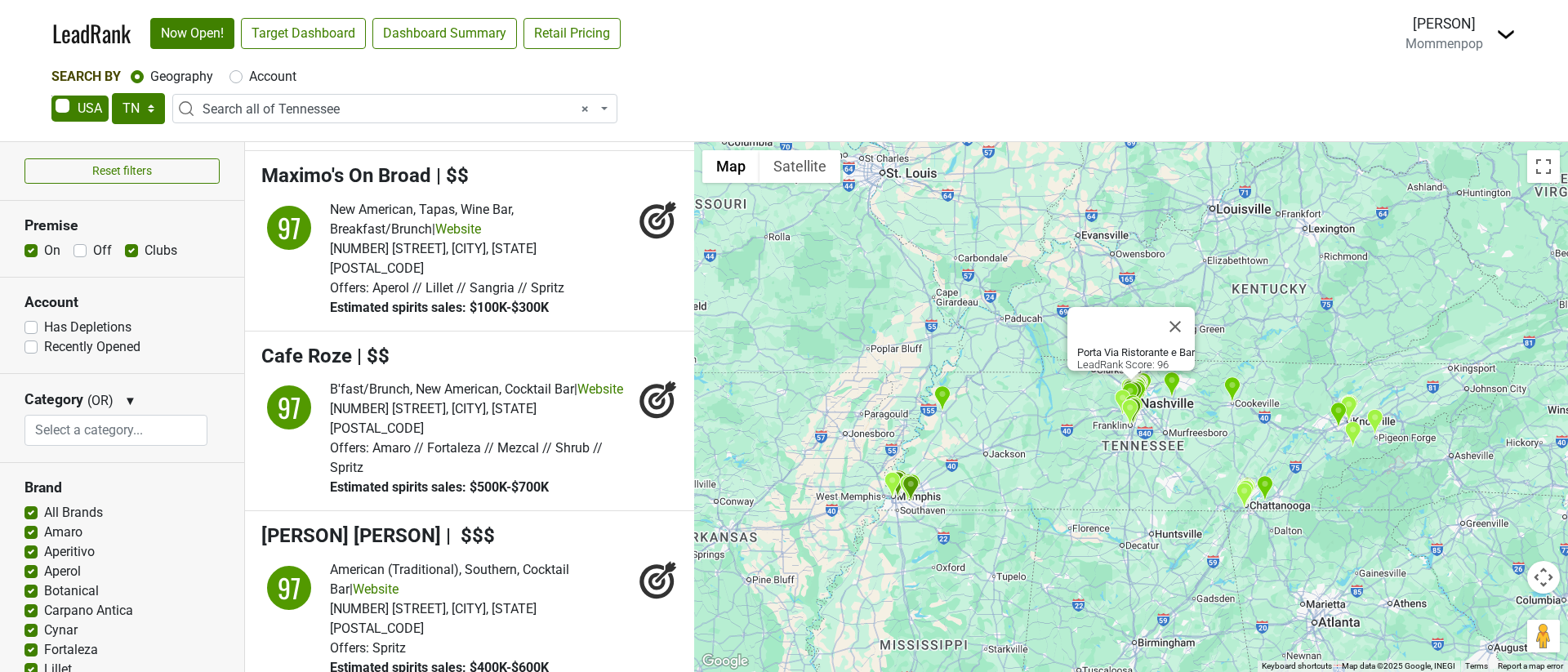 scroll, scrollTop: 3590, scrollLeft: 0, axis: vertical 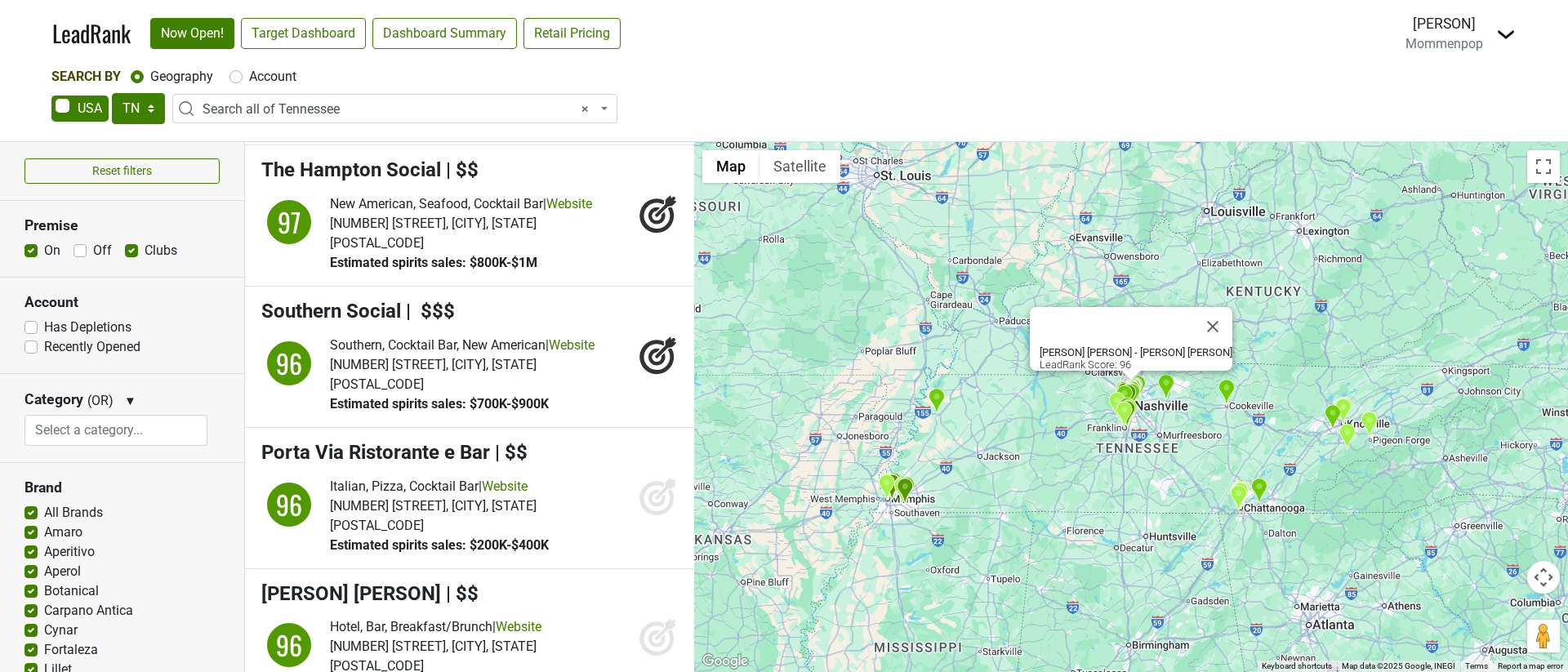click 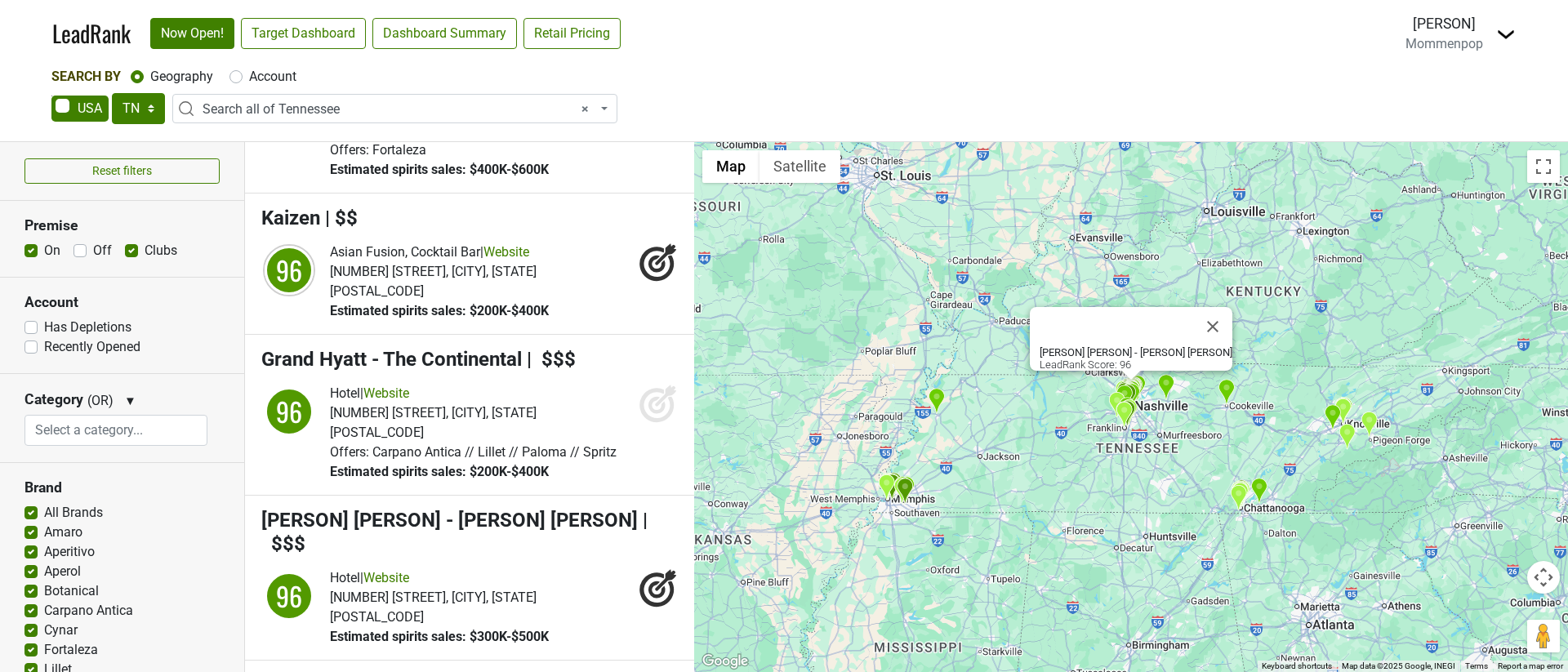 scroll, scrollTop: 4199, scrollLeft: 0, axis: vertical 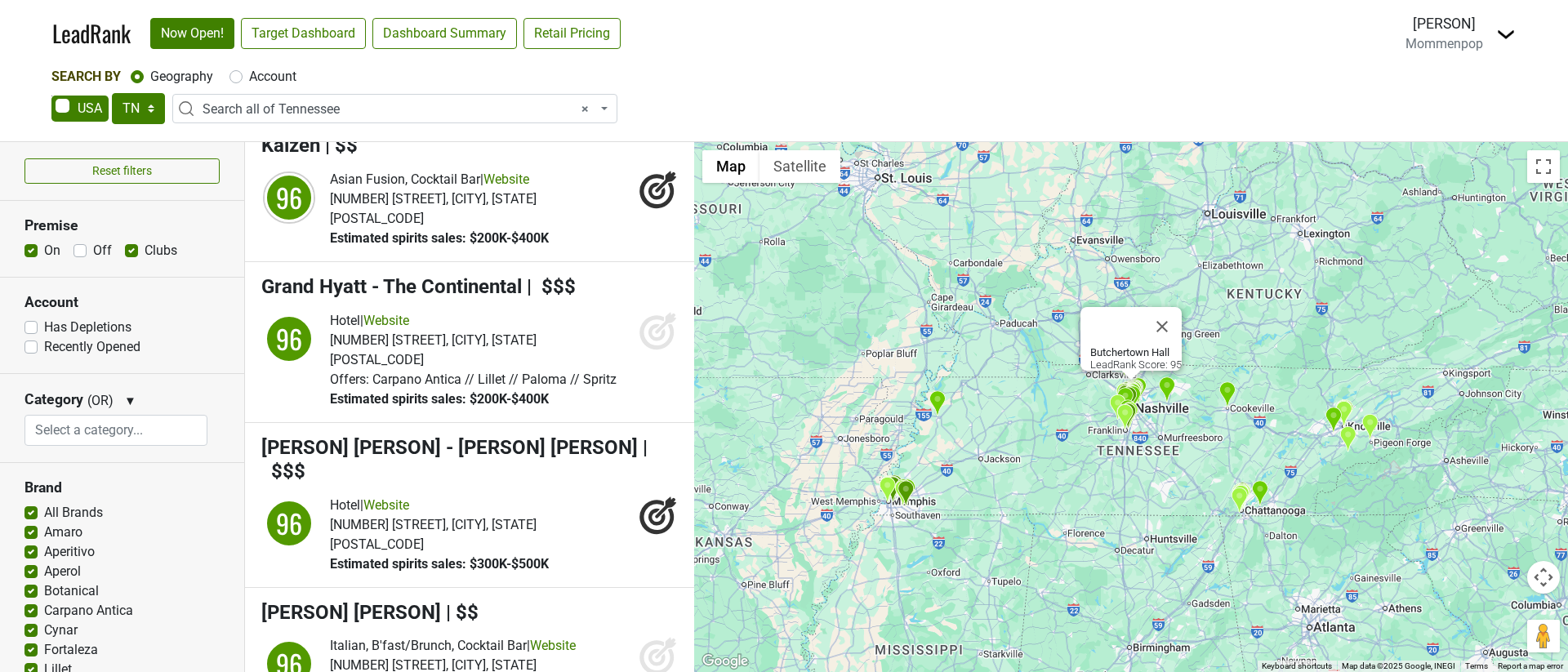click 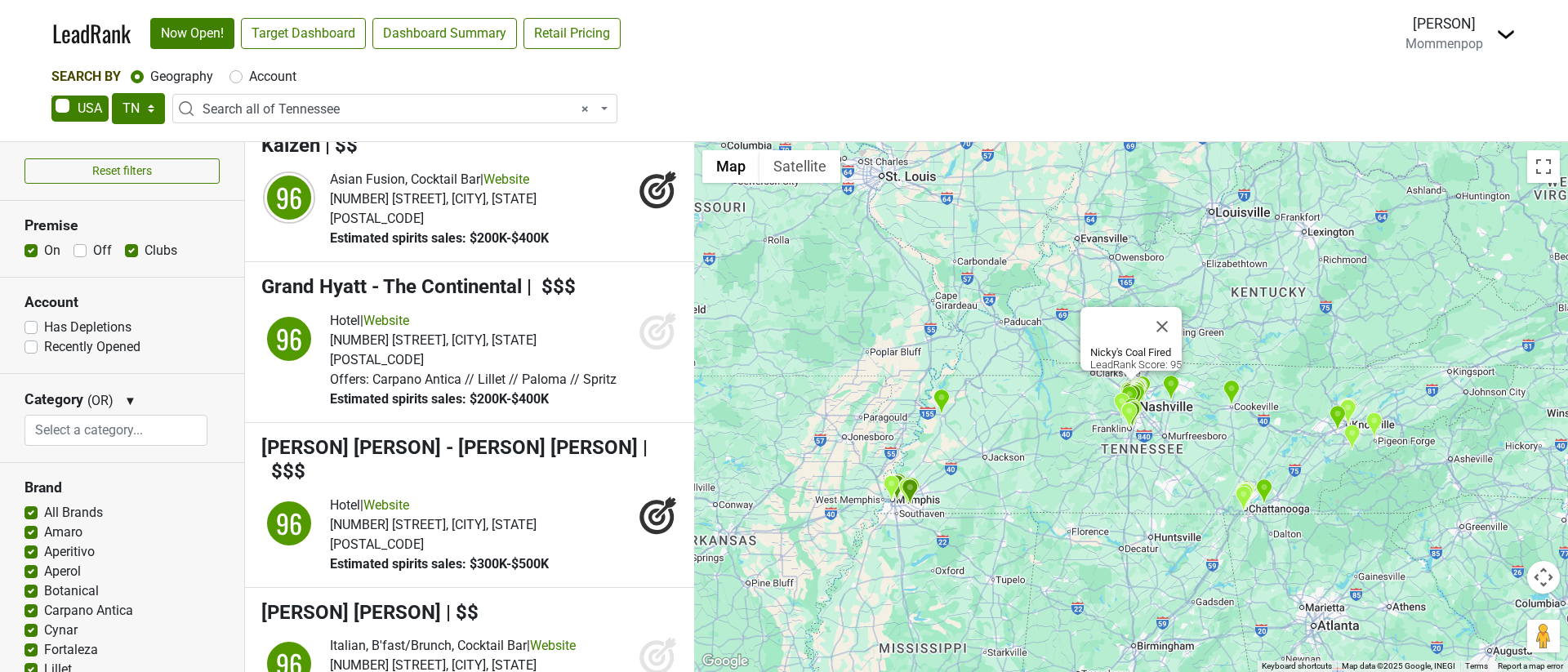 click 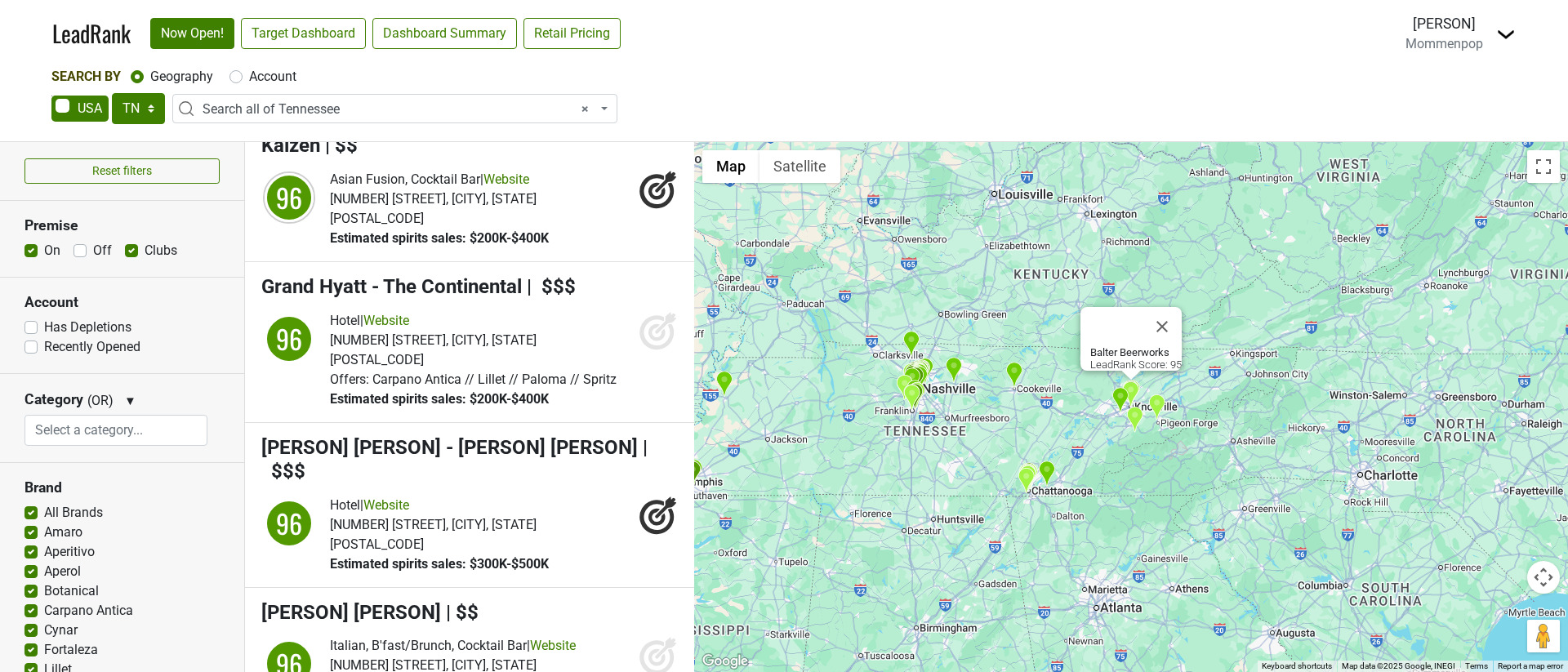 click 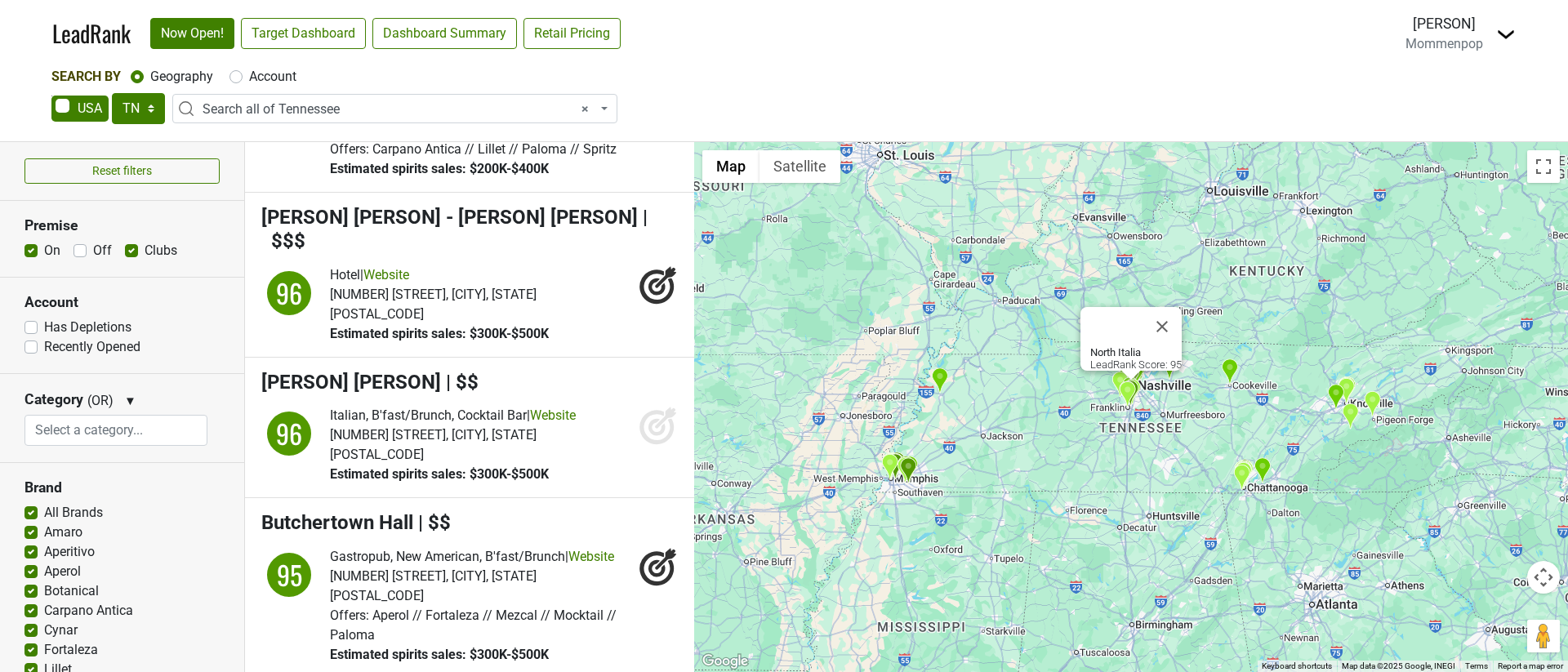 scroll, scrollTop: 4760, scrollLeft: 0, axis: vertical 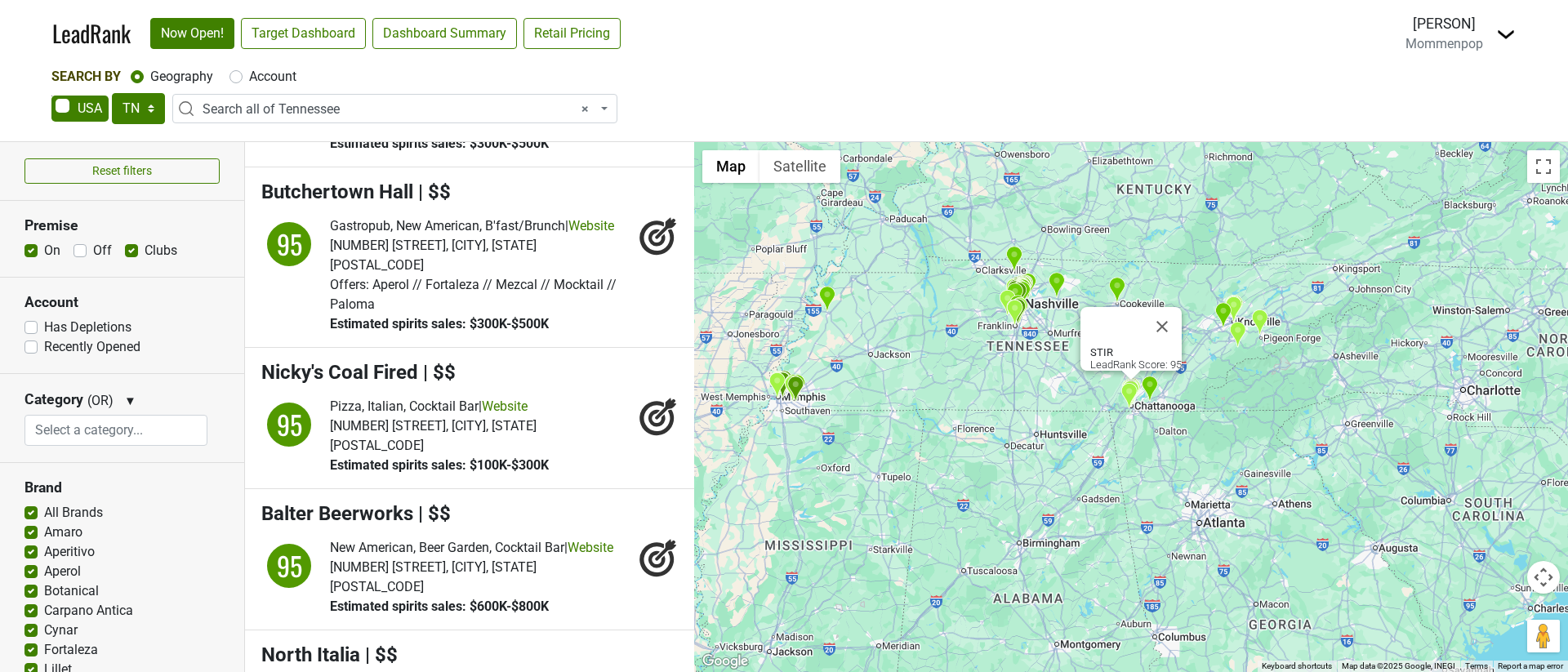 click 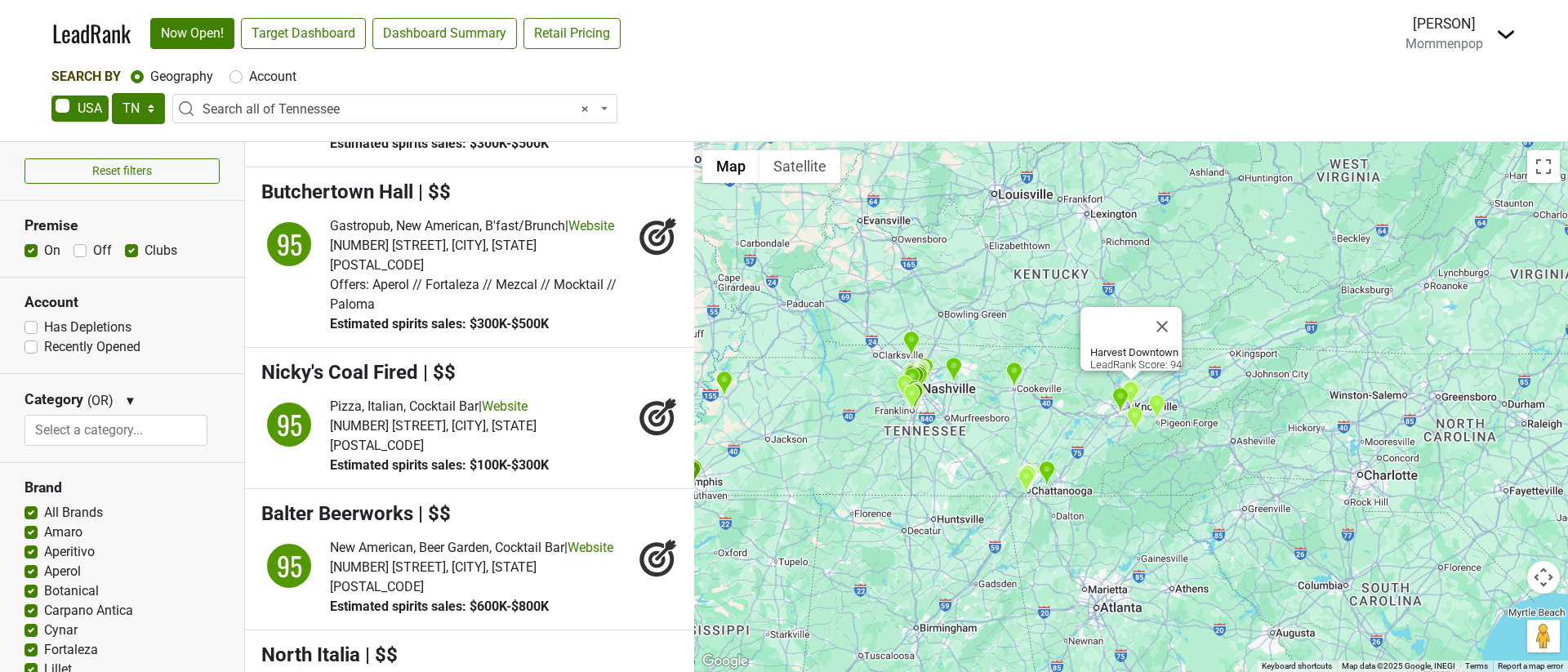 click 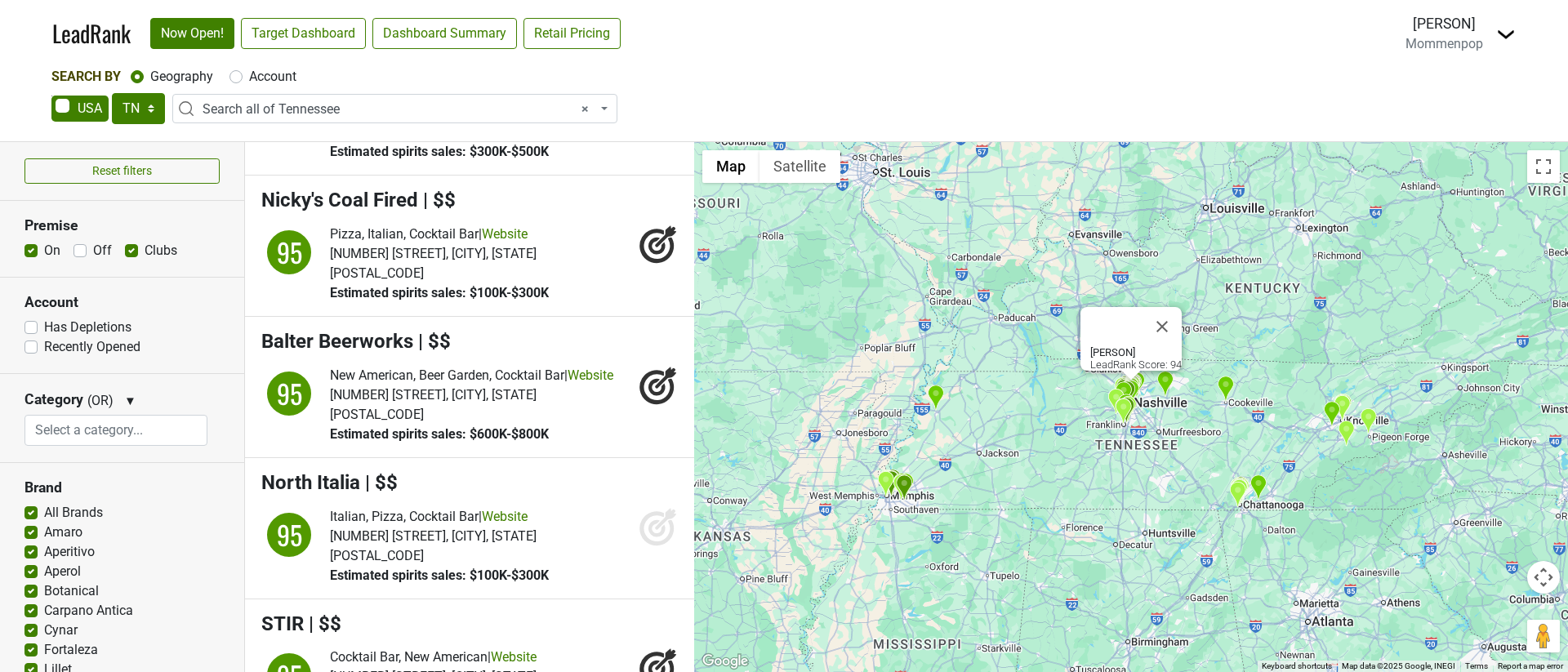 scroll, scrollTop: 5651, scrollLeft: 0, axis: vertical 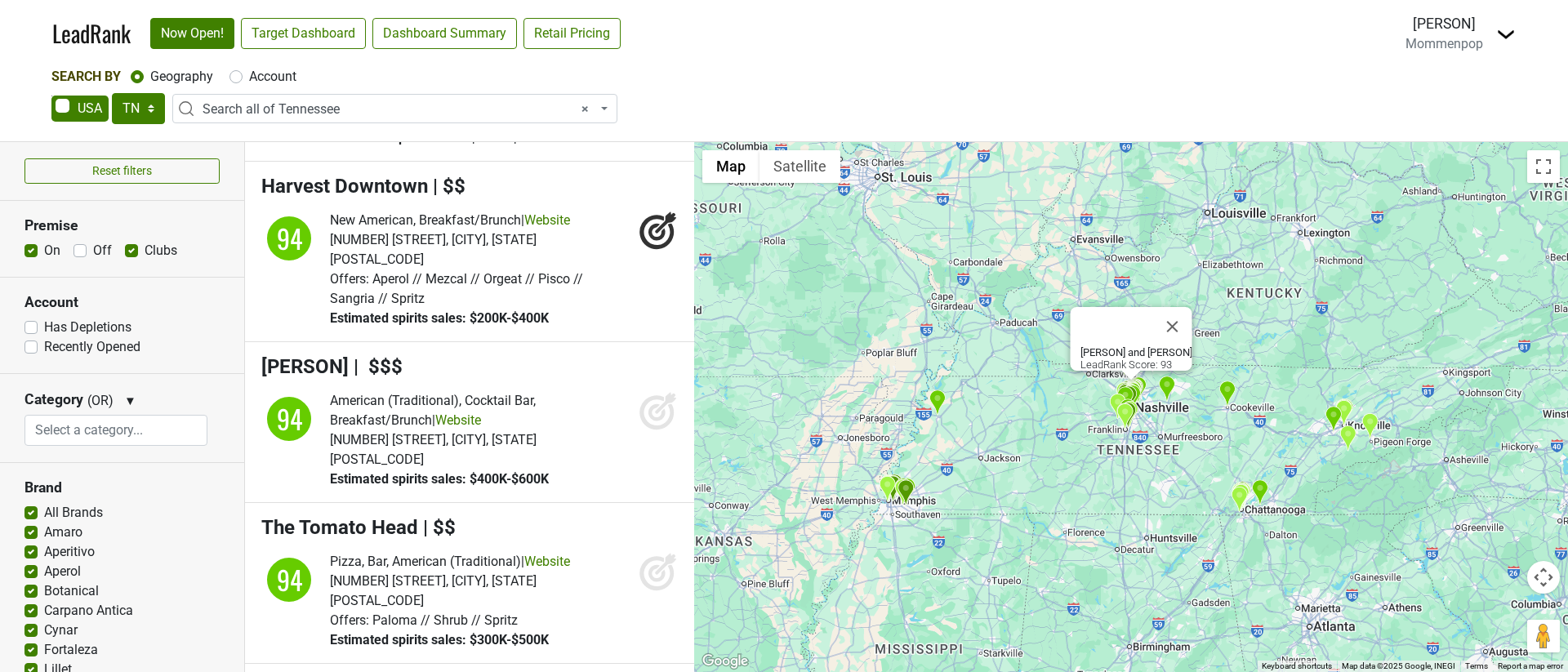 click 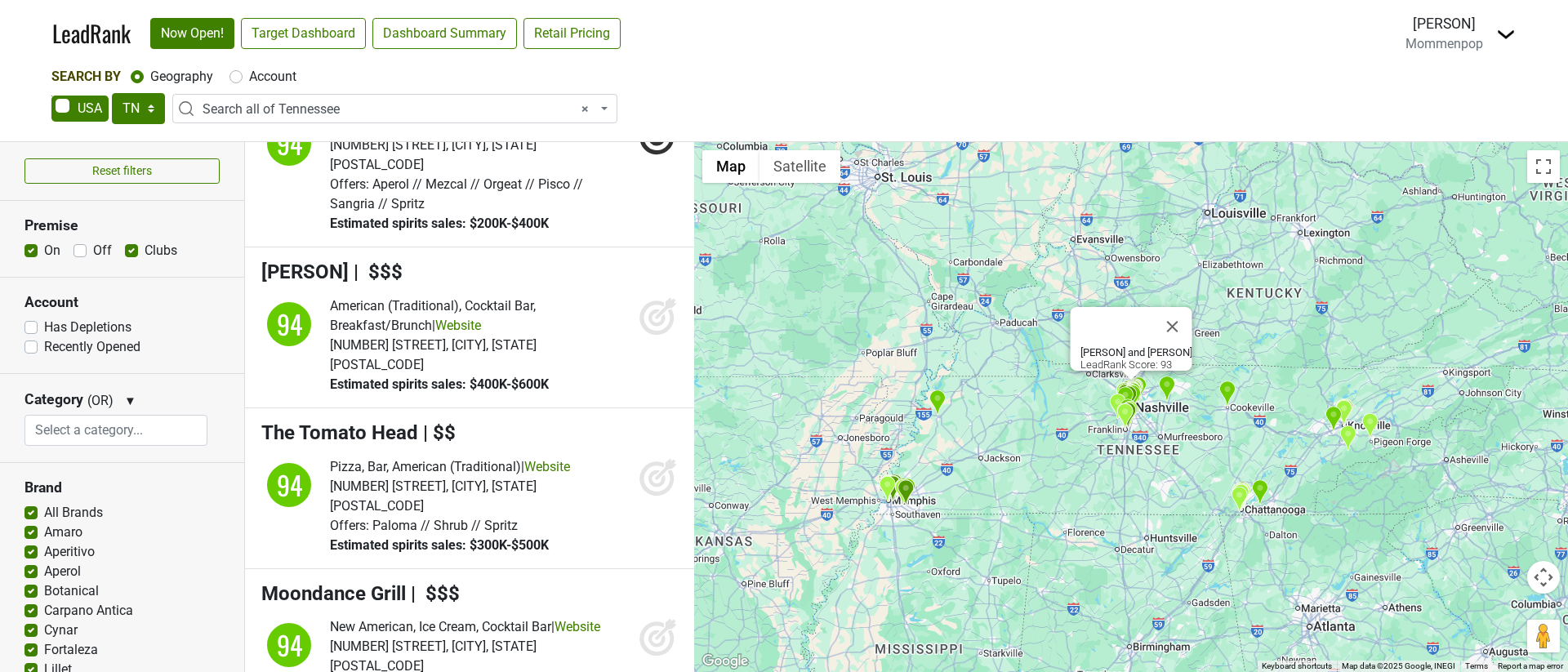 scroll, scrollTop: 5801, scrollLeft: 0, axis: vertical 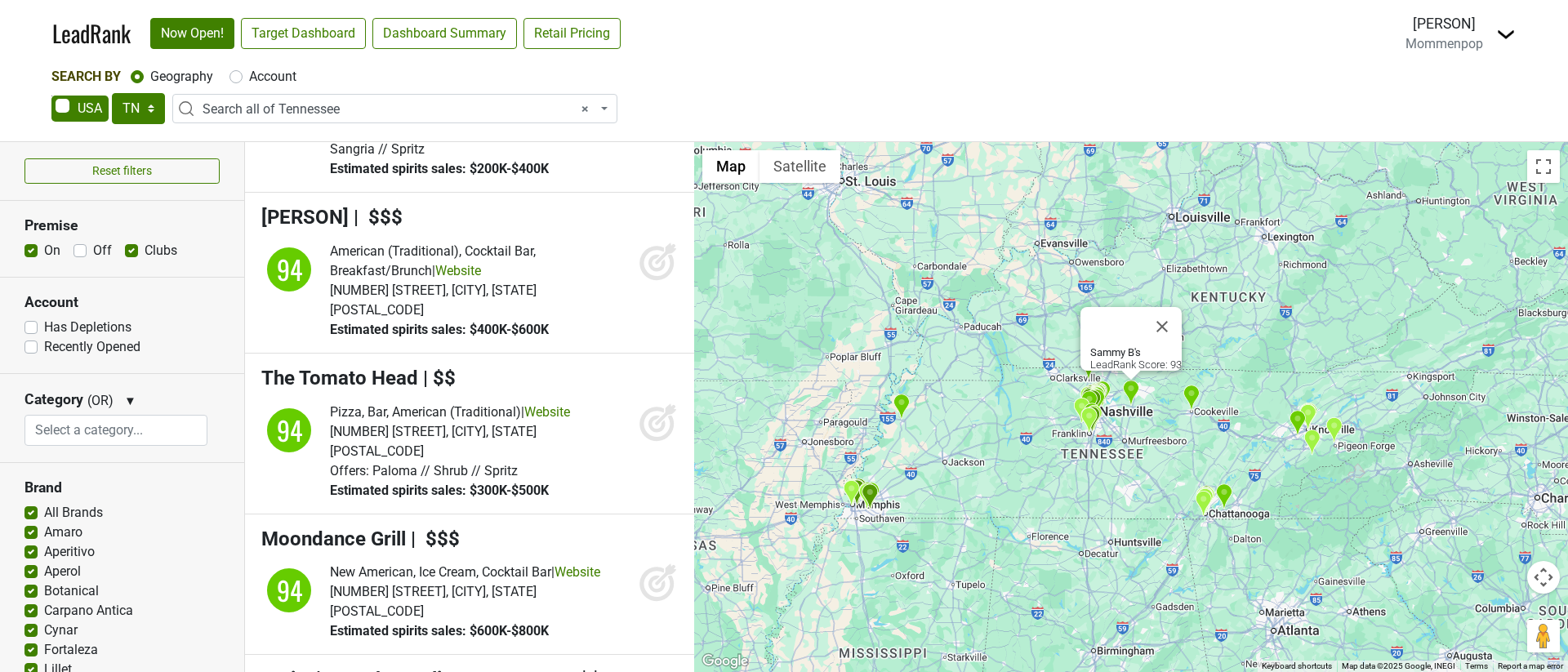 click 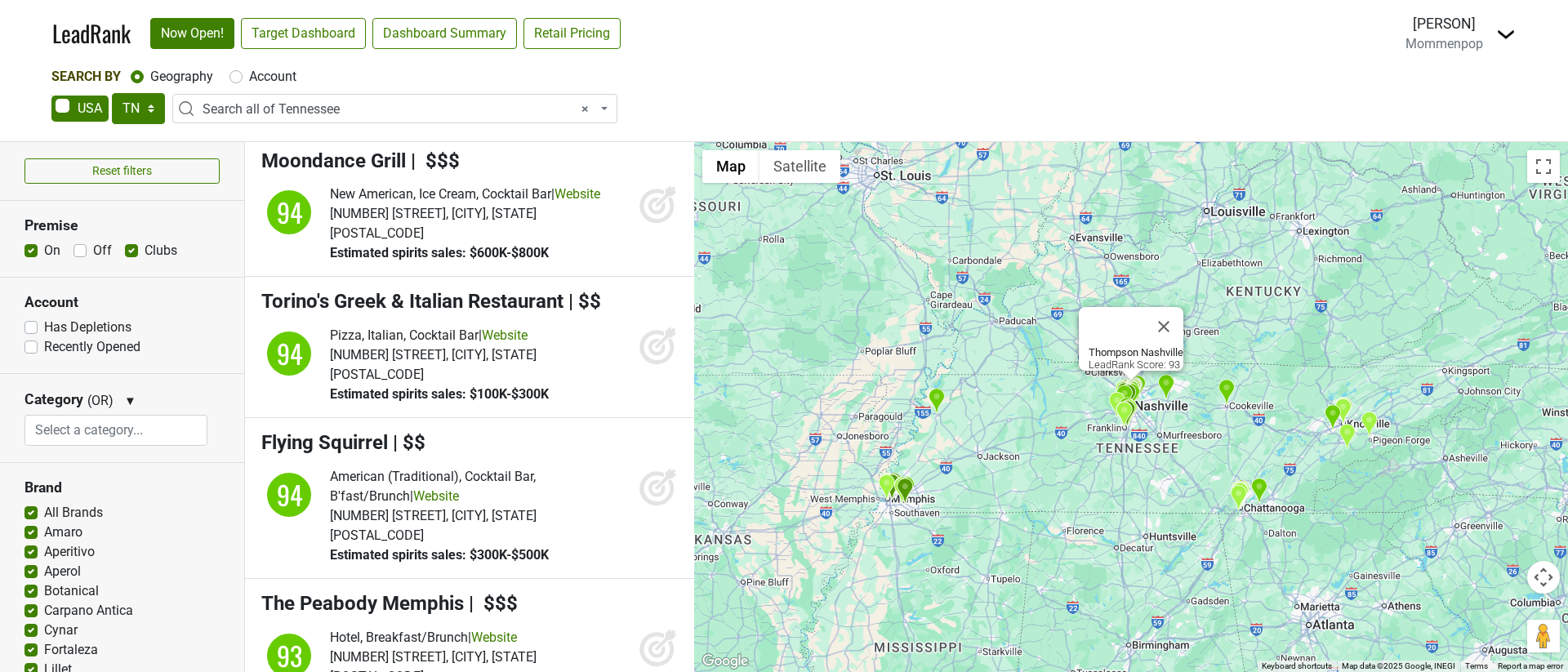 scroll, scrollTop: 6612, scrollLeft: 0, axis: vertical 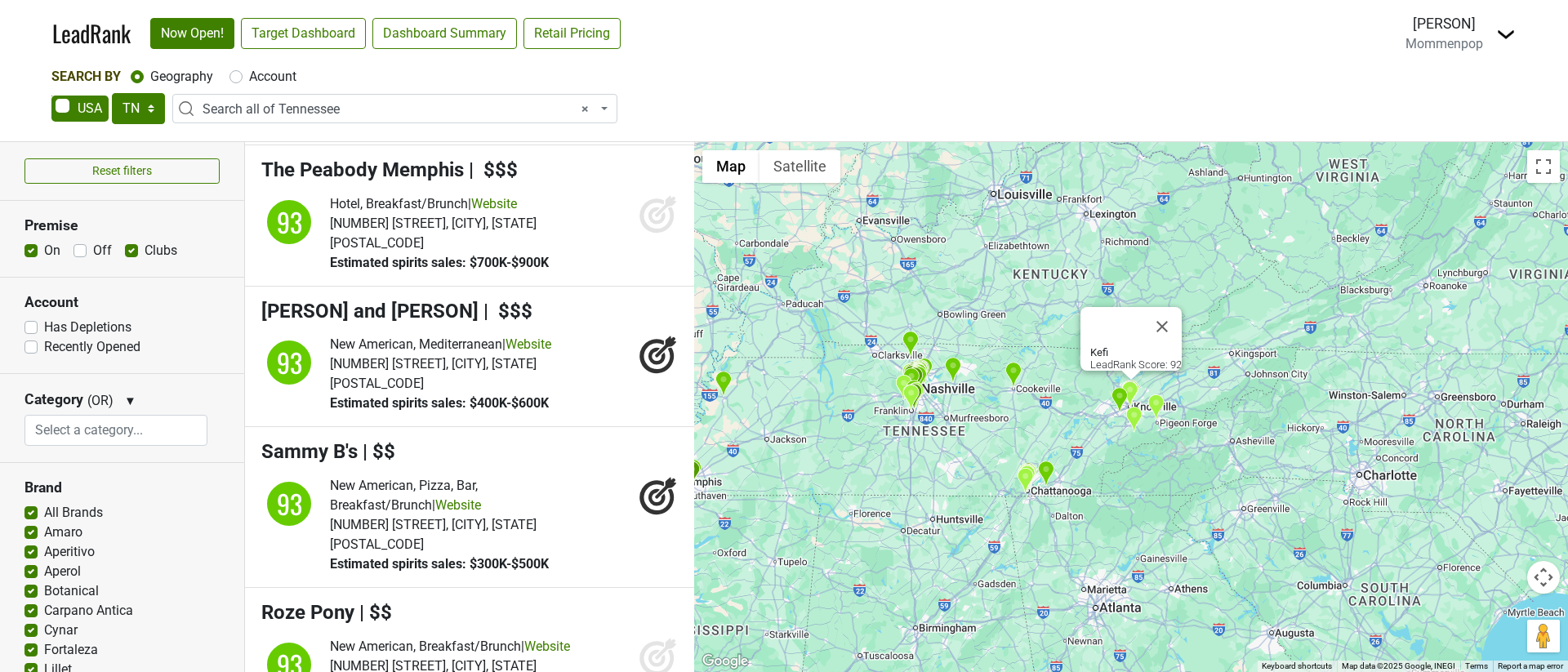 click 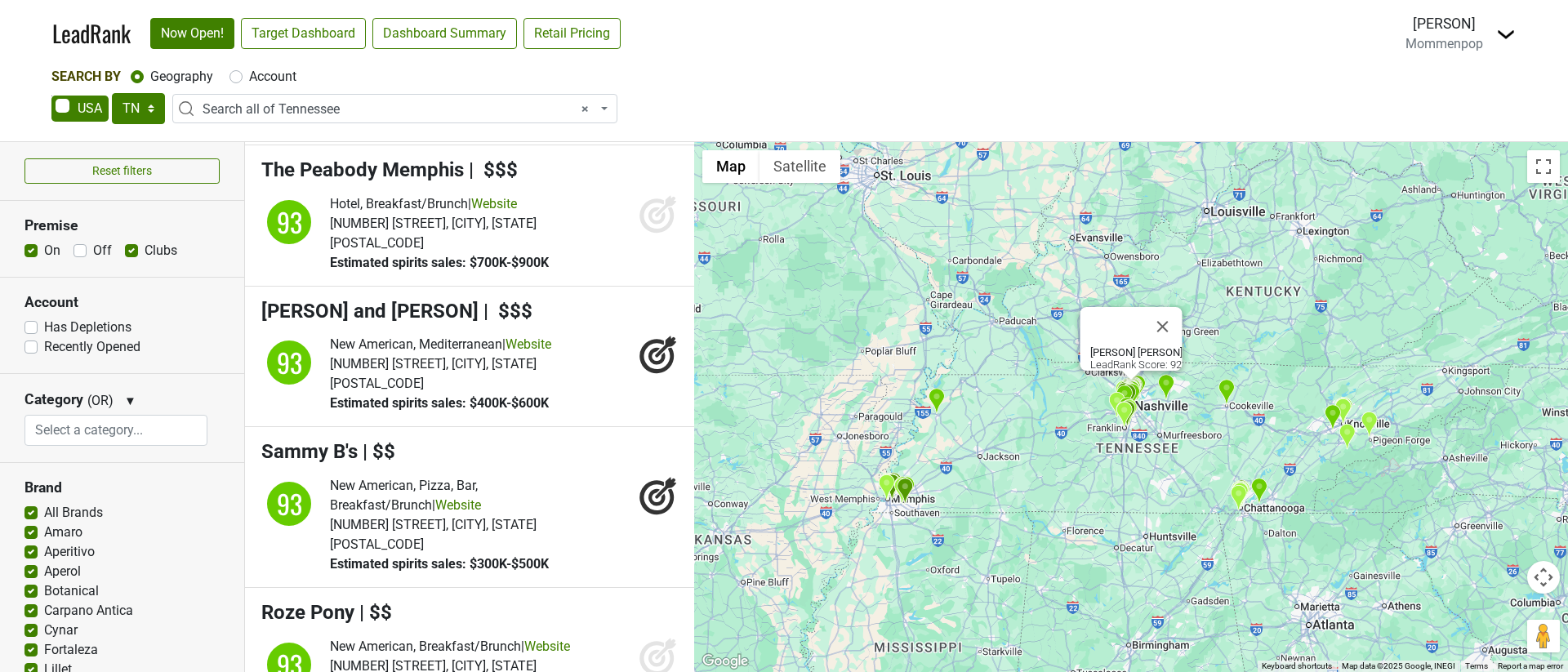 click 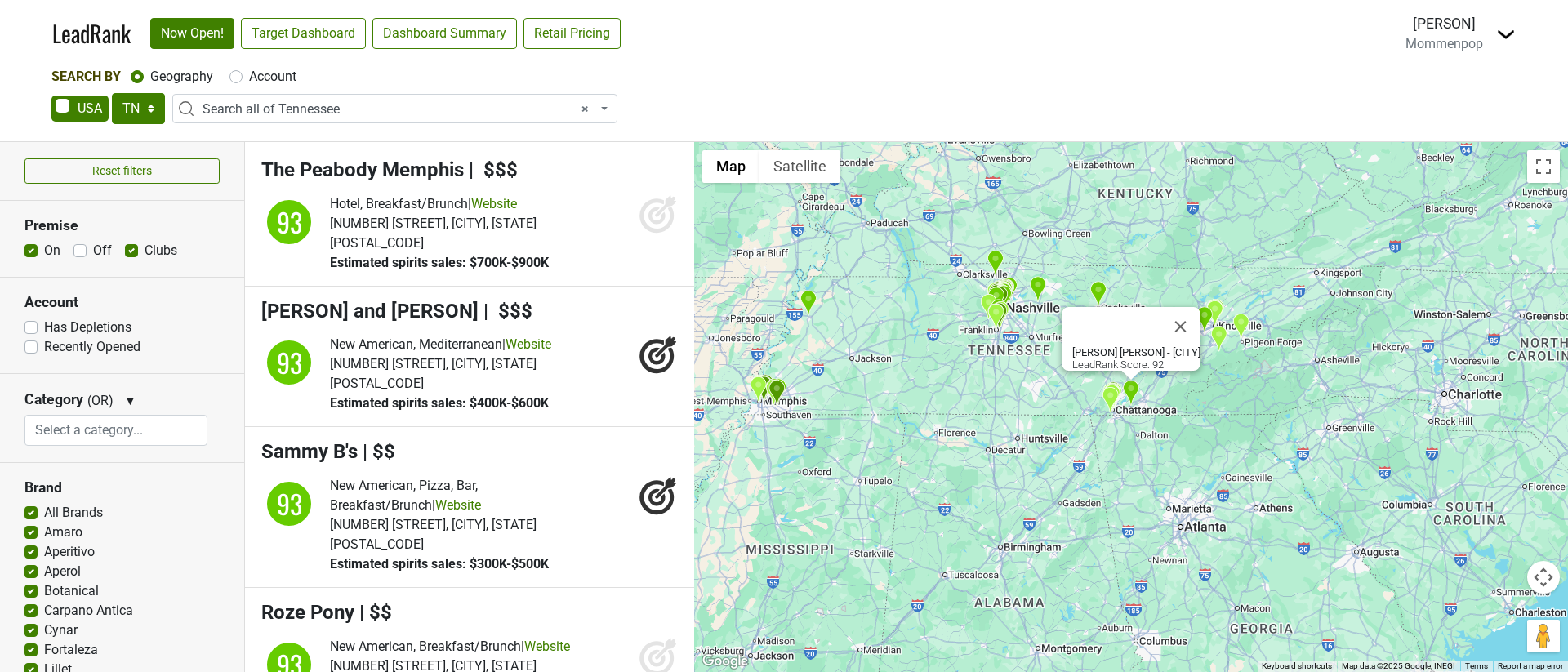 click 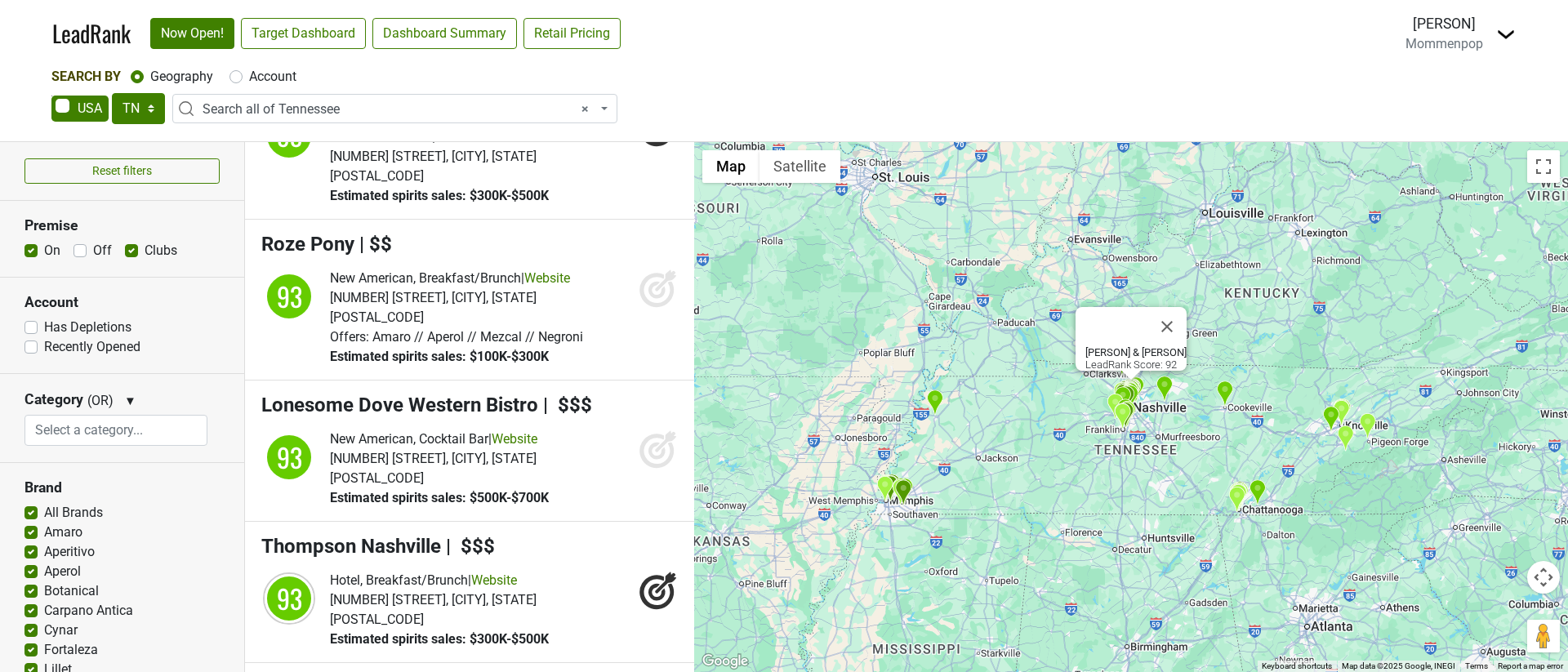 scroll, scrollTop: 7079, scrollLeft: 0, axis: vertical 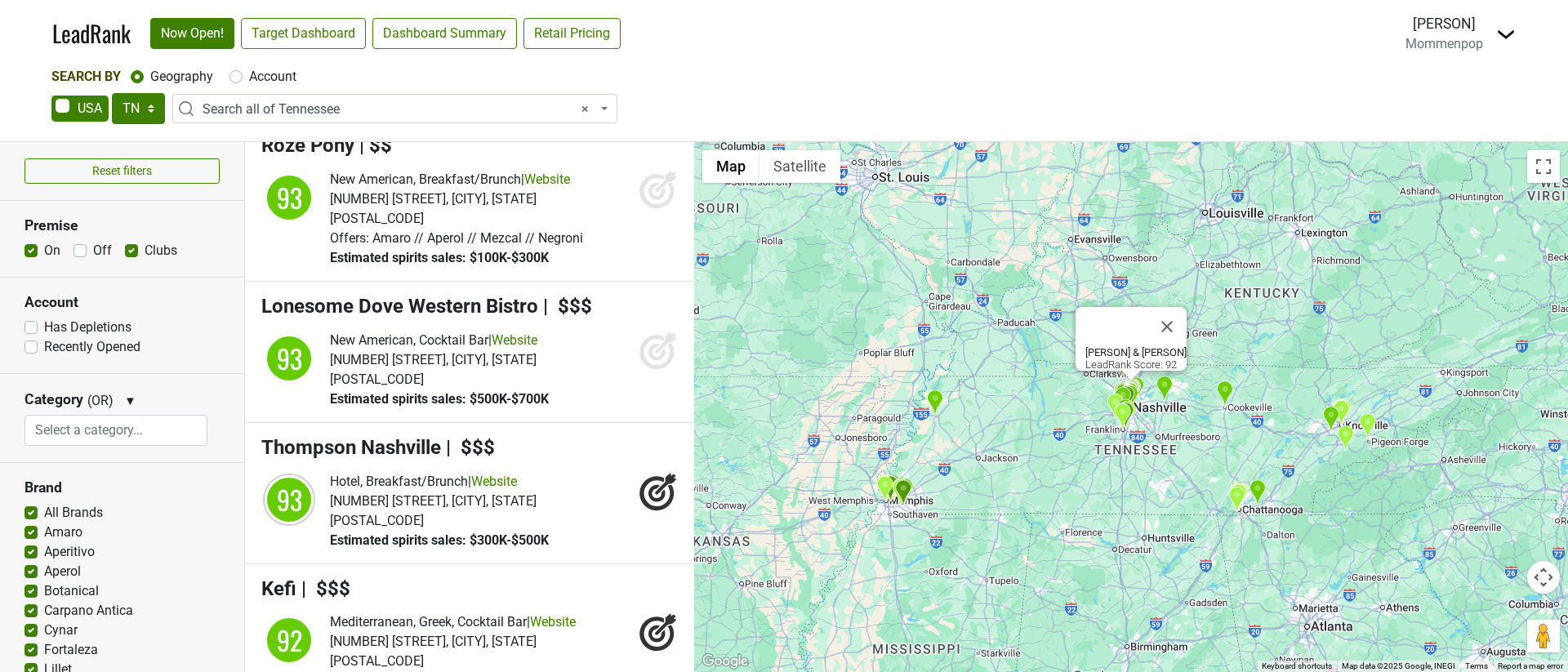 click 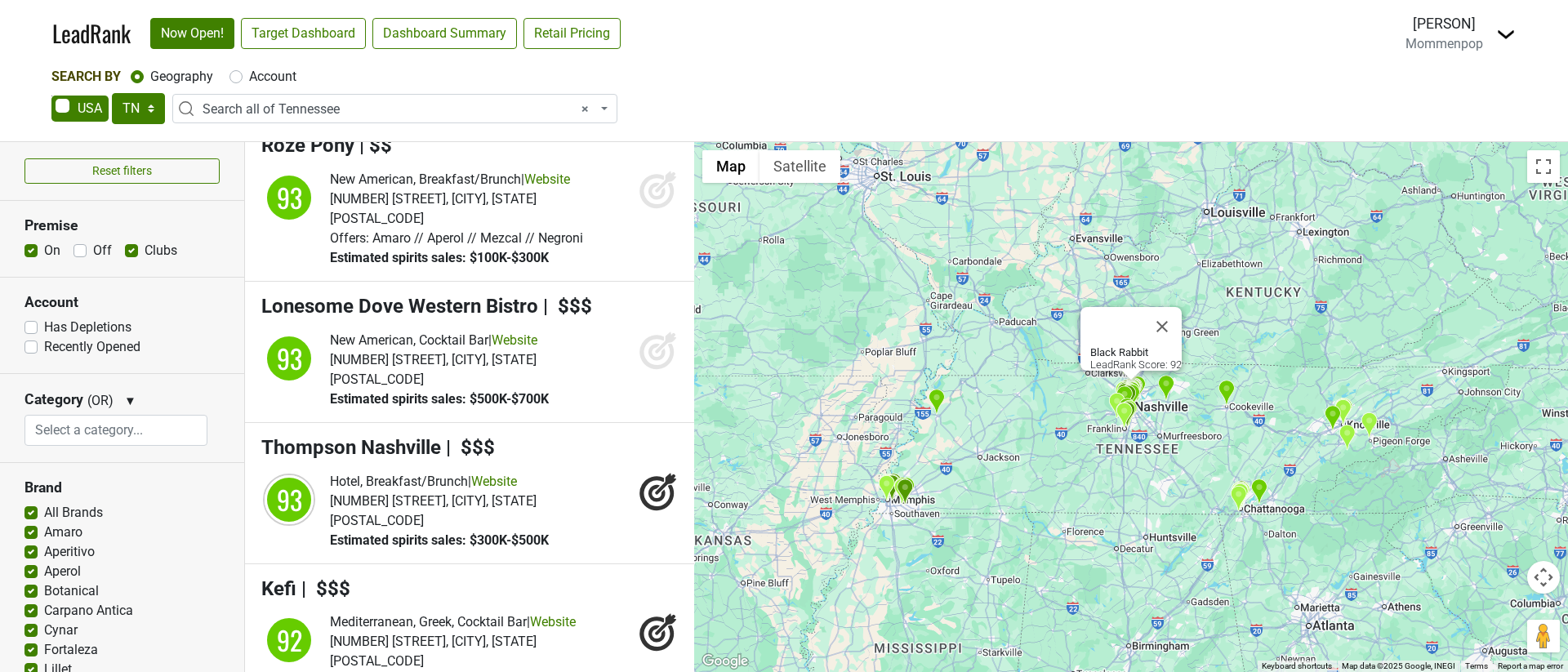 click 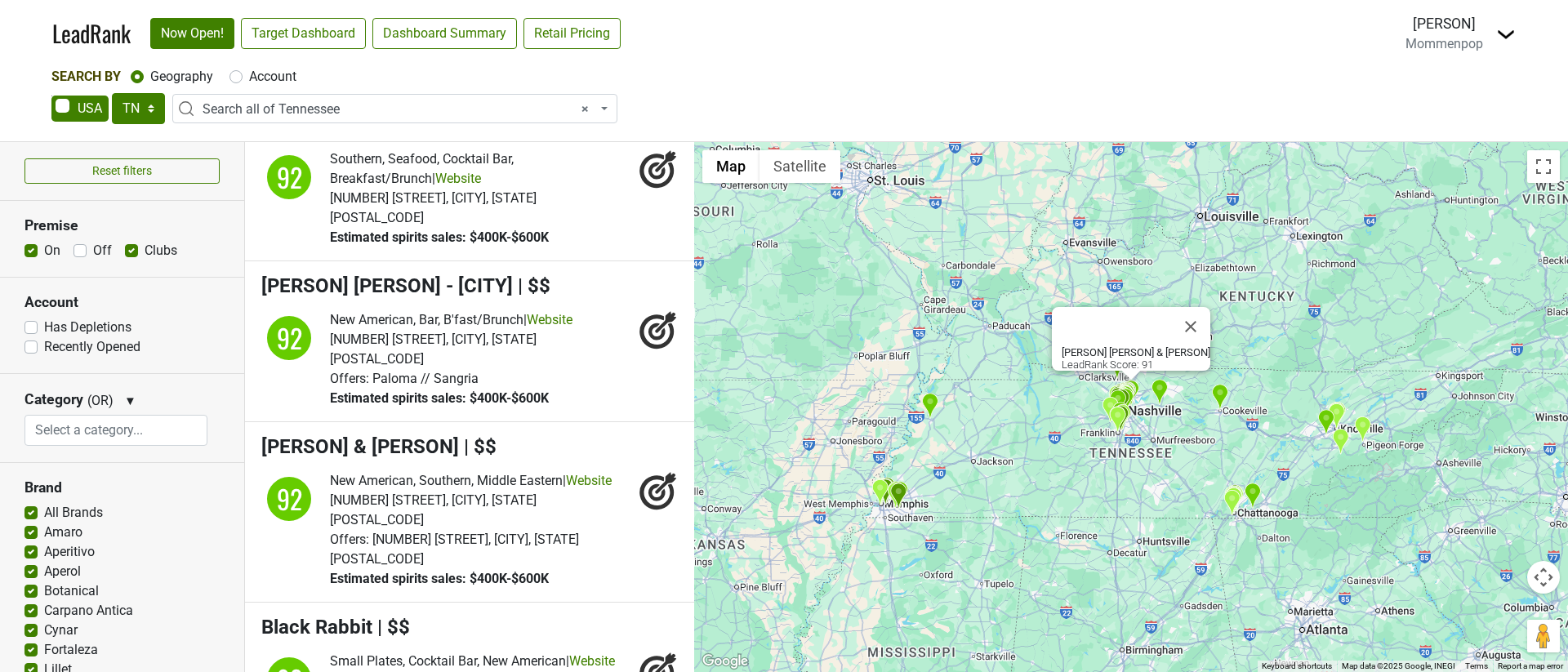 scroll, scrollTop: 8035, scrollLeft: 0, axis: vertical 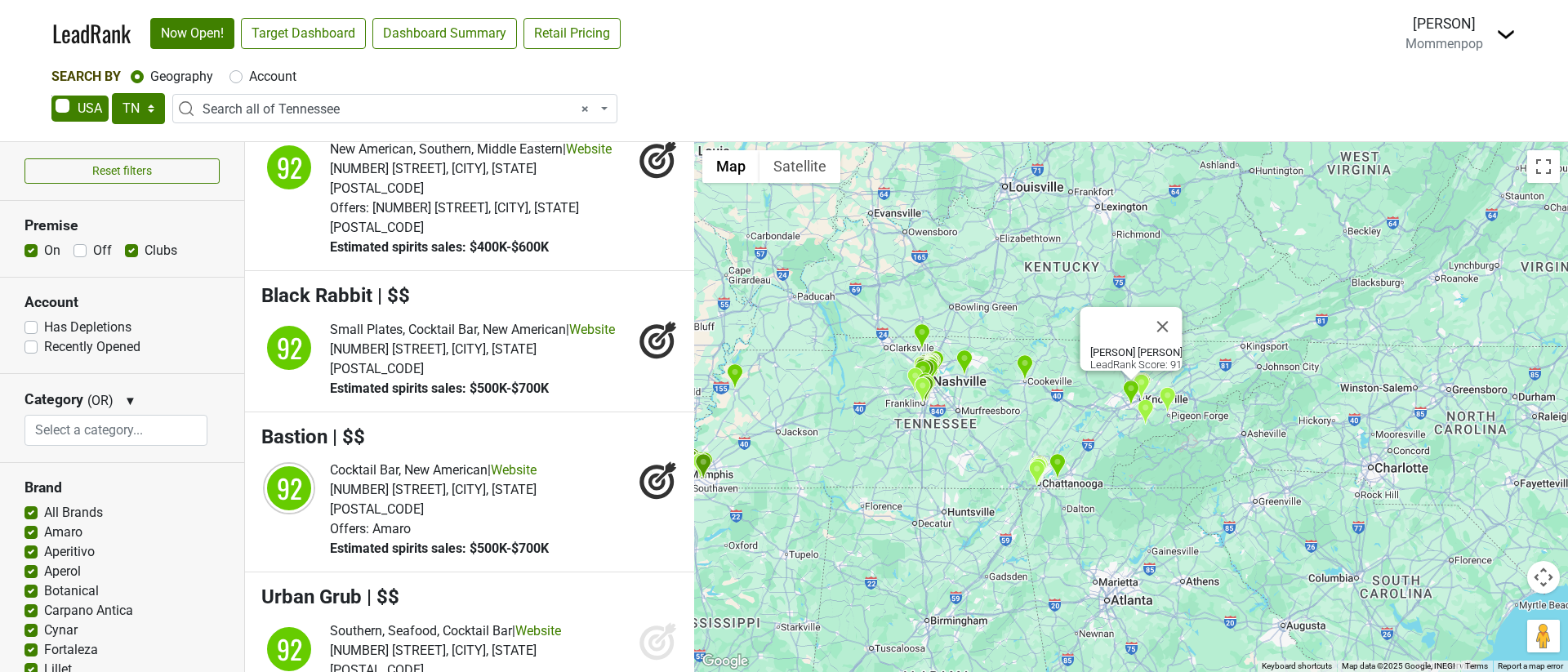 click 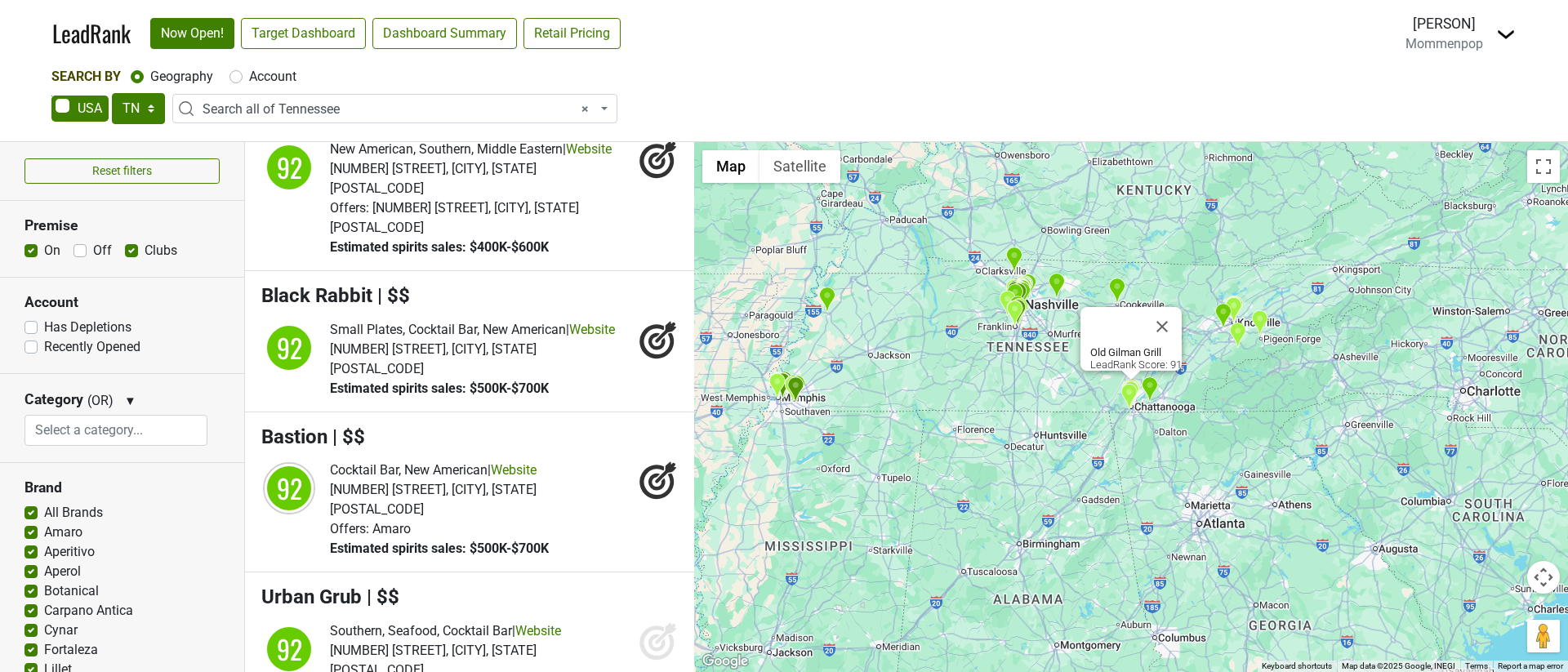 click 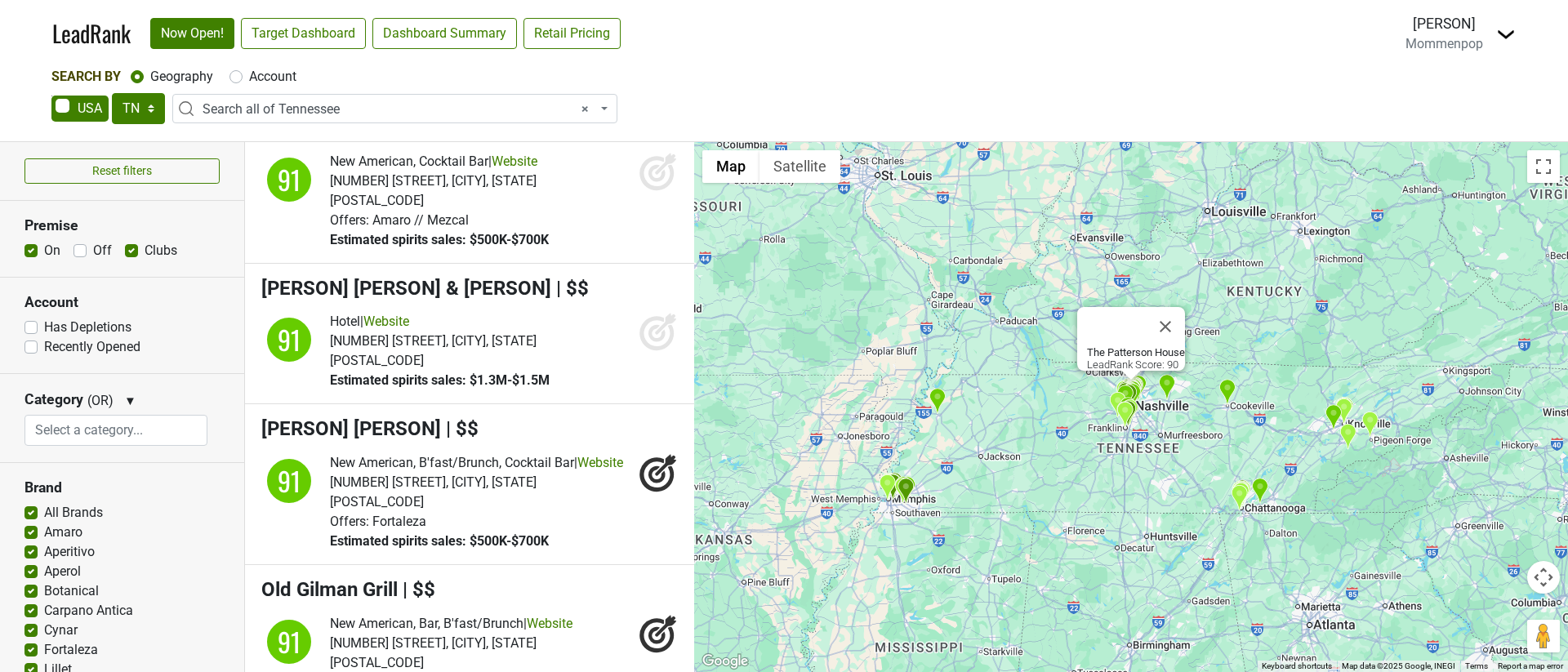 scroll, scrollTop: 9240, scrollLeft: 0, axis: vertical 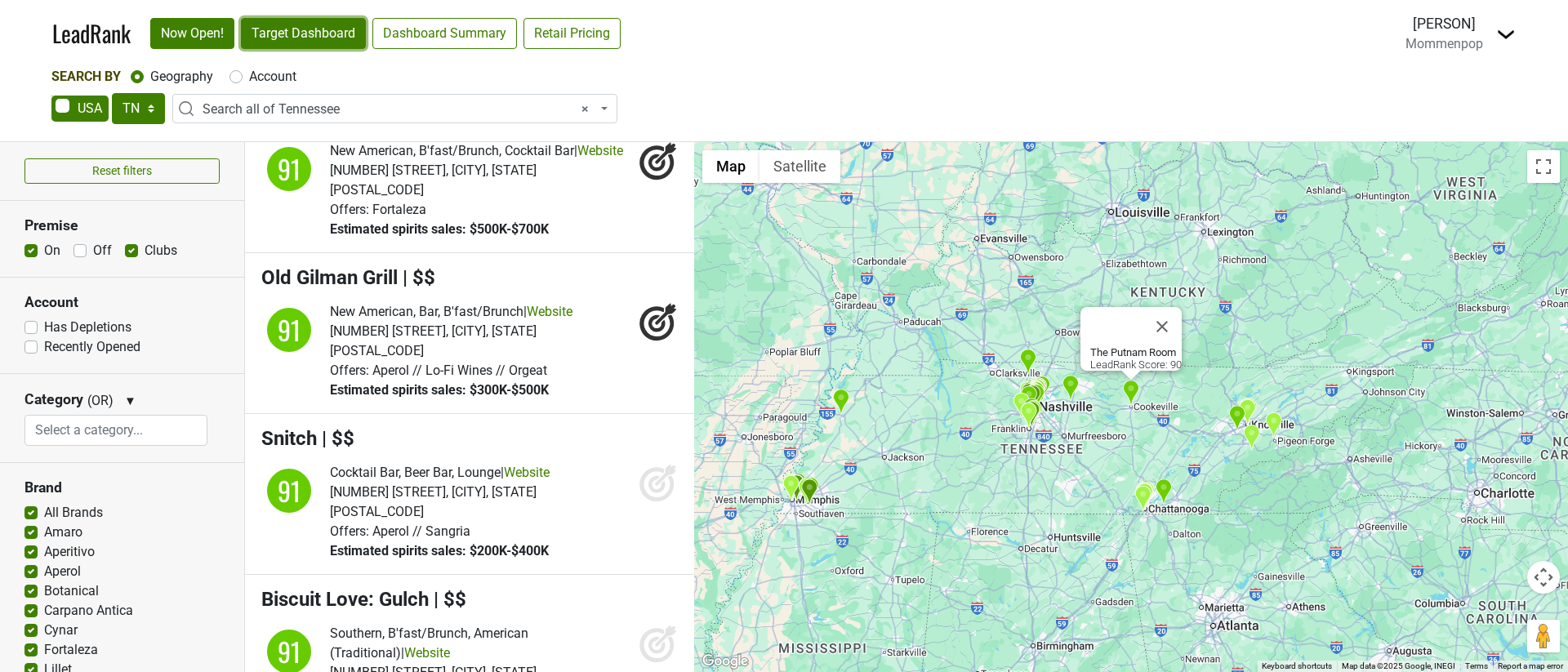 click on "Target Dashboard" at bounding box center (303, 33) 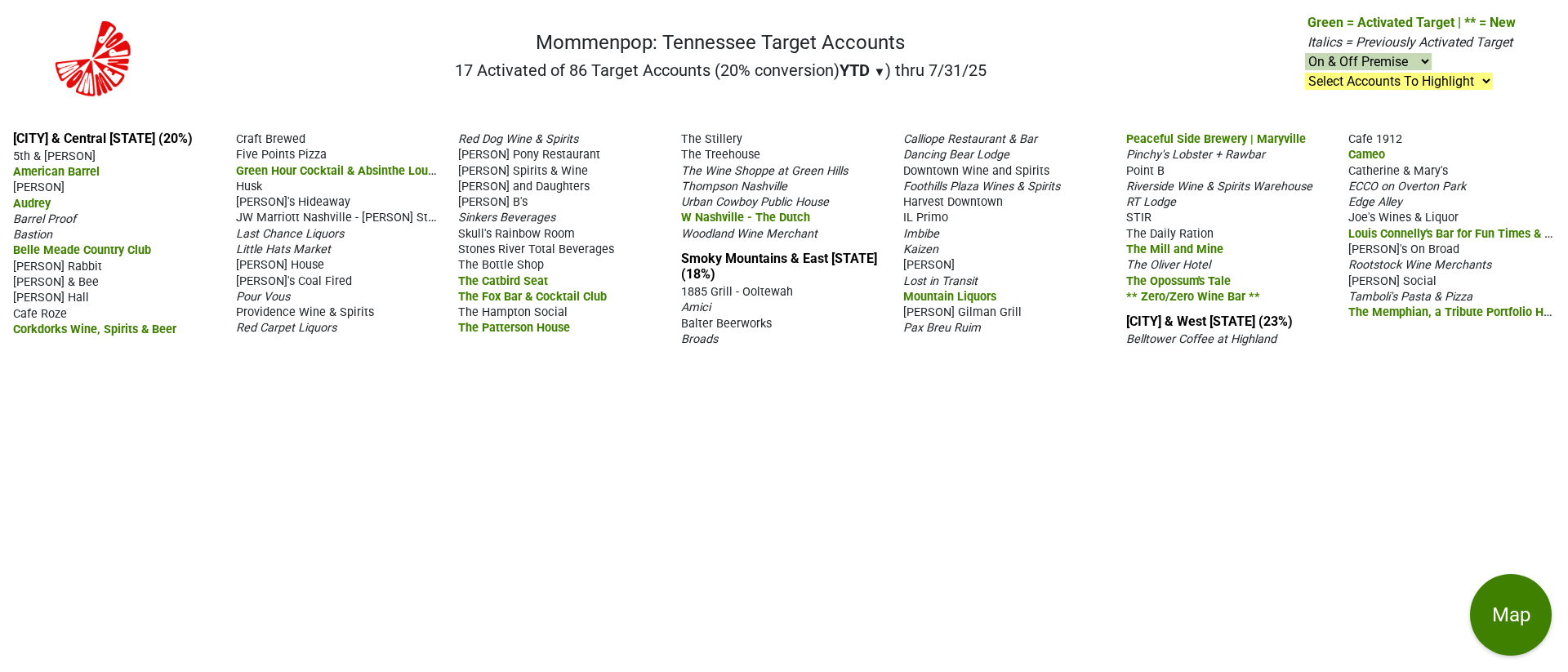 scroll, scrollTop: 0, scrollLeft: 0, axis: both 